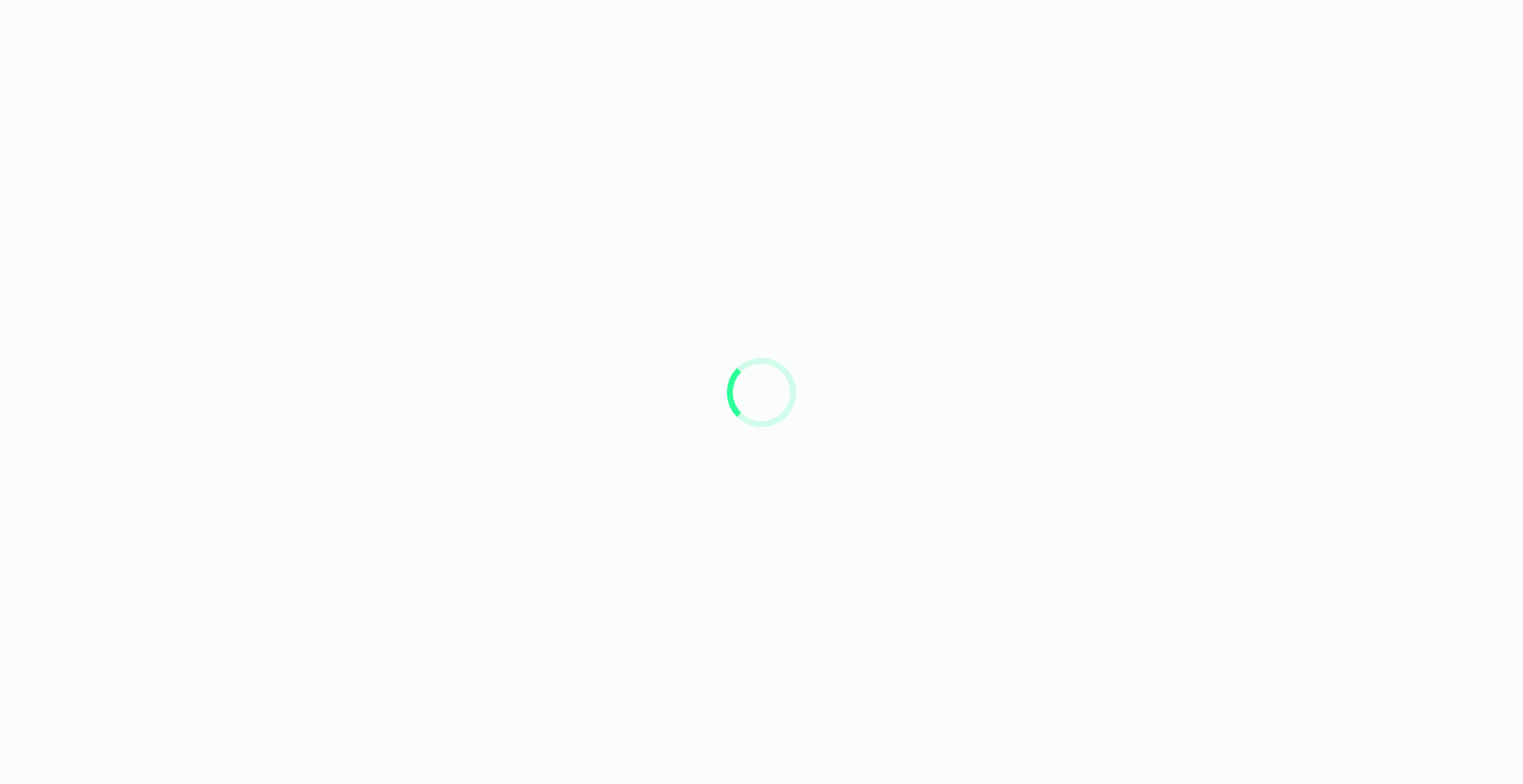 scroll, scrollTop: 0, scrollLeft: 0, axis: both 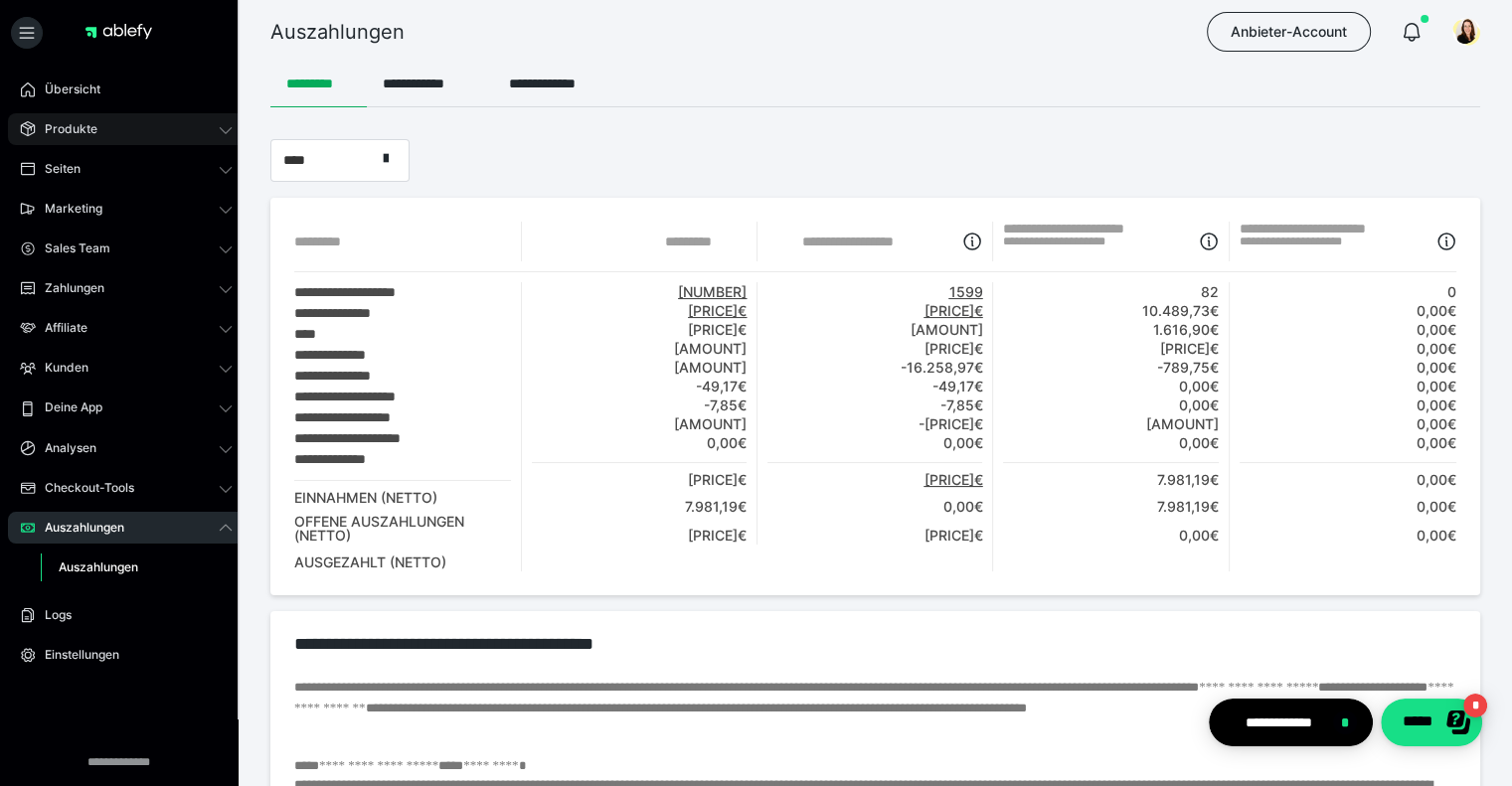 click on "Produkte" at bounding box center [126, 129] 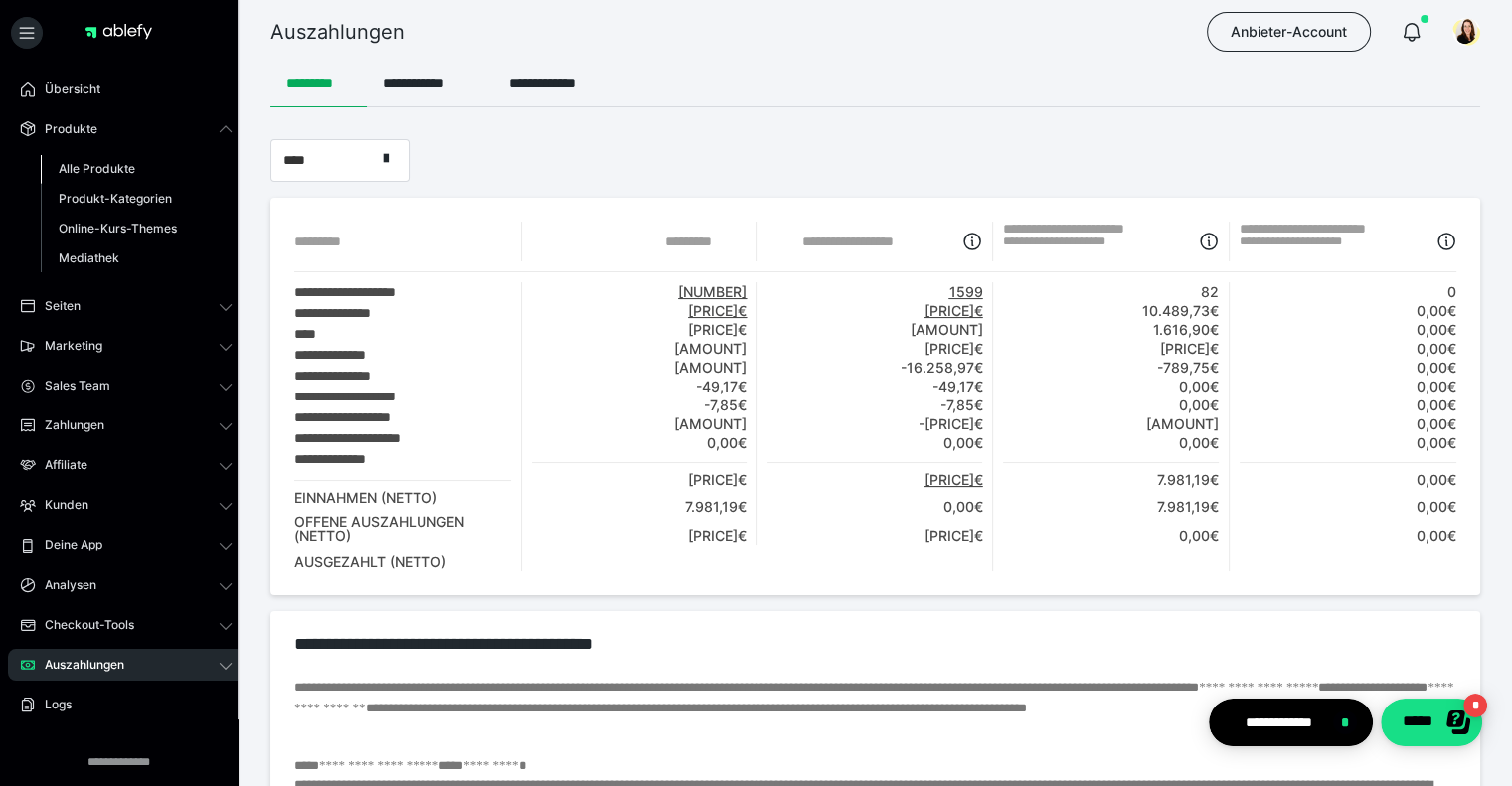 click on "Alle Produkte" at bounding box center [96, 168] 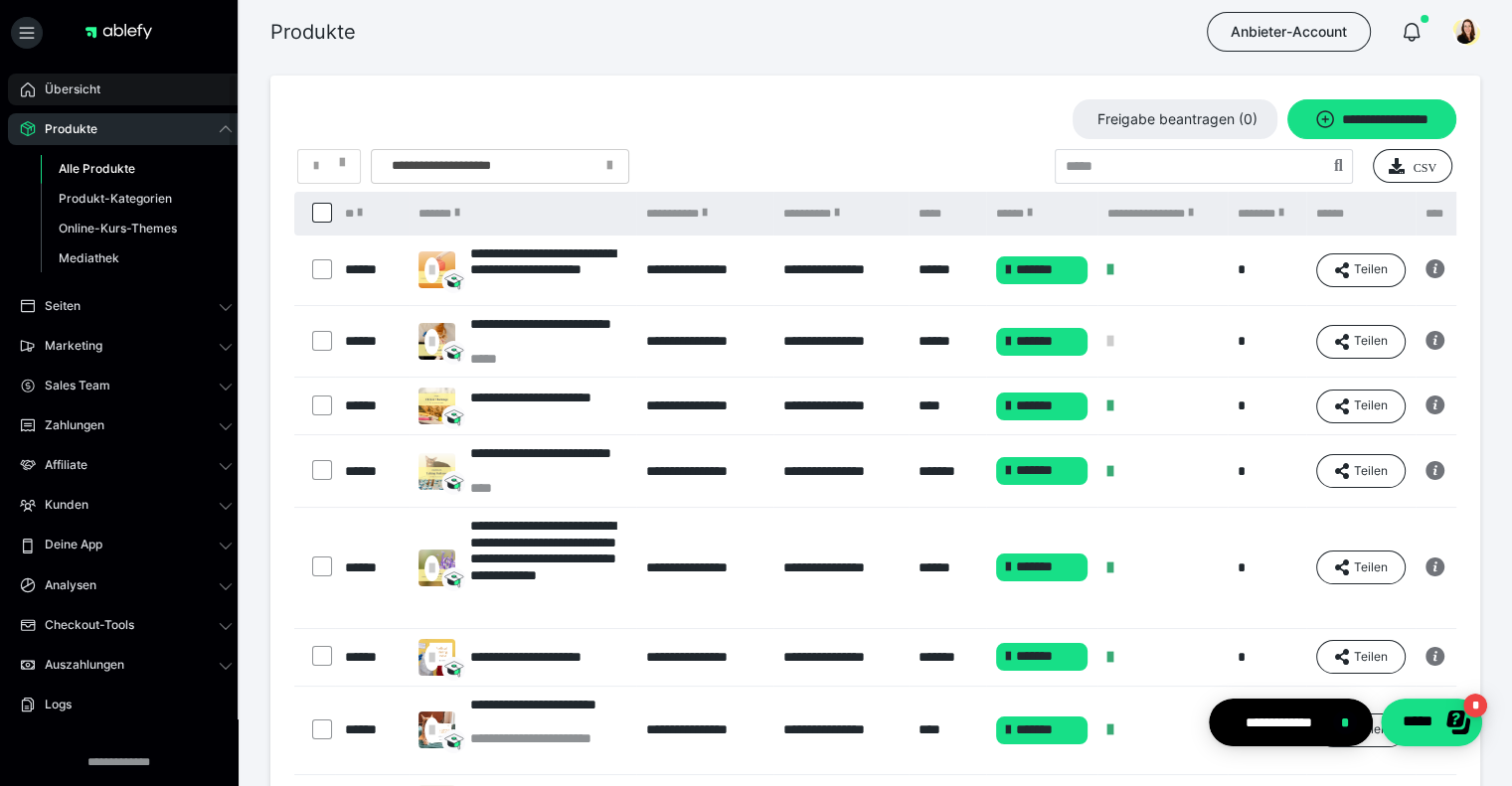 click on "Übersicht" at bounding box center (126, 89) 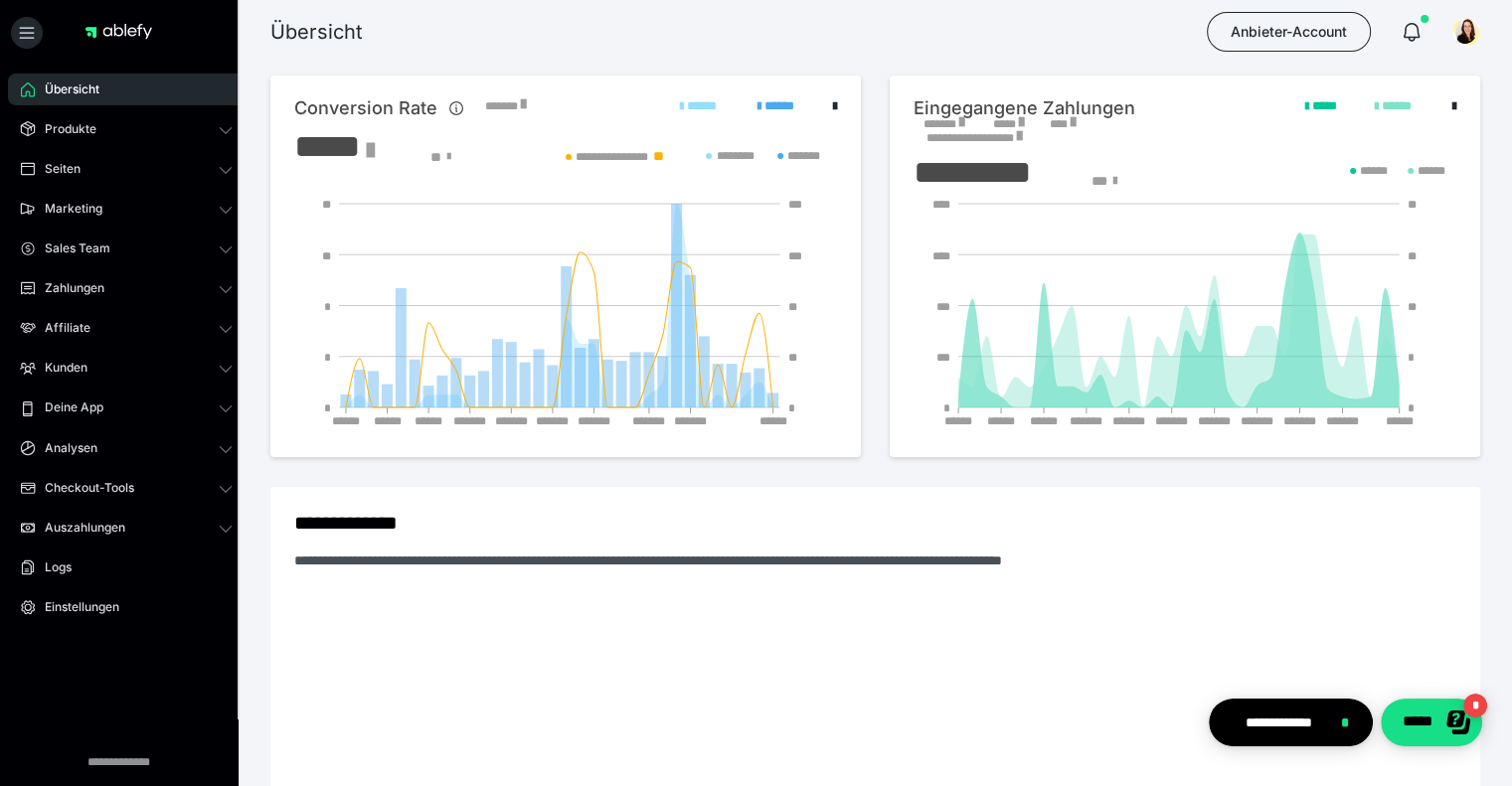 click on "*******" at bounding box center [943, 124] 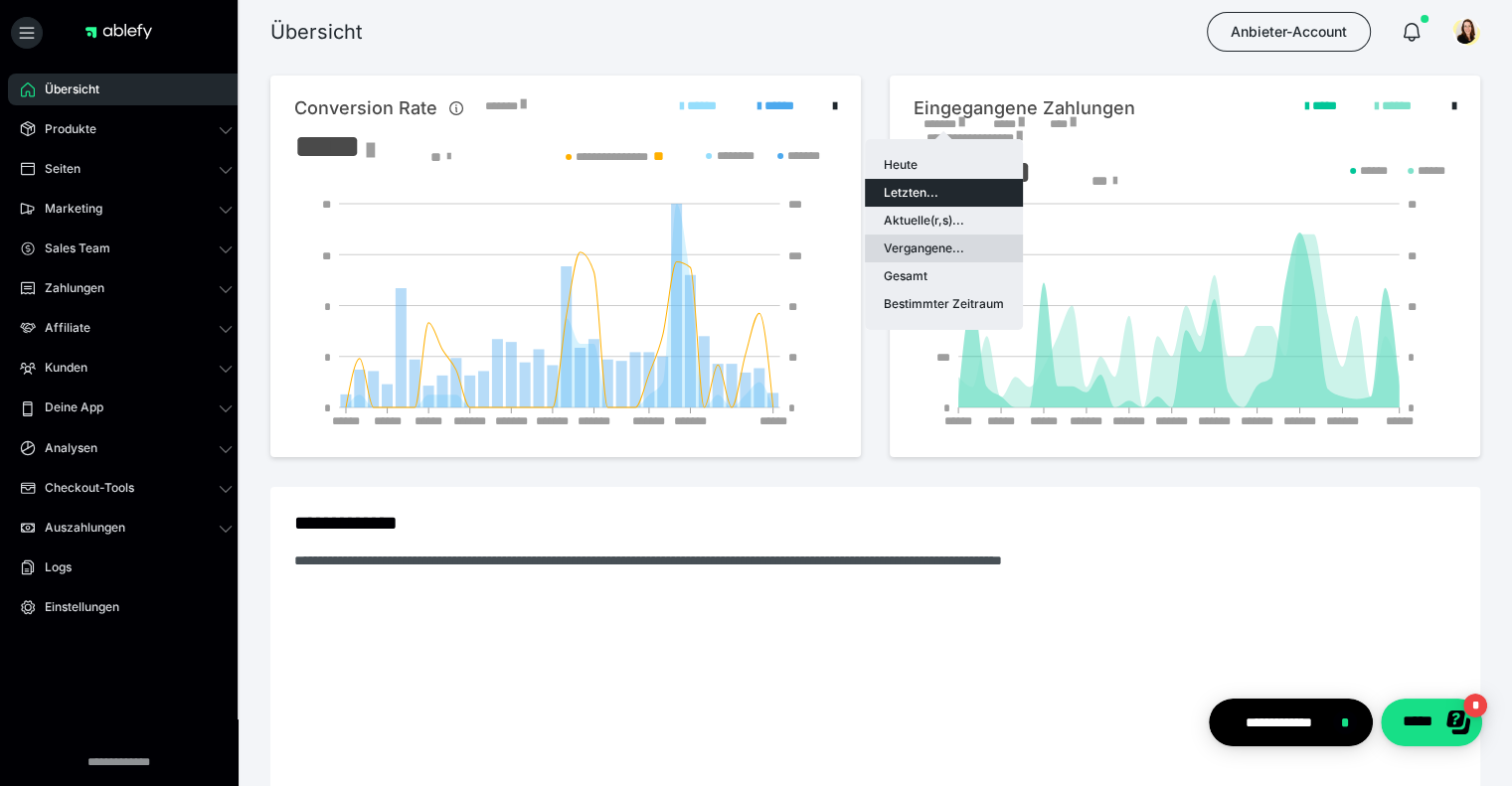 click on "Vergangene..." at bounding box center [943, 248] 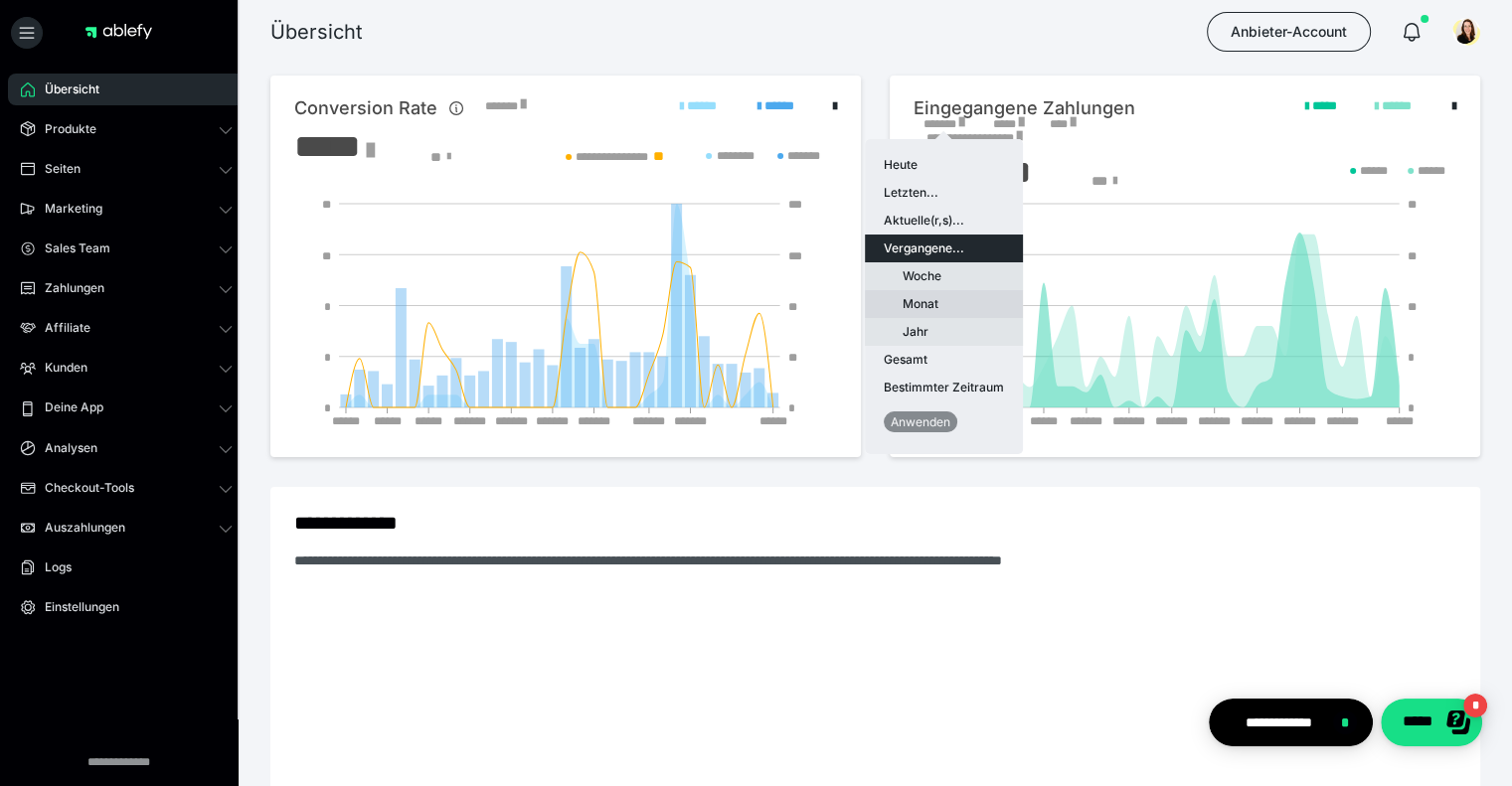 click on "Monat" at bounding box center (943, 304) 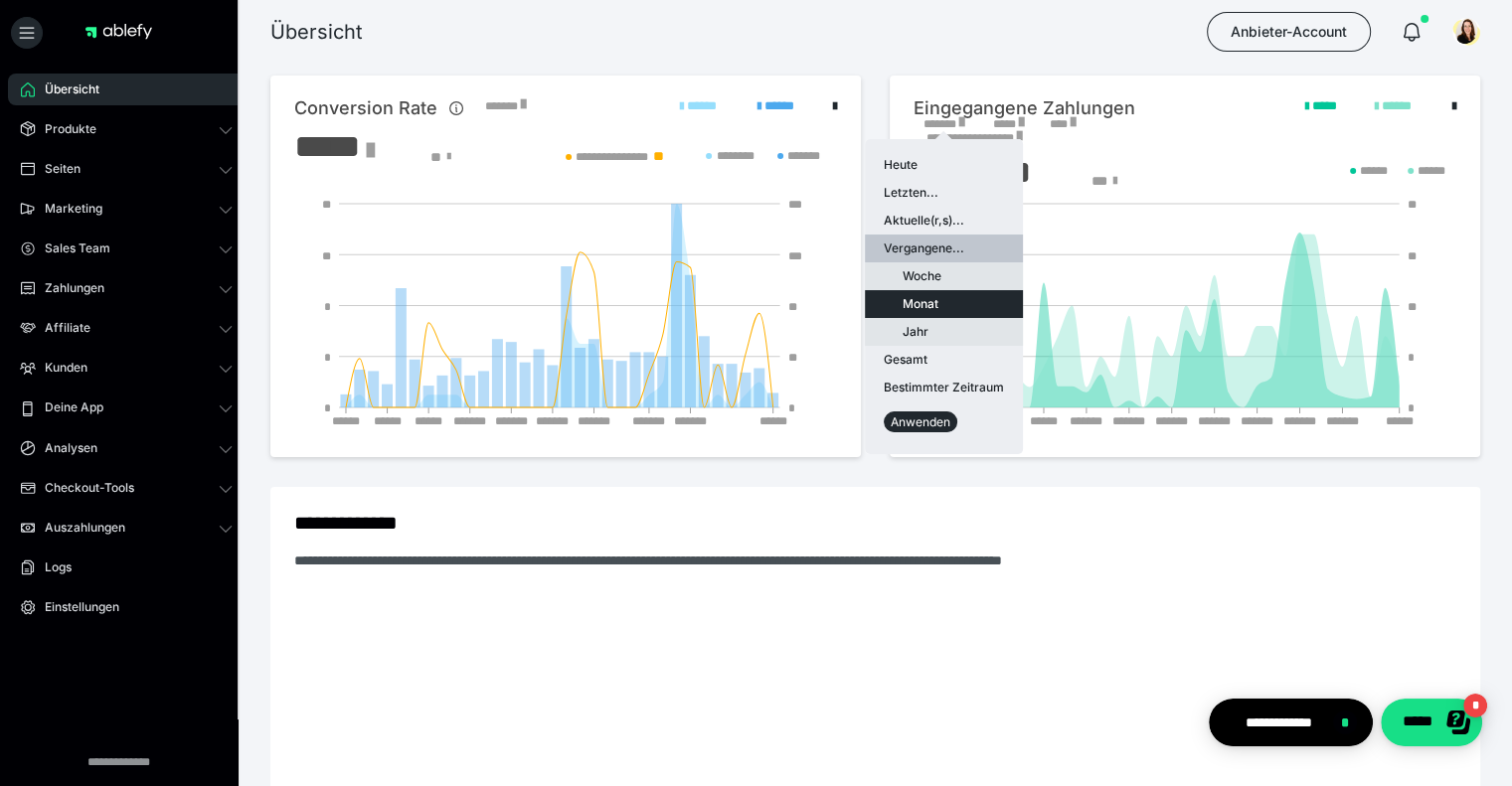 click on "Anwenden" at bounding box center (921, 421) 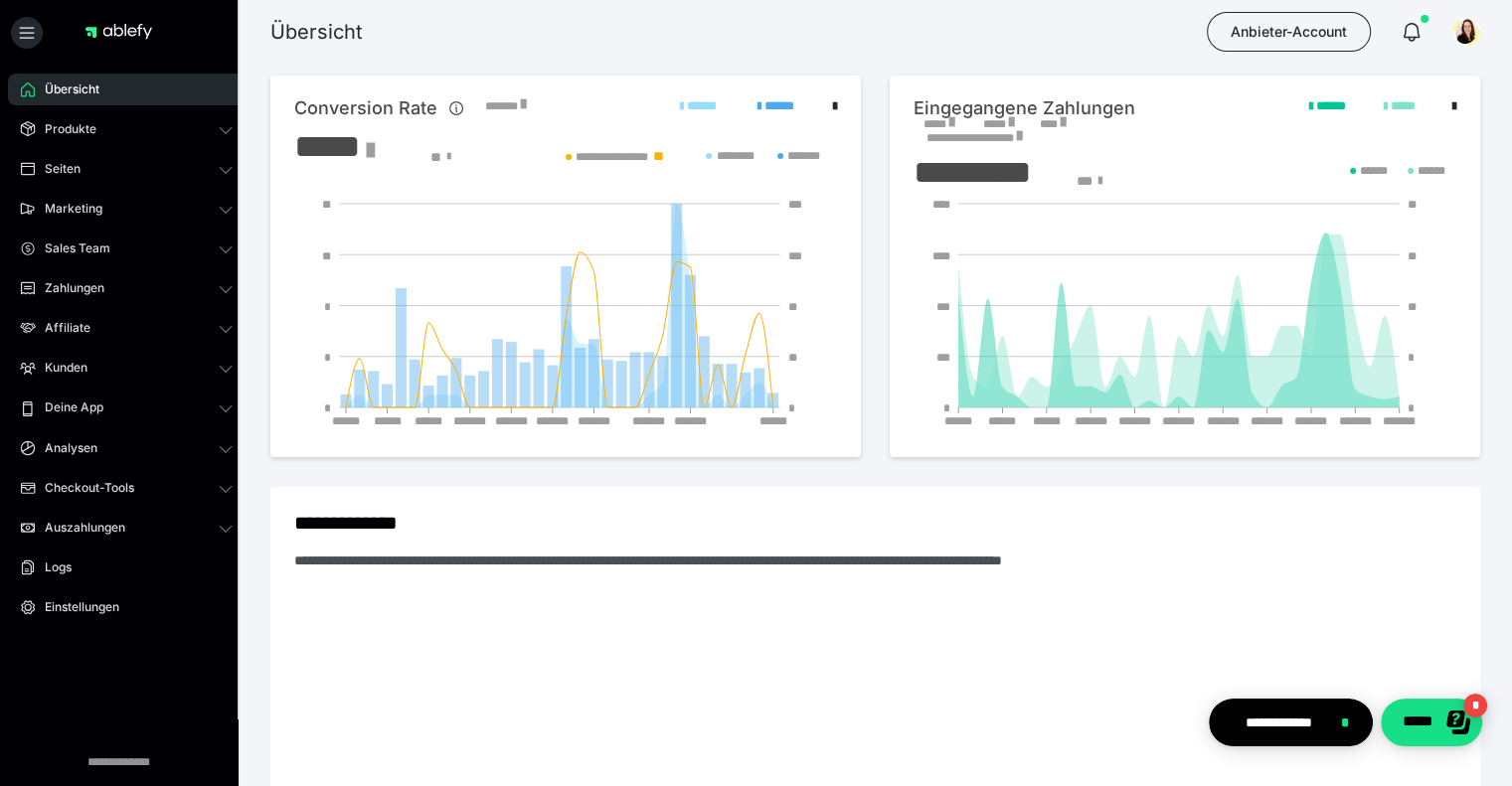click at bounding box center [1010, 122] 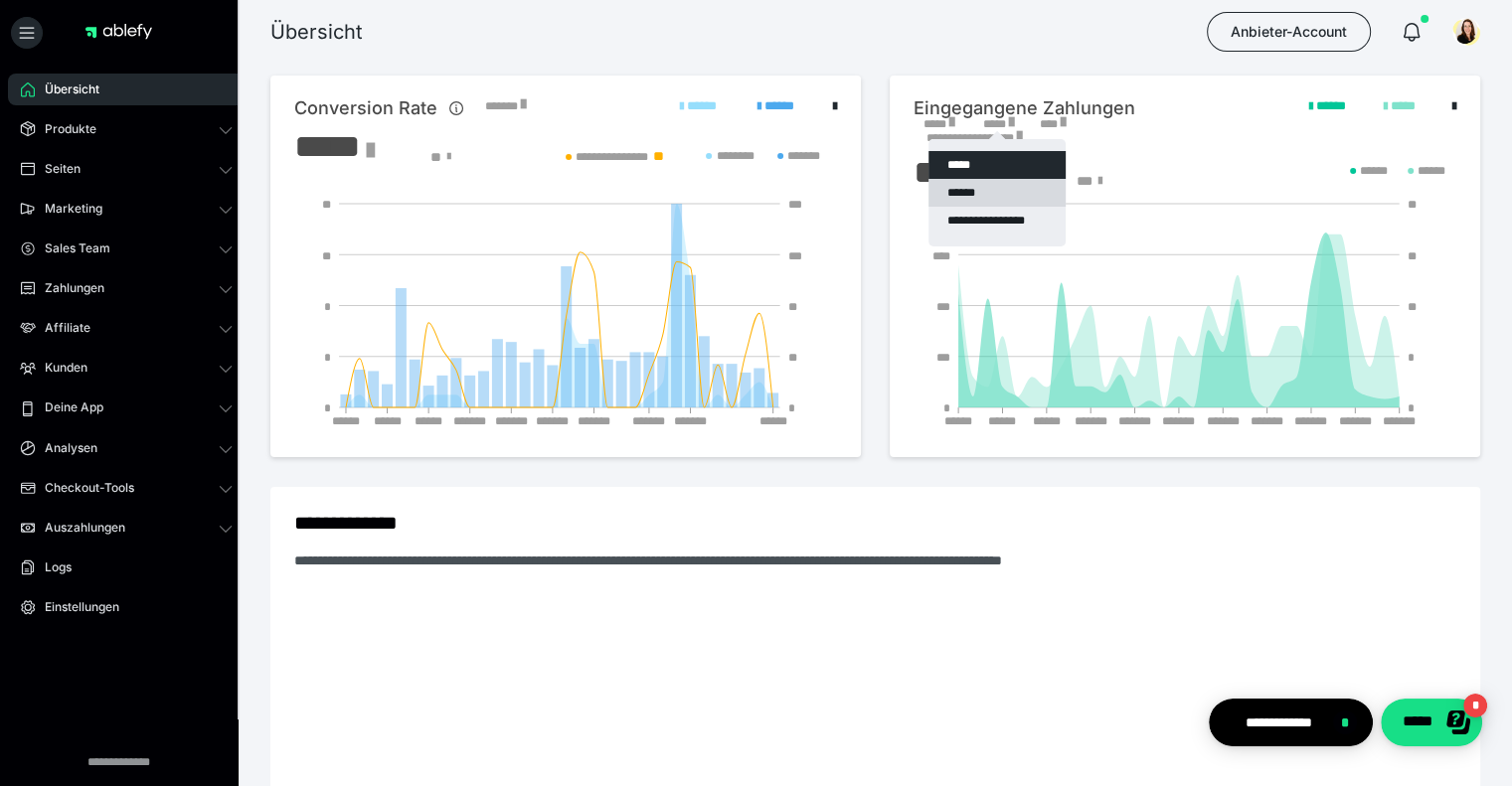 click on "******" at bounding box center (997, 193) 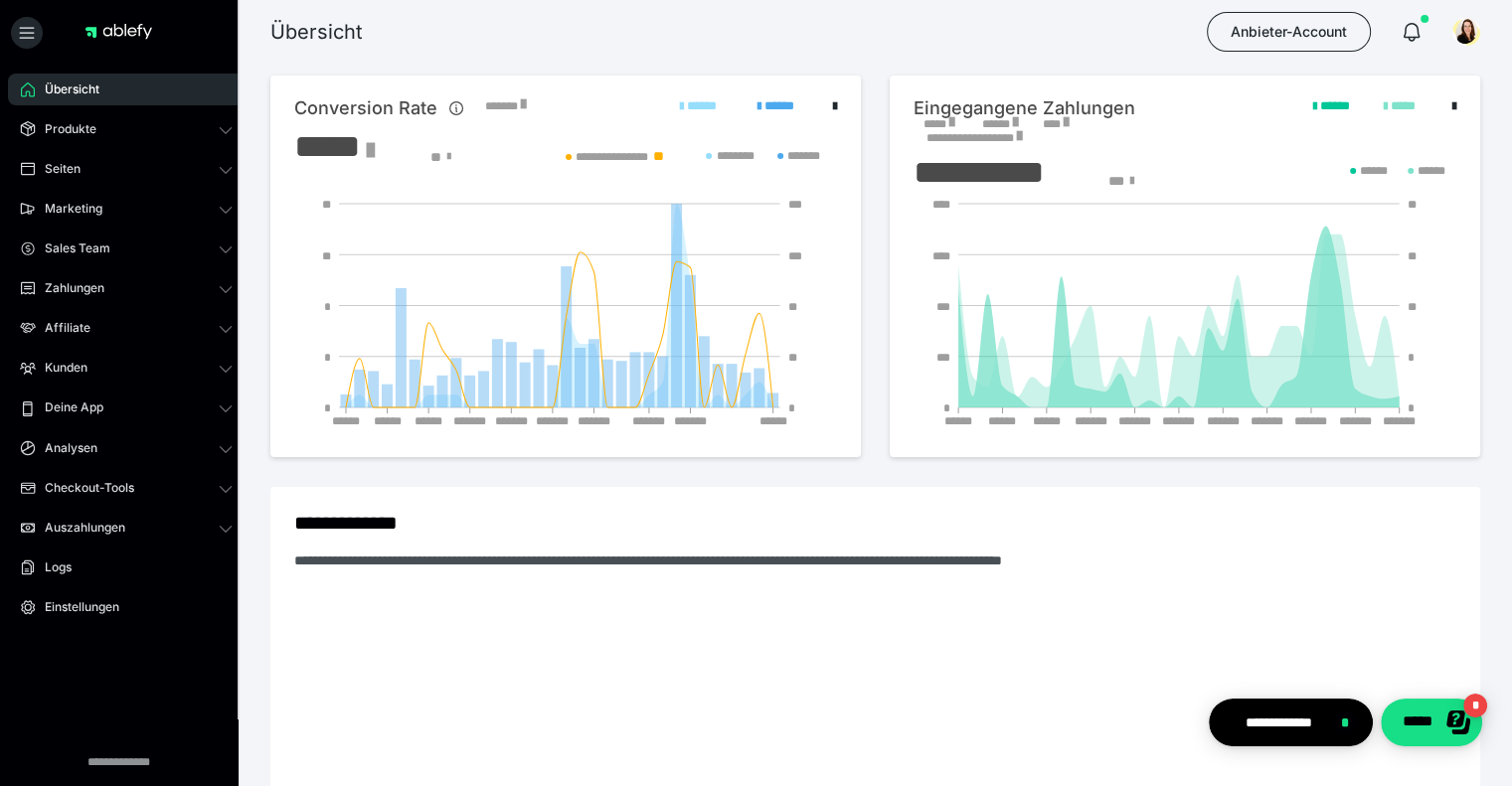 click on "******" at bounding box center (999, 124) 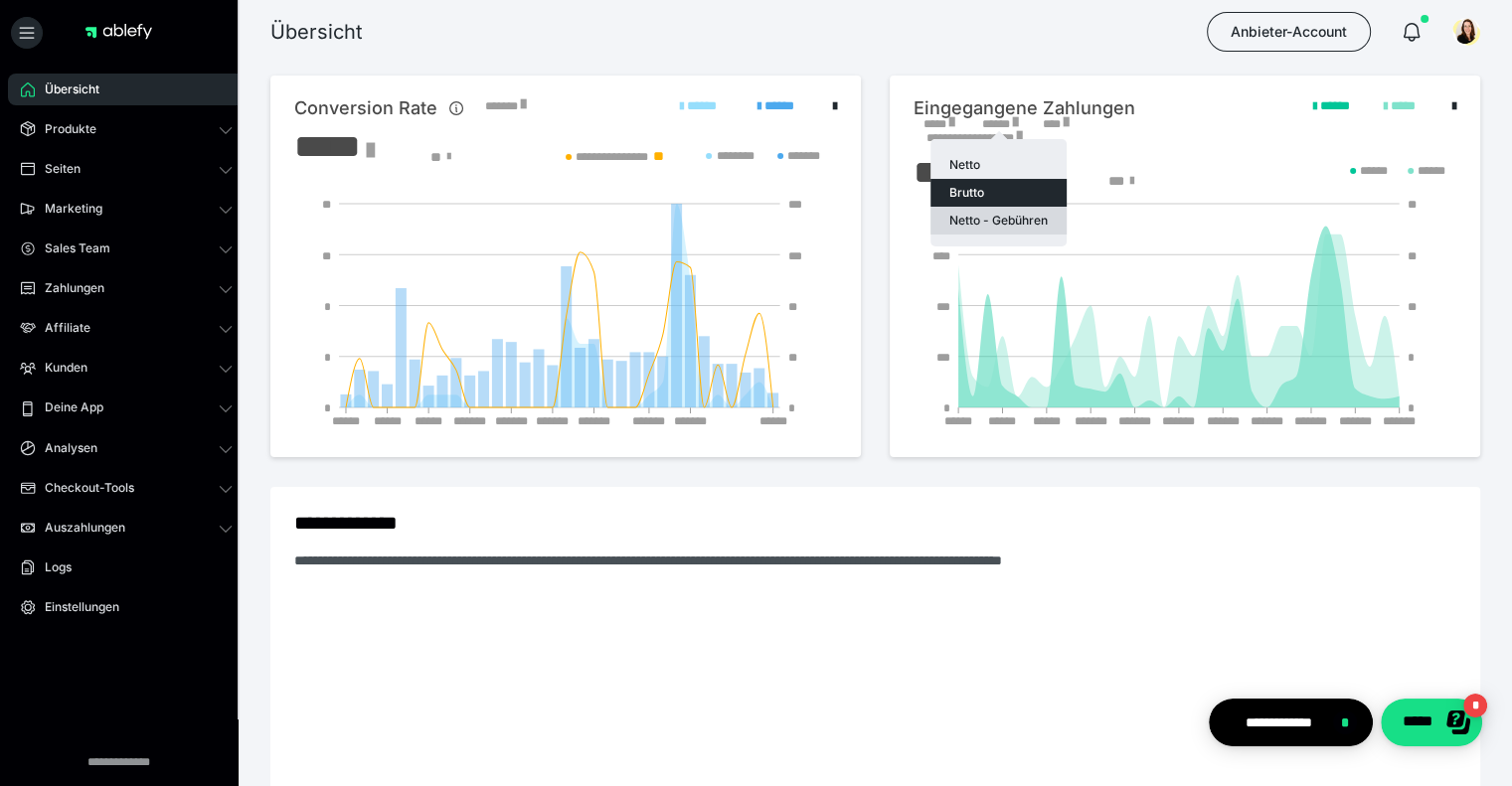 click on "Netto - Gebühren" at bounding box center [998, 221] 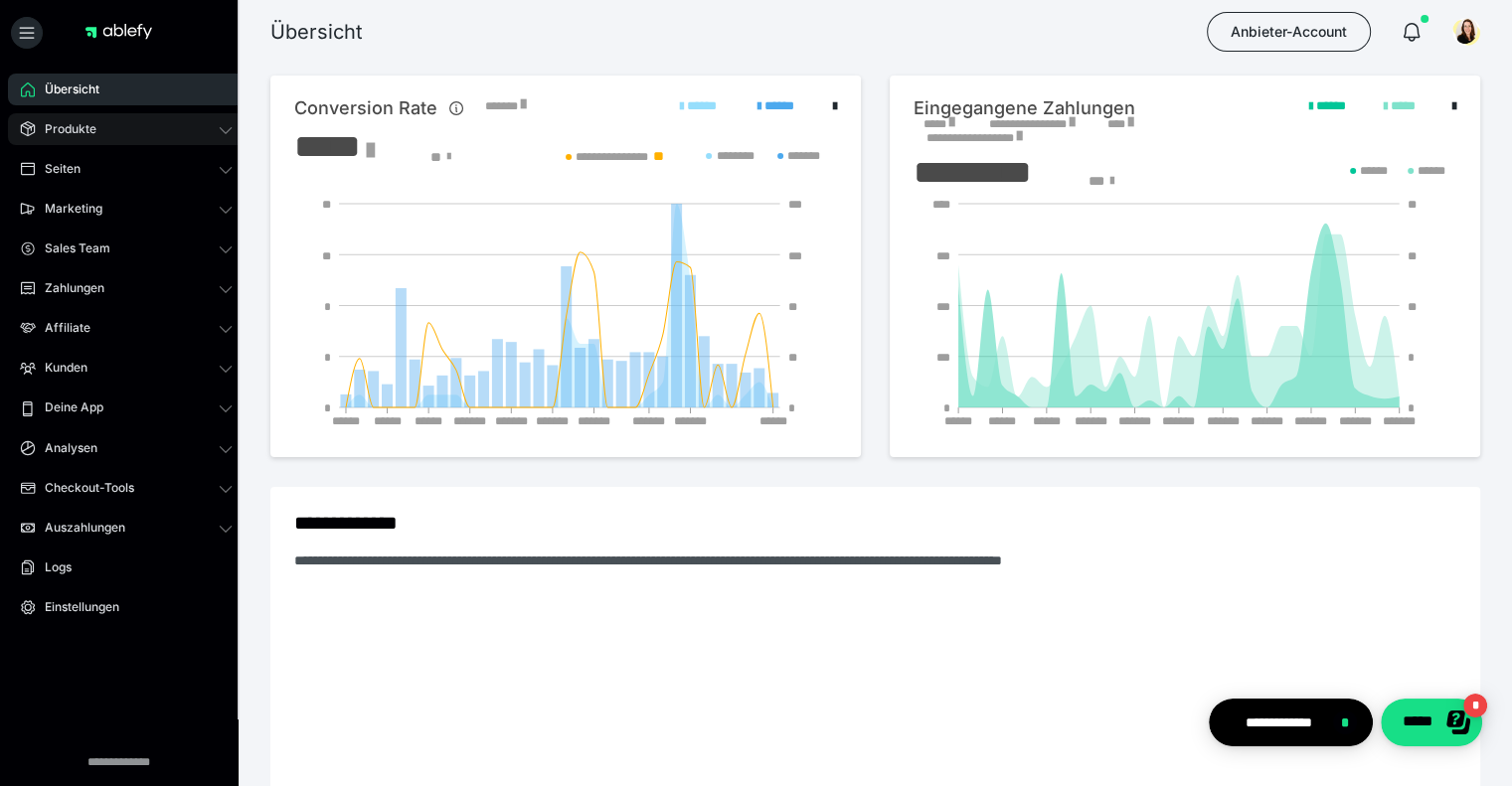 click on "Produkte" at bounding box center (126, 129) 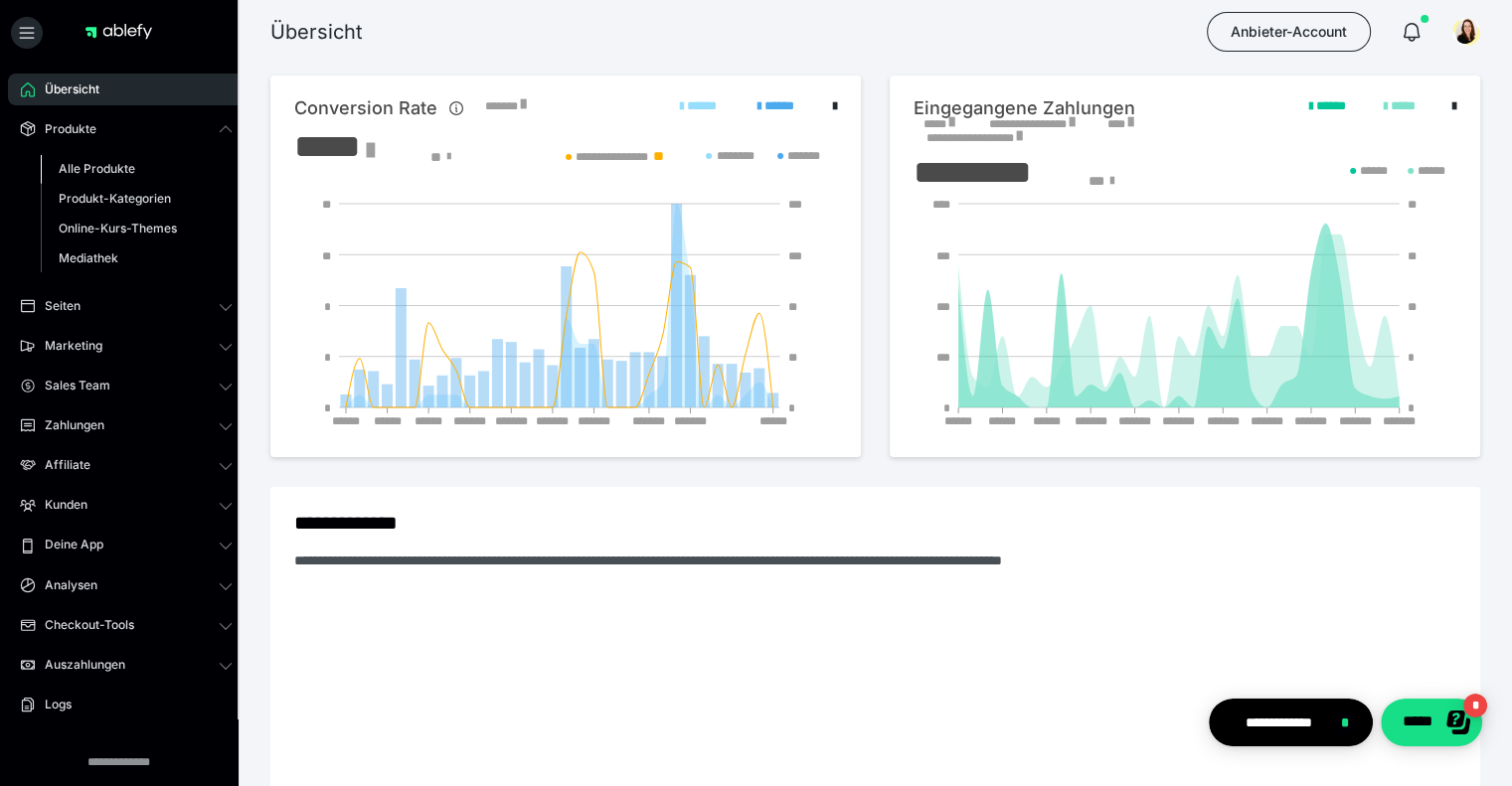 click on "Alle Produkte" at bounding box center (136, 169) 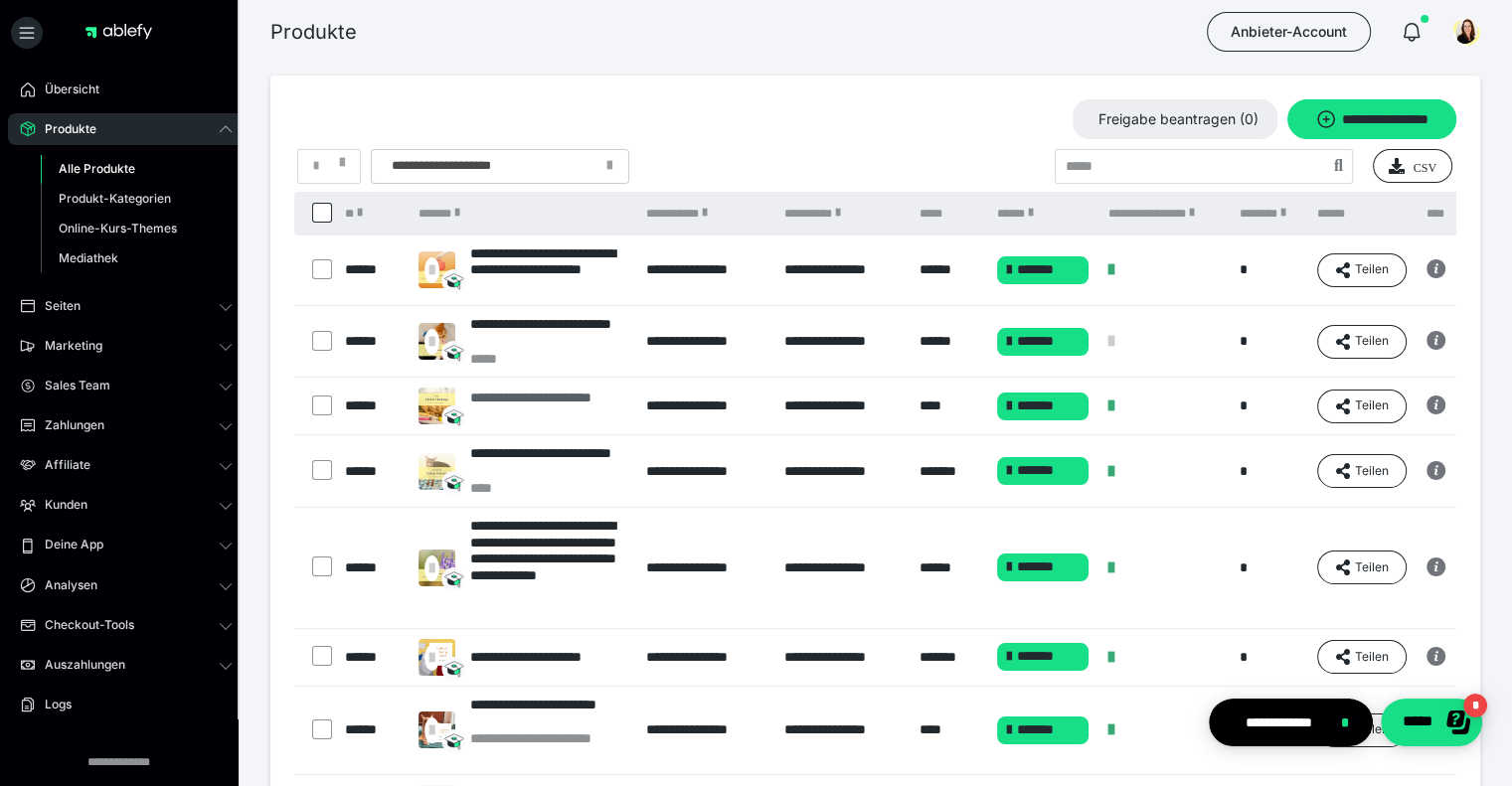 click on "**********" at bounding box center [548, 406] 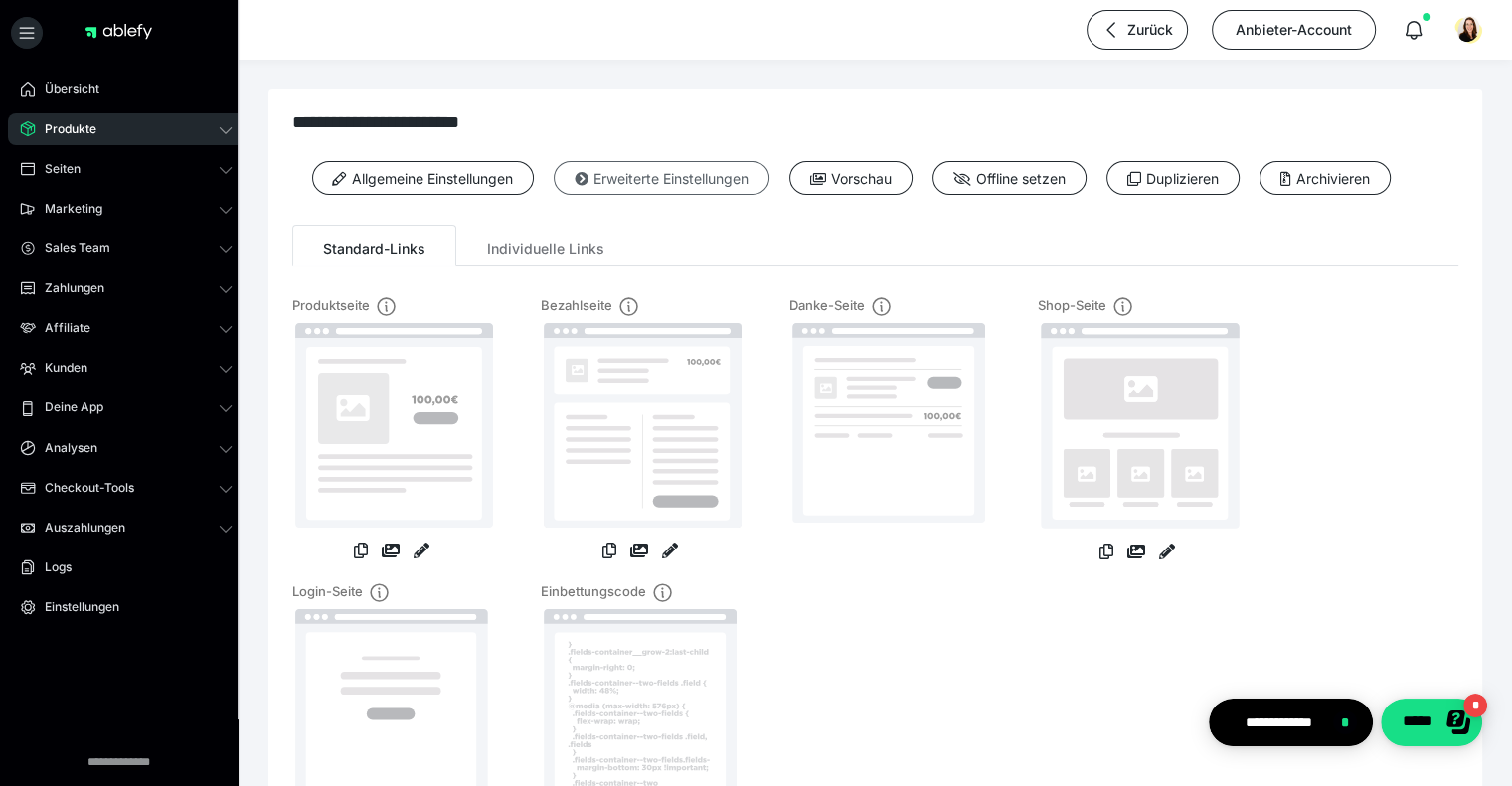 click on "Erweiterte Einstellungen" at bounding box center (661, 178) 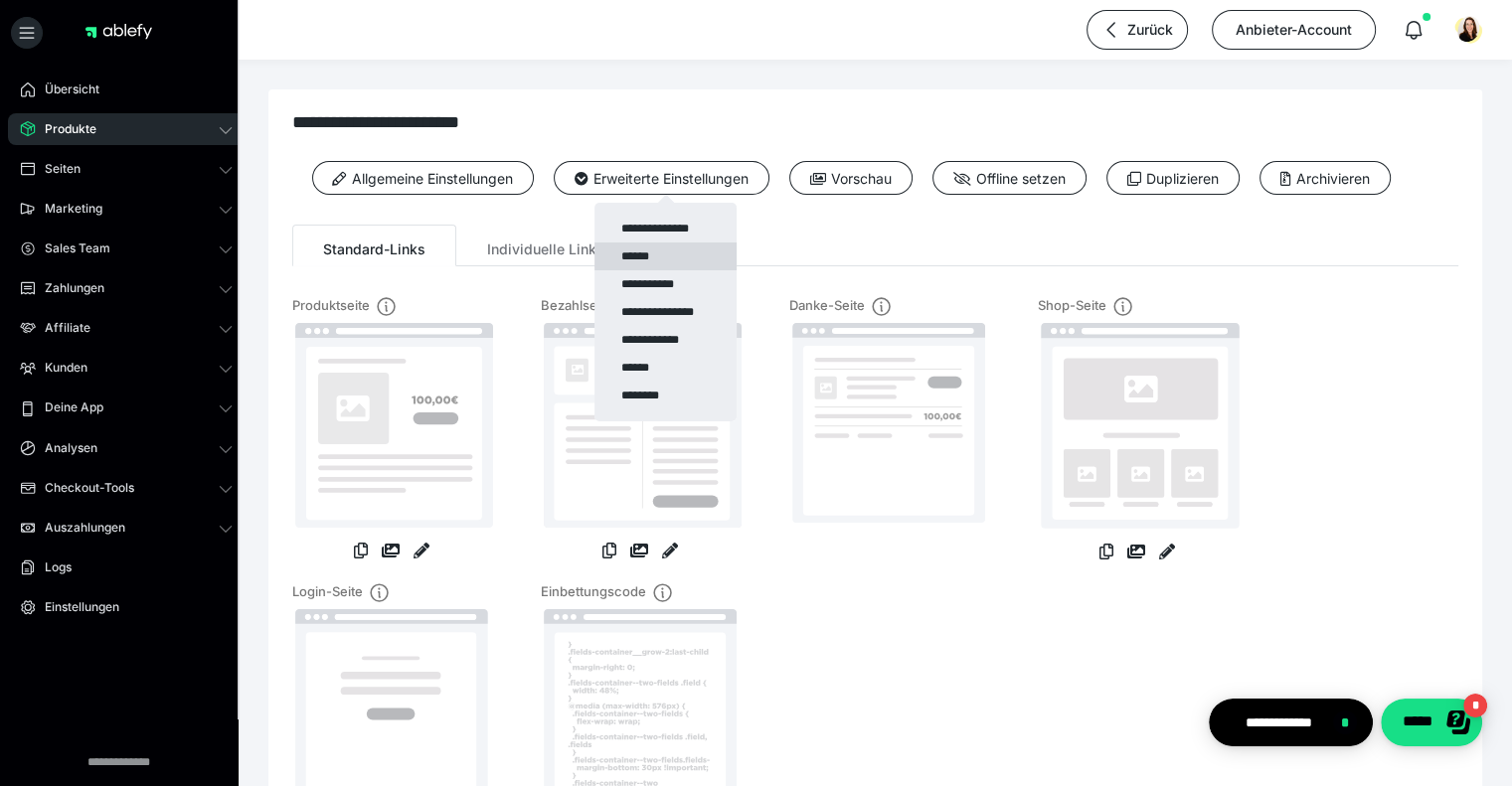 click on "******" at bounding box center (665, 256) 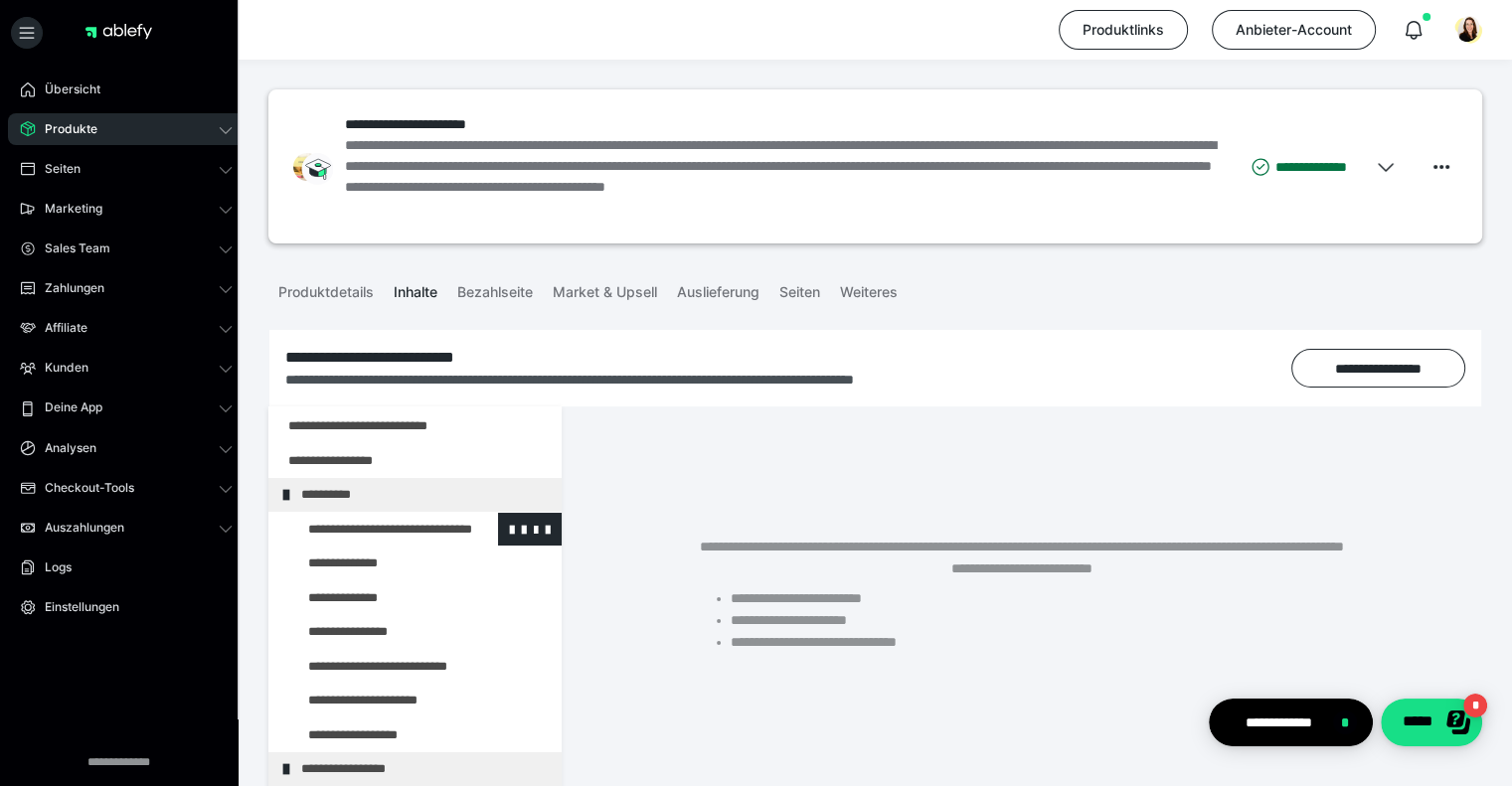 scroll, scrollTop: 0, scrollLeft: 0, axis: both 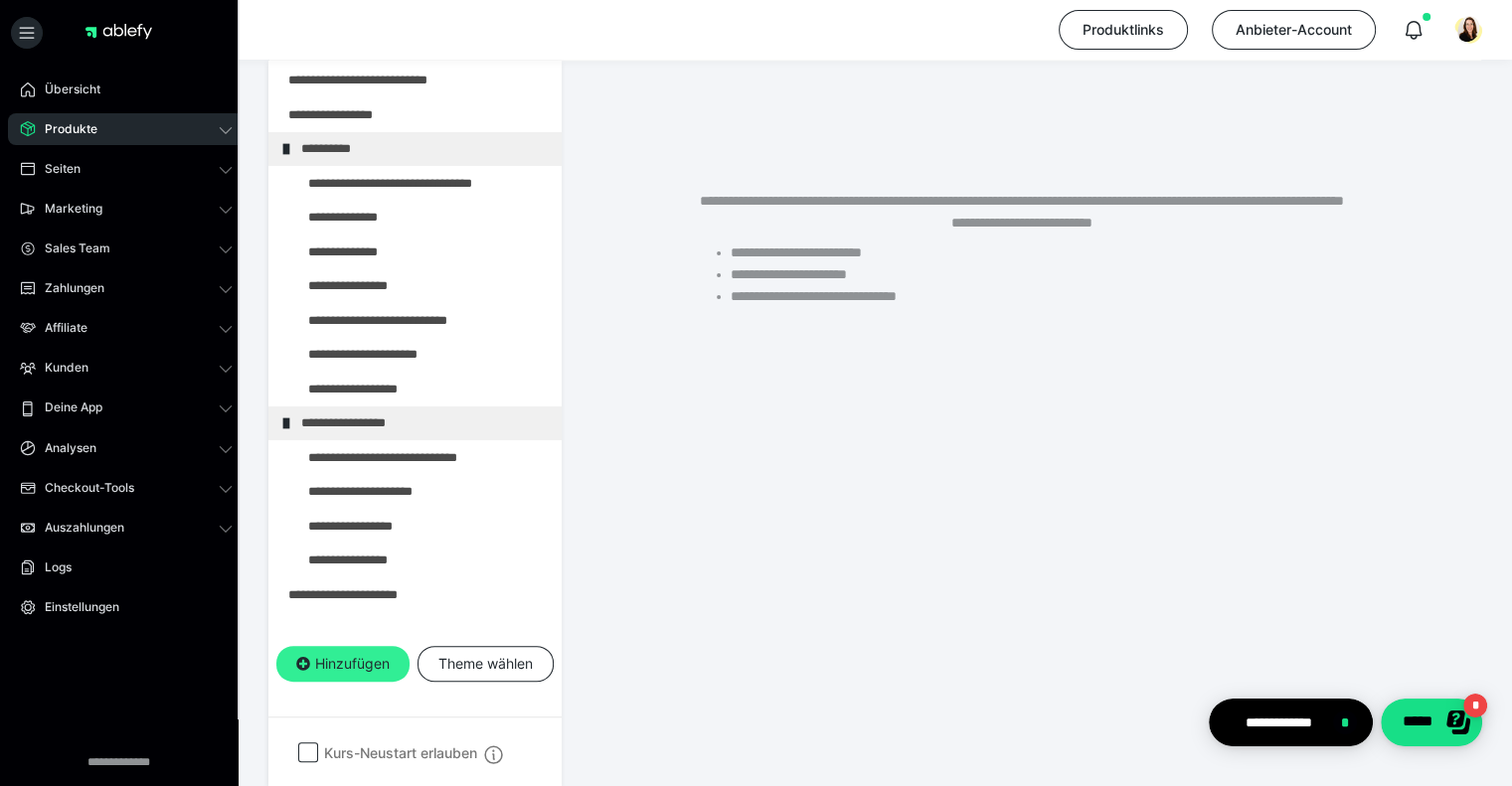 click on "Hinzufügen" at bounding box center (343, 664) 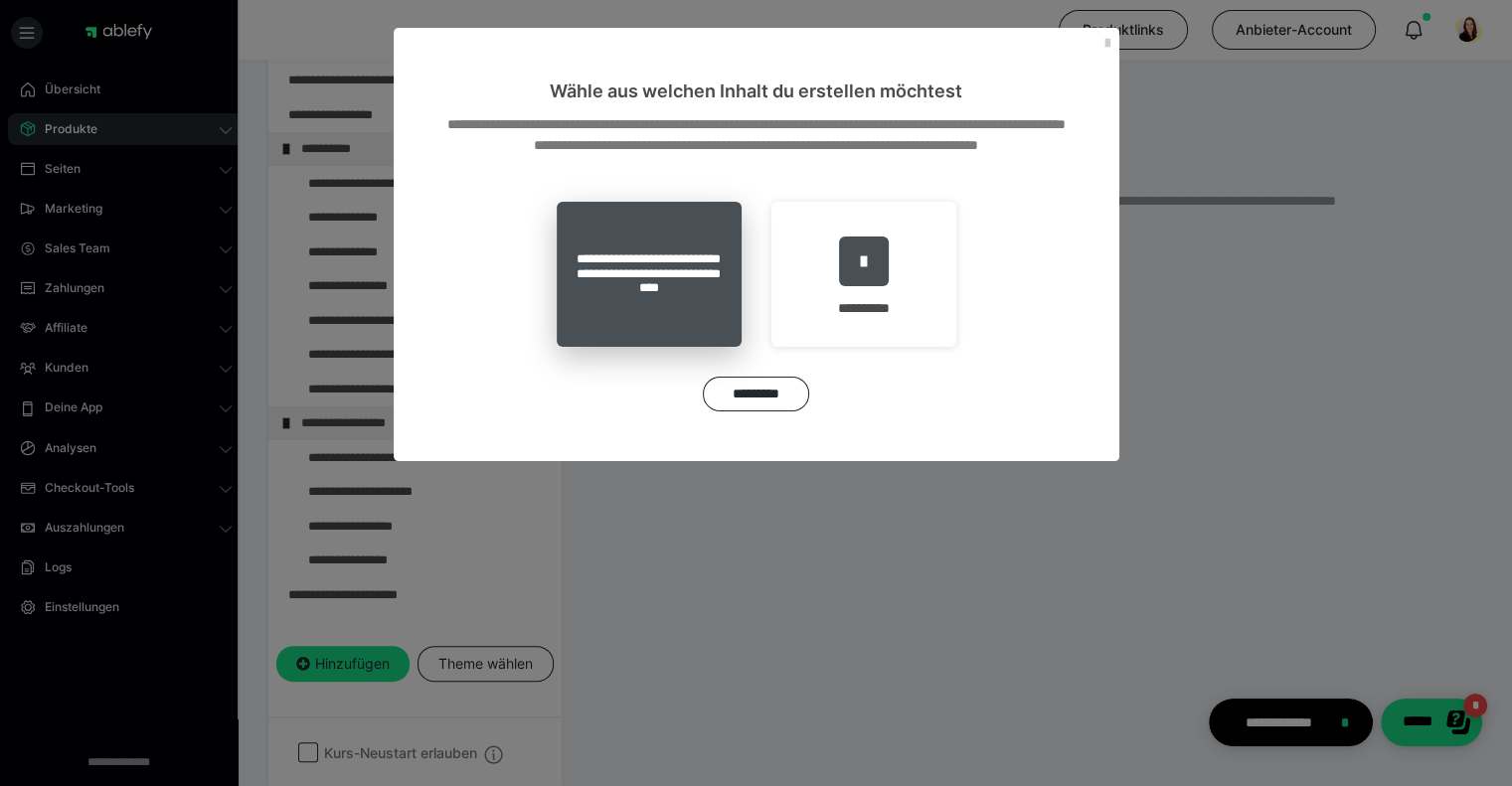 click on "**********" at bounding box center (649, 274) 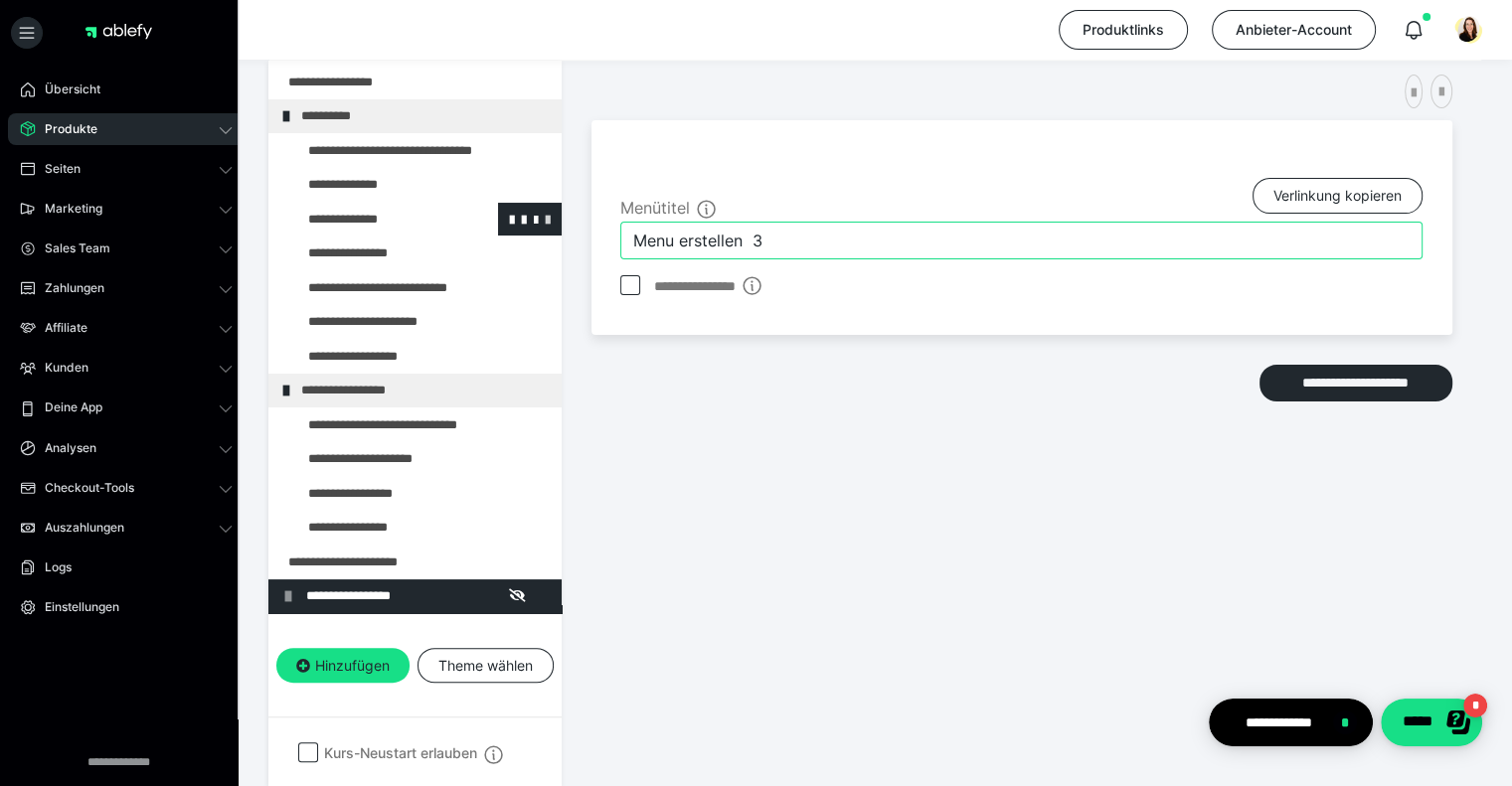 drag, startPoint x: 698, startPoint y: 236, endPoint x: 531, endPoint y: 228, distance: 167.19151 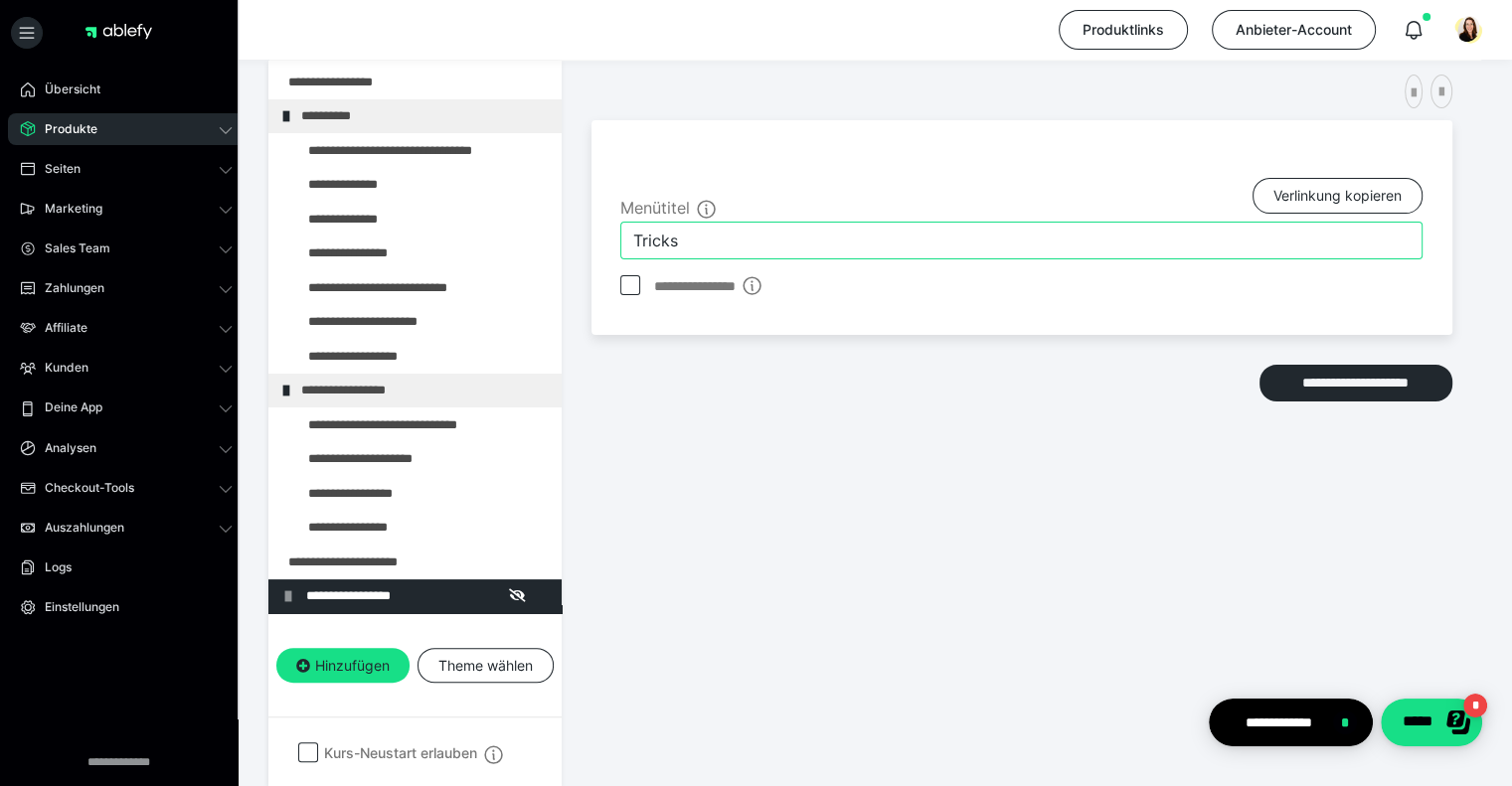 type on "Tricks" 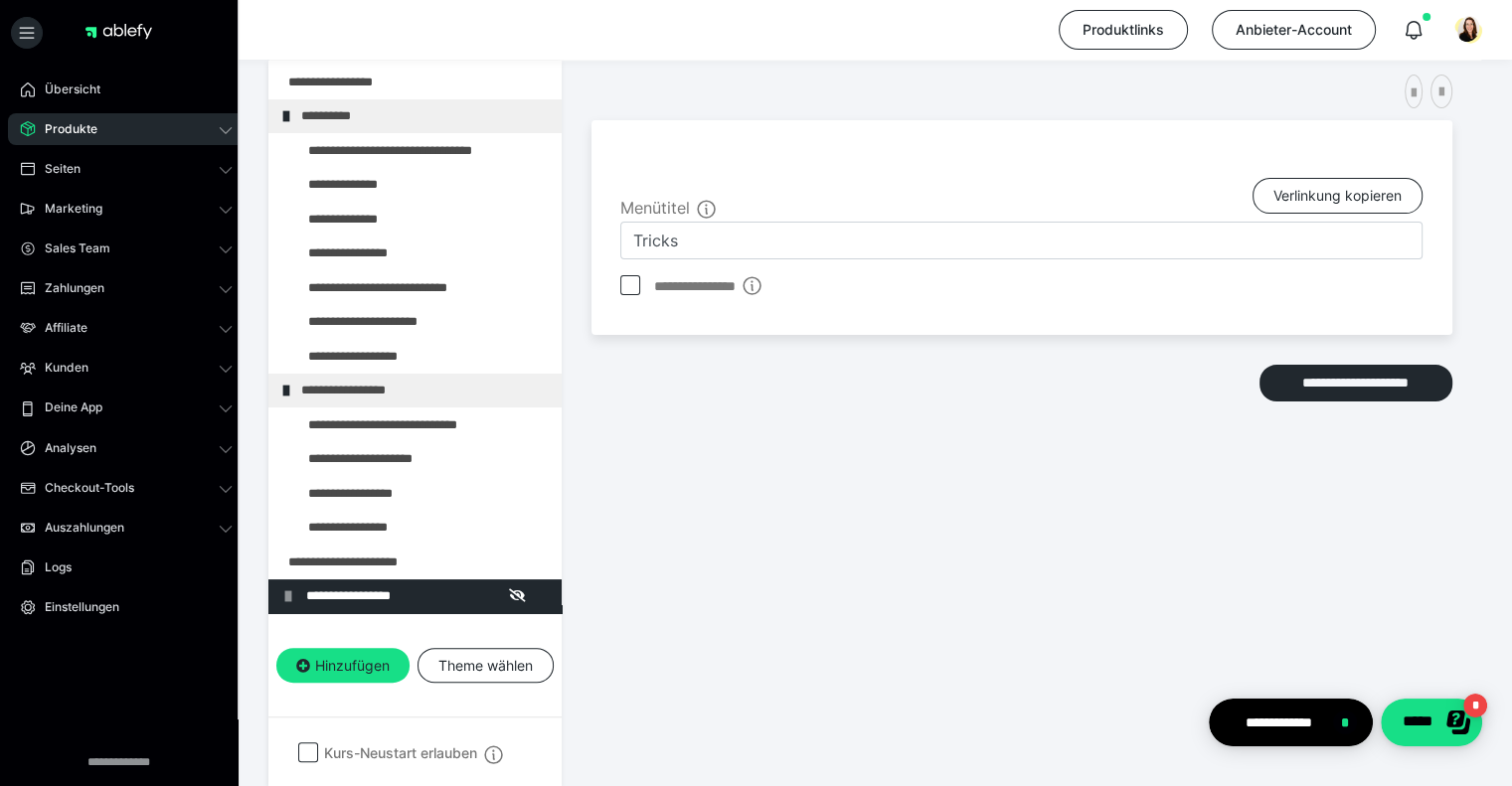 click on "**********" at bounding box center [1022, 389] 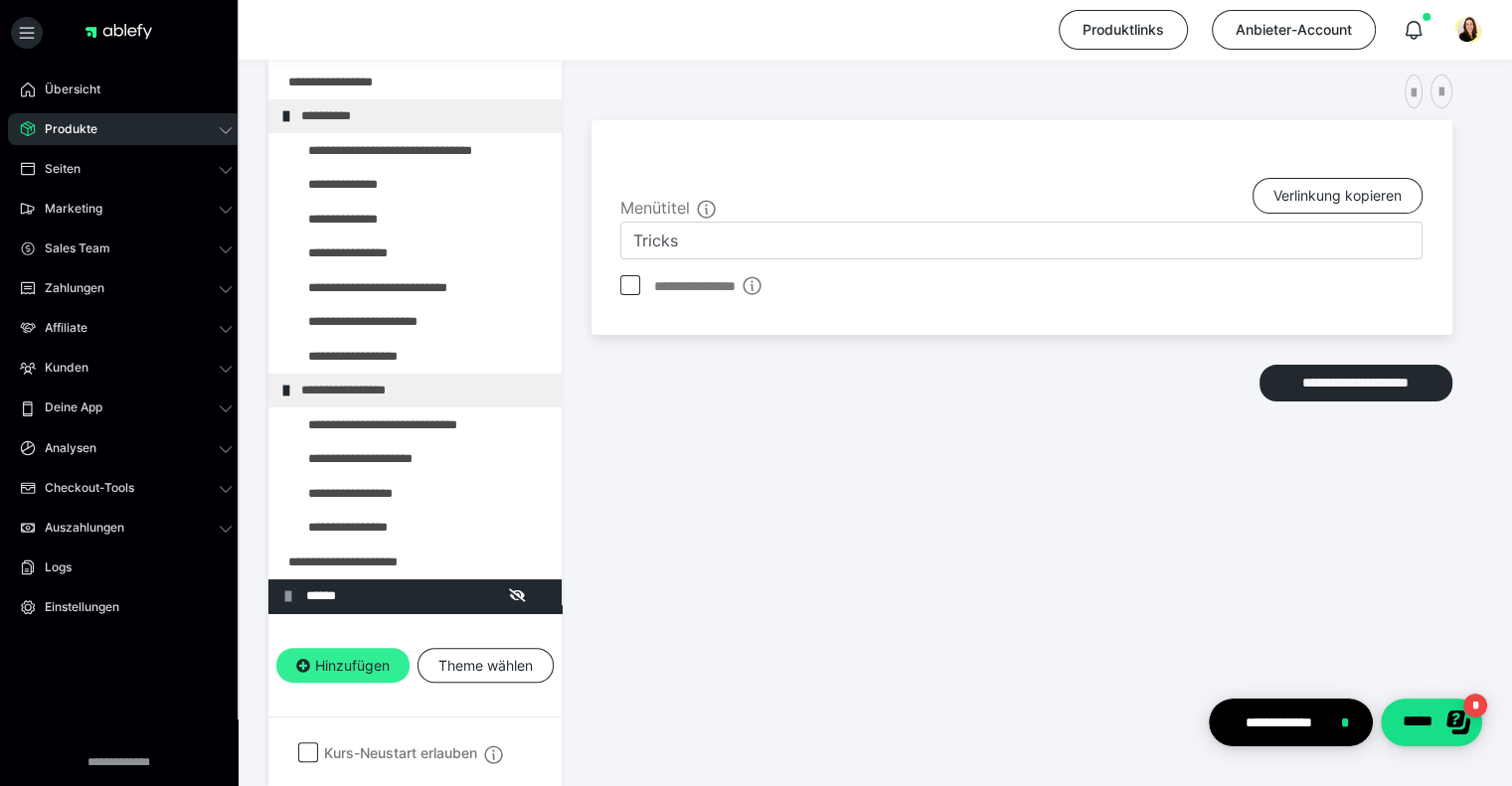 click on "Hinzufügen" at bounding box center [343, 666] 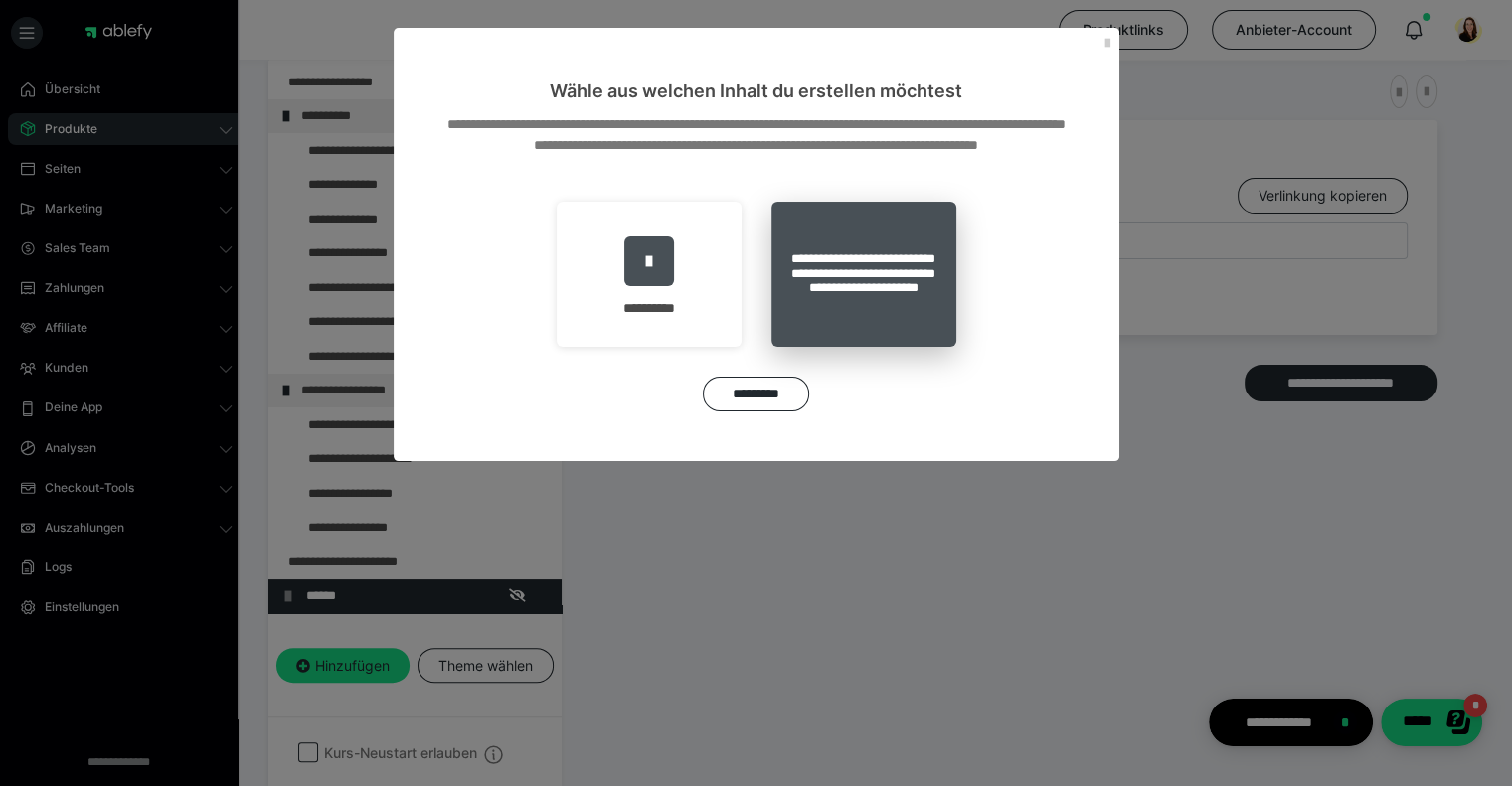 click on "**********" at bounding box center (864, 274) 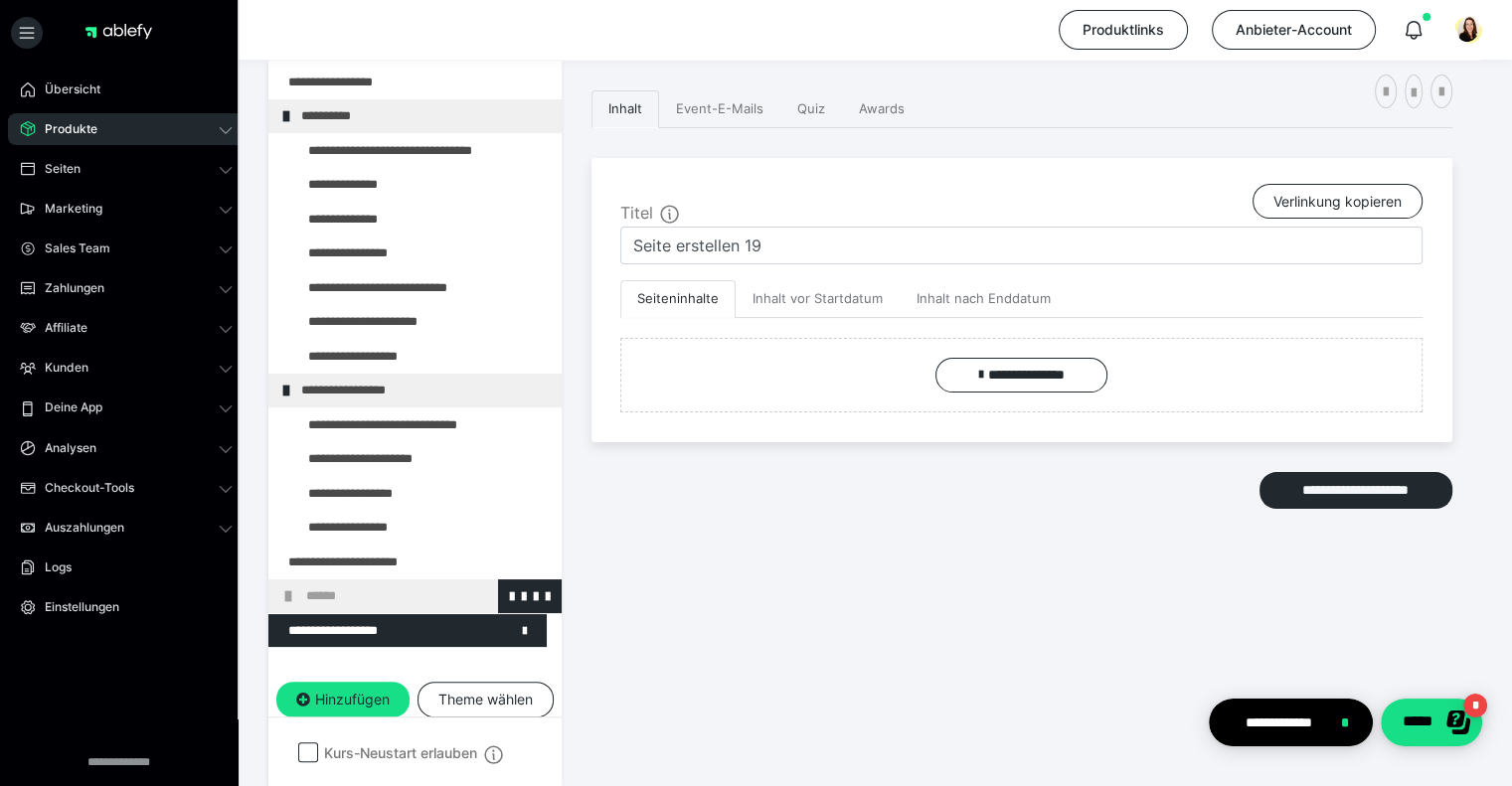 click at bounding box center (288, 596) 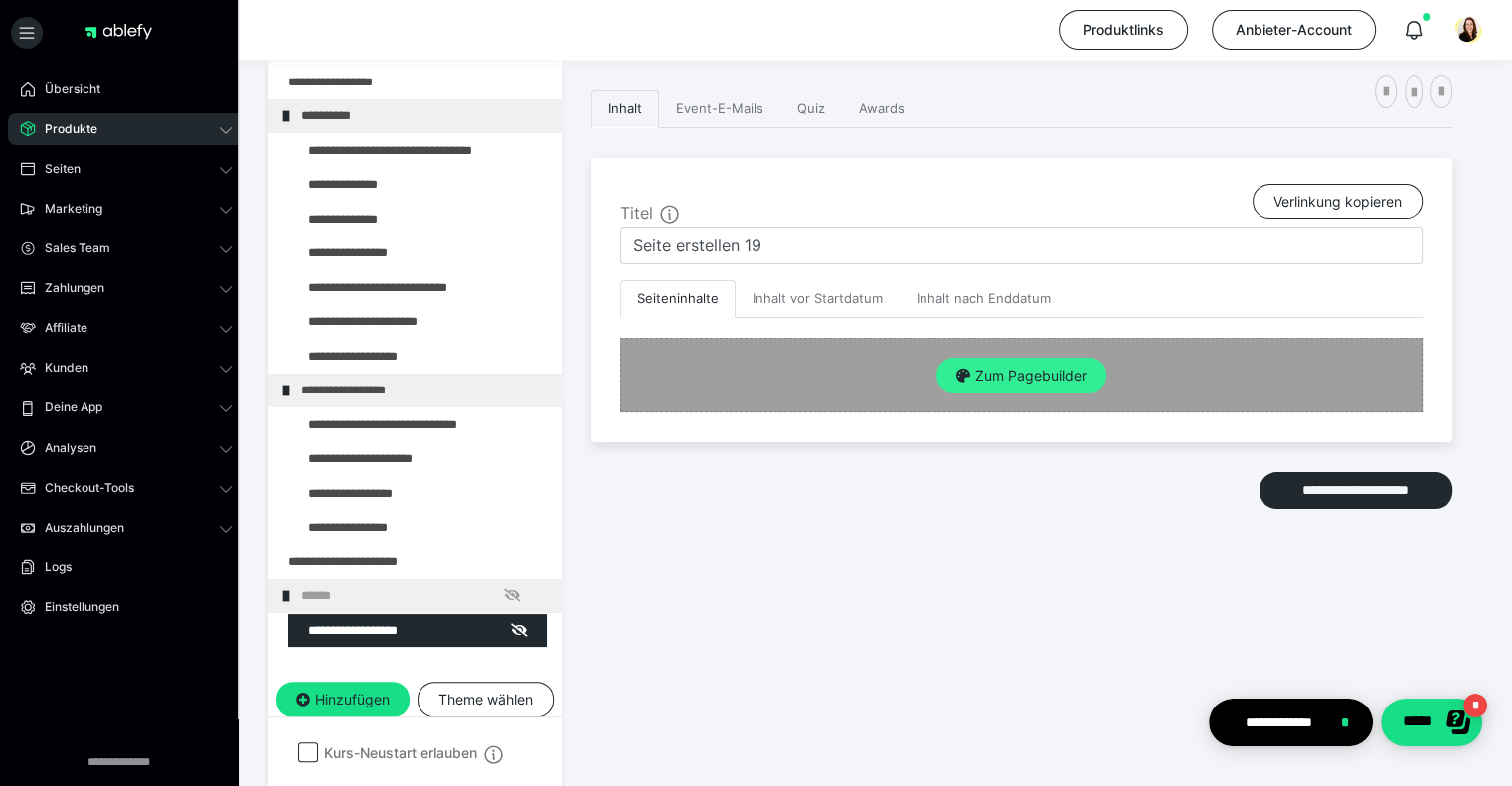 click on "Zum Pagebuilder" at bounding box center (1021, 376) 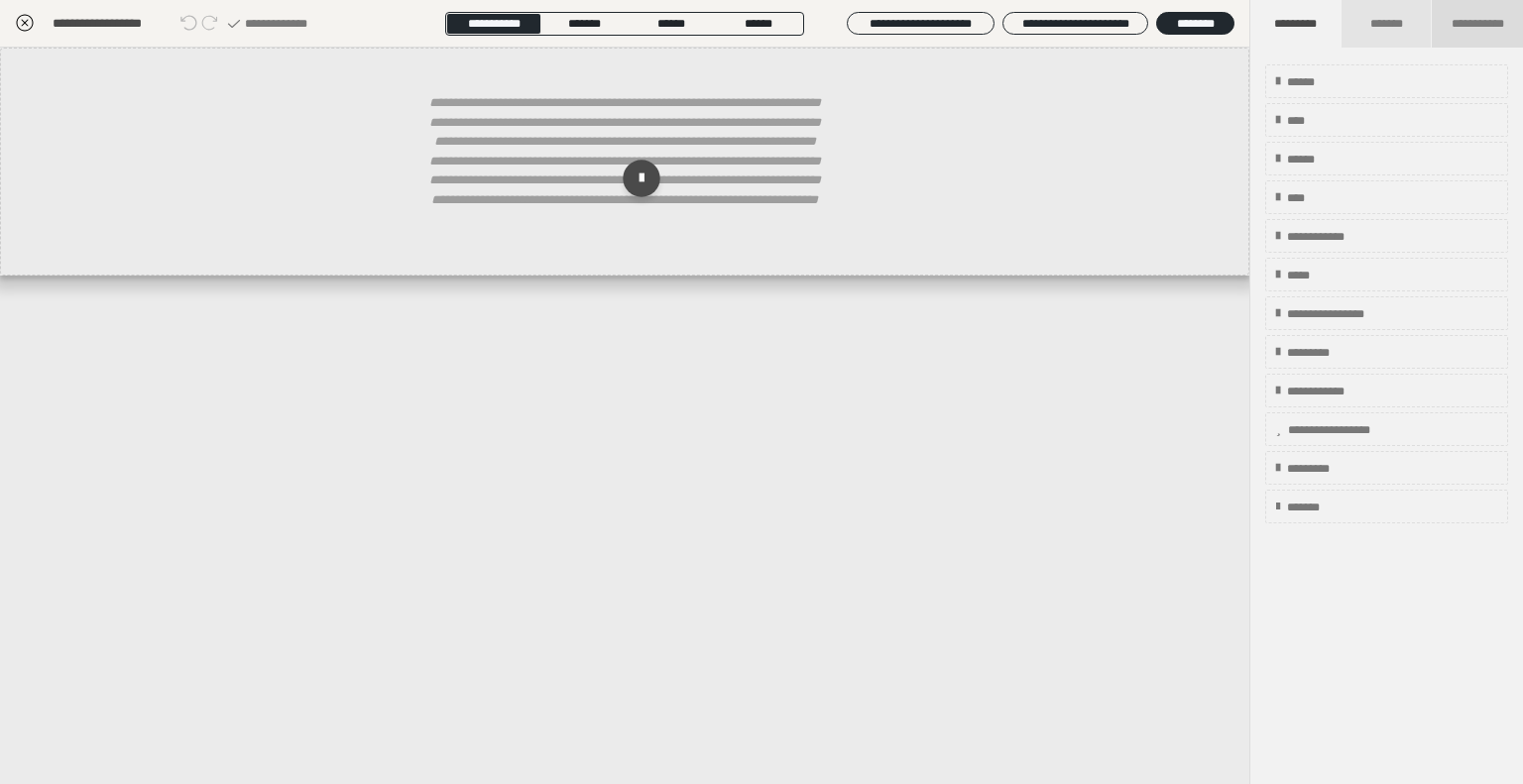 click on "**********" at bounding box center [1477, 24] 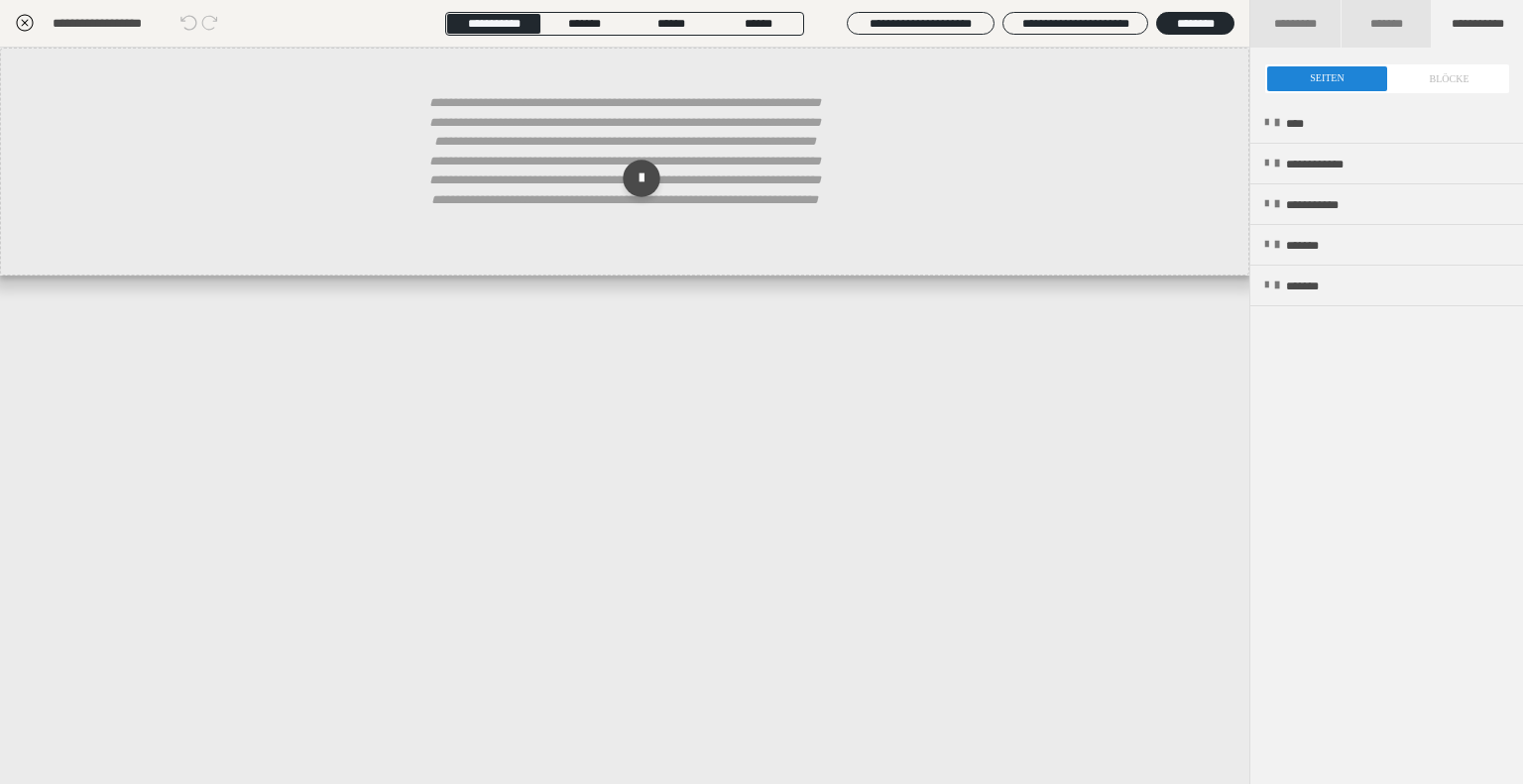 click at bounding box center [1387, 78] 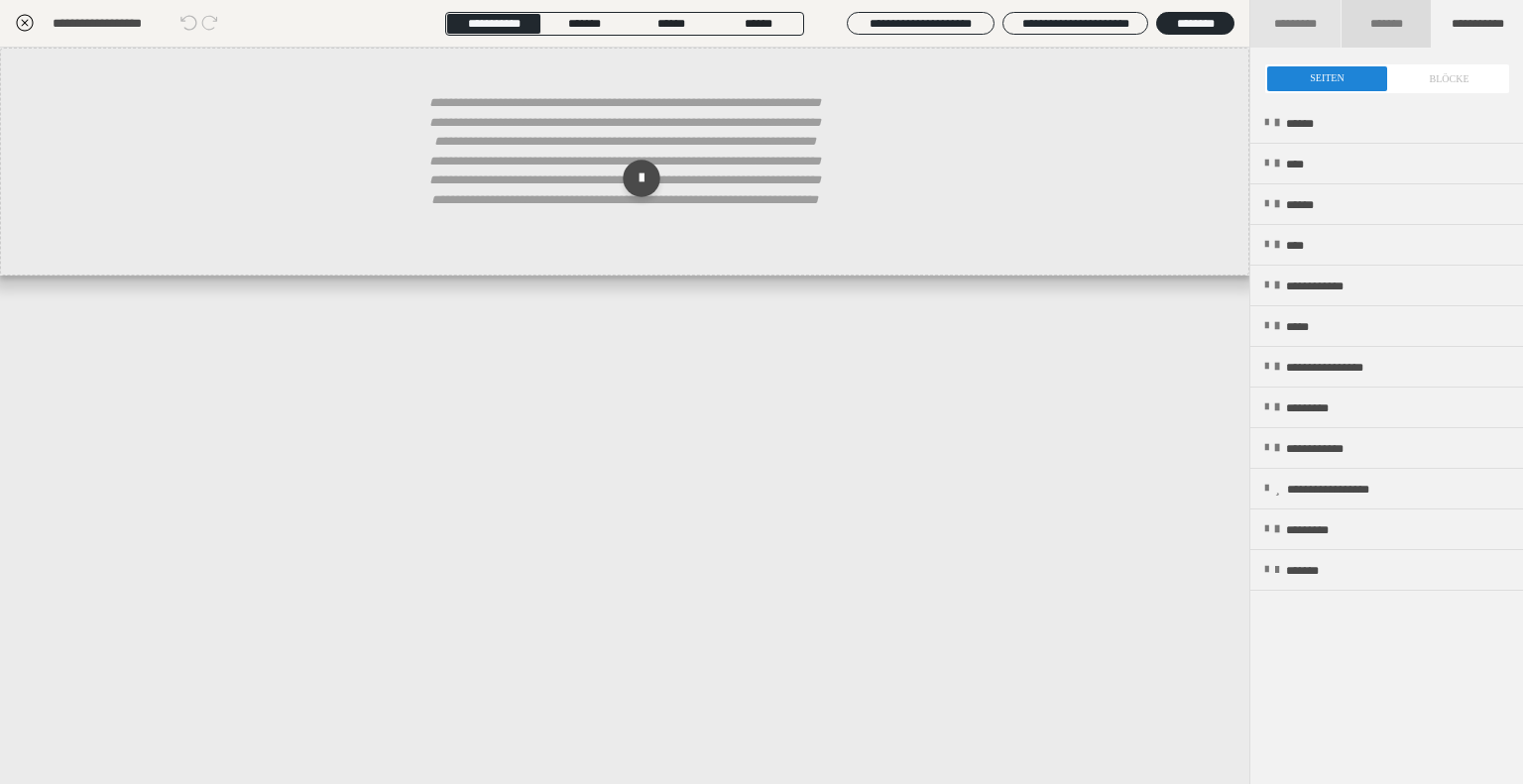 click on "*******" at bounding box center (1385, 24) 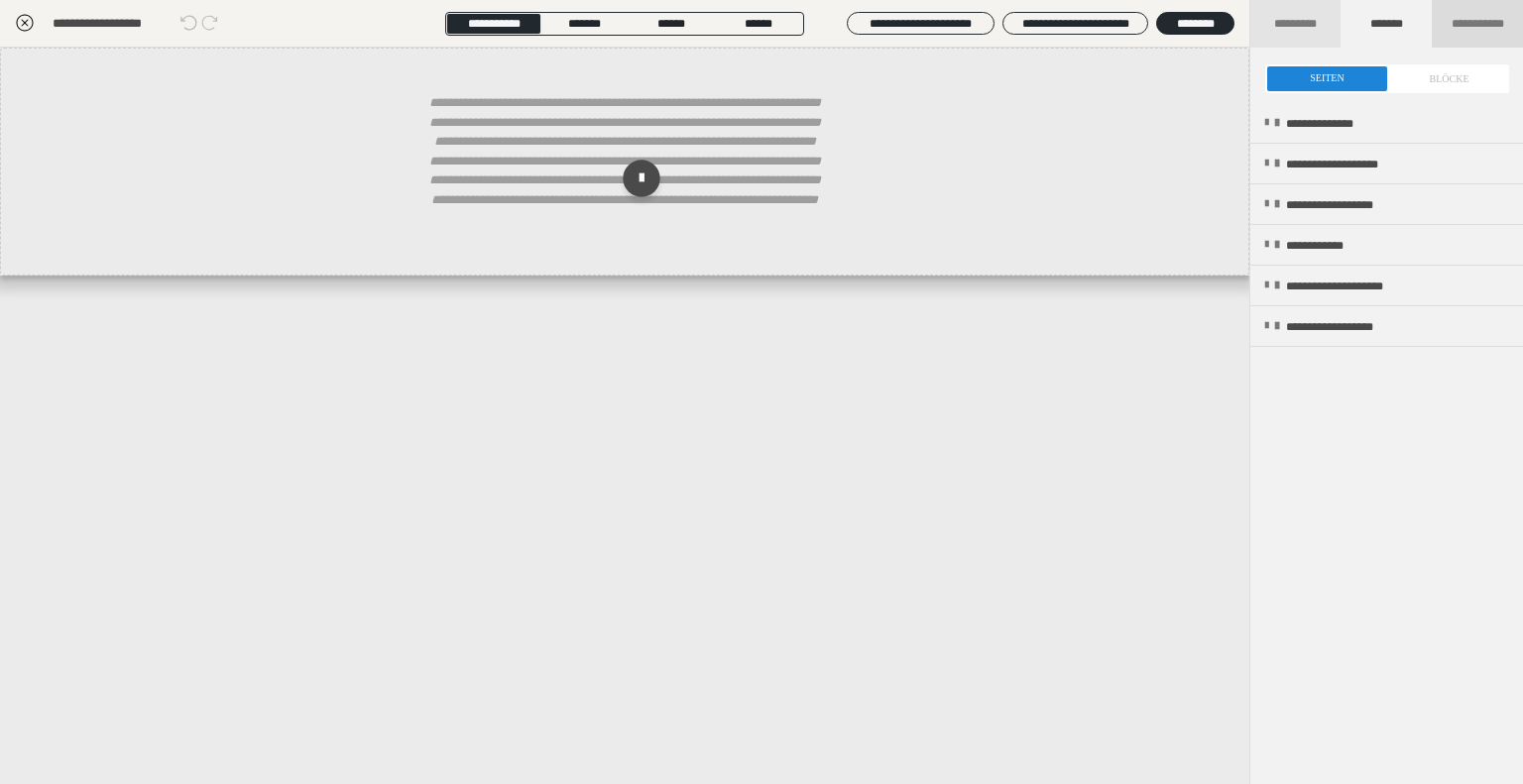 click on "**********" at bounding box center [1477, 24] 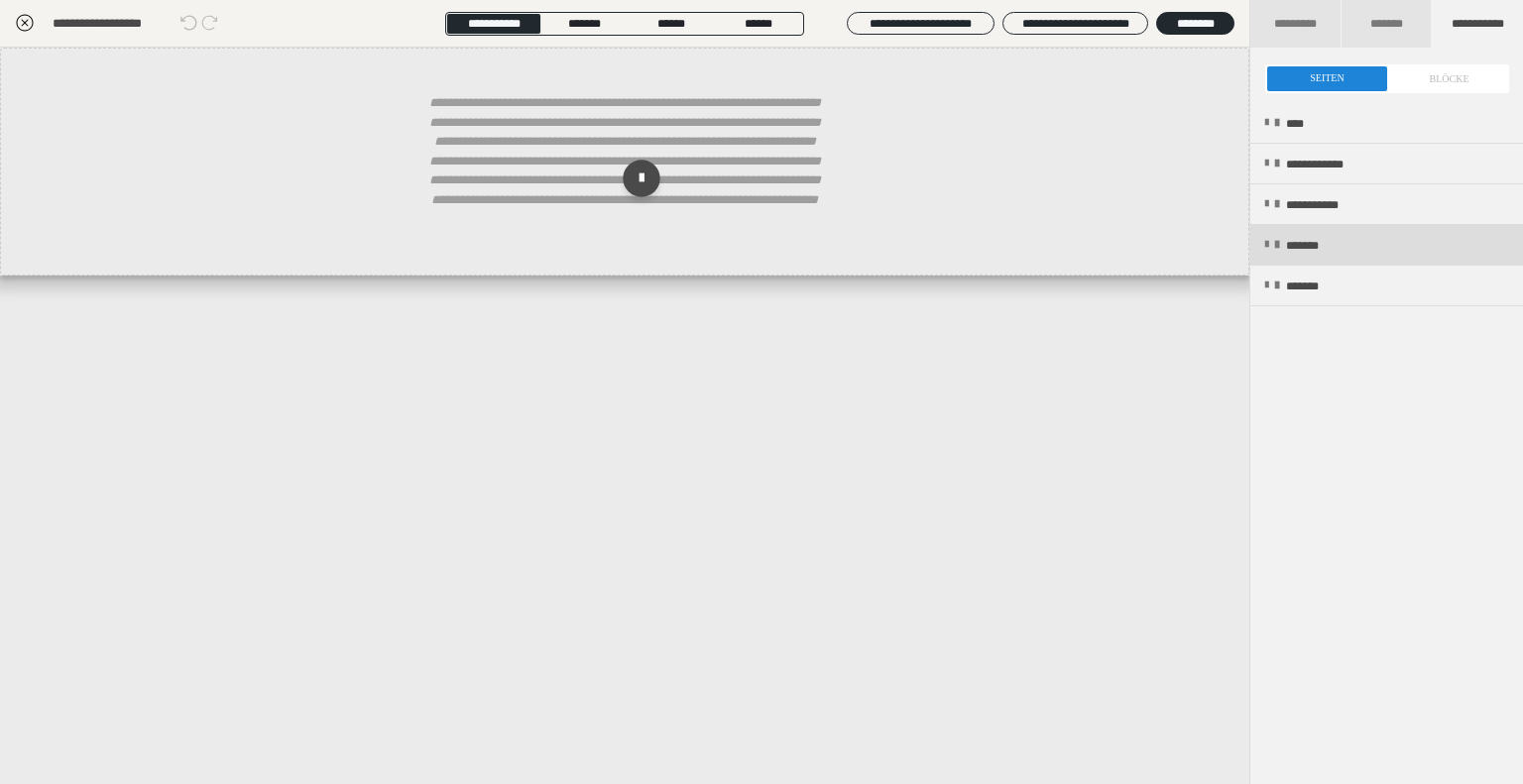 click on "*******" at bounding box center [1316, 246] 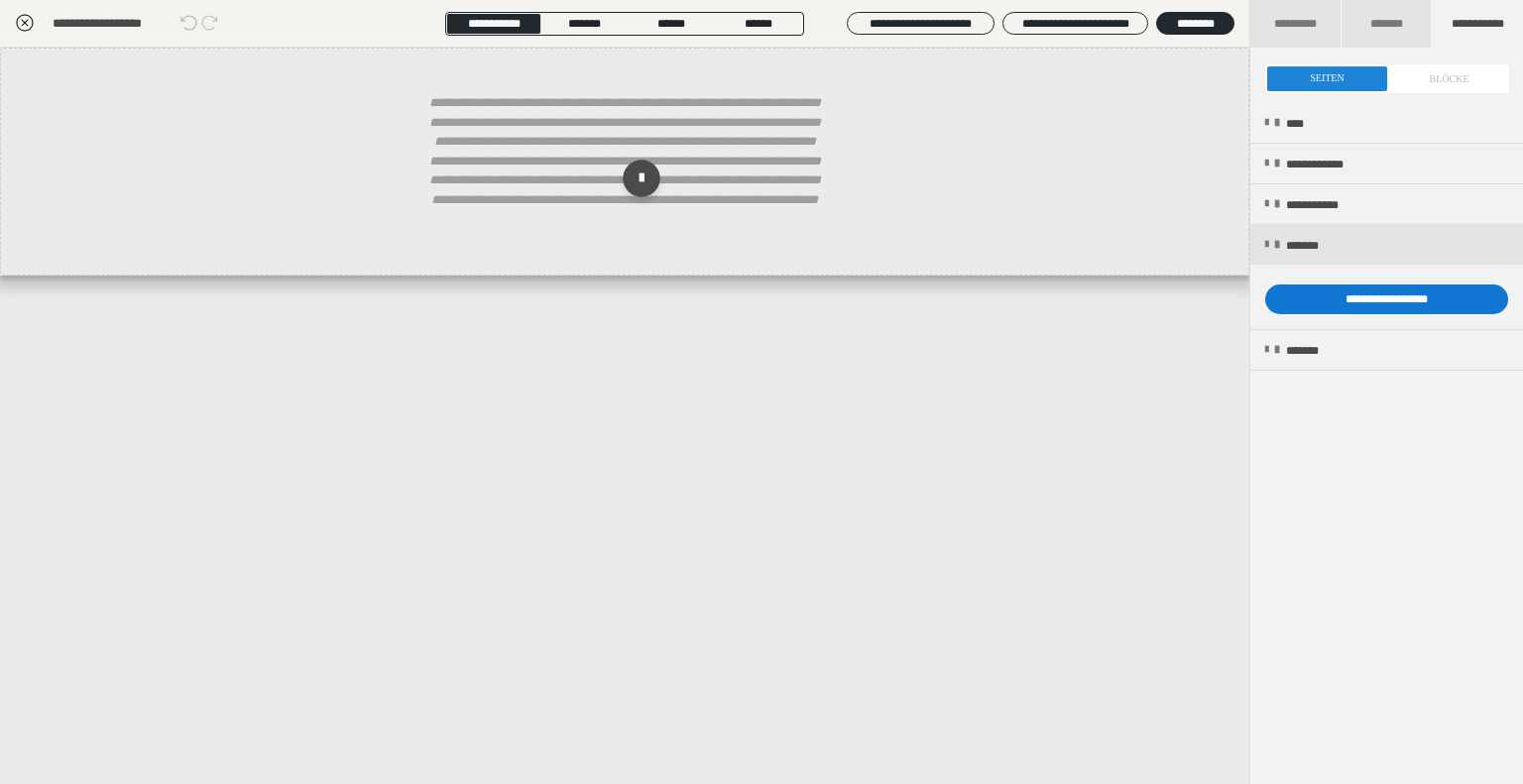 click on "**********" at bounding box center [1386, 299] 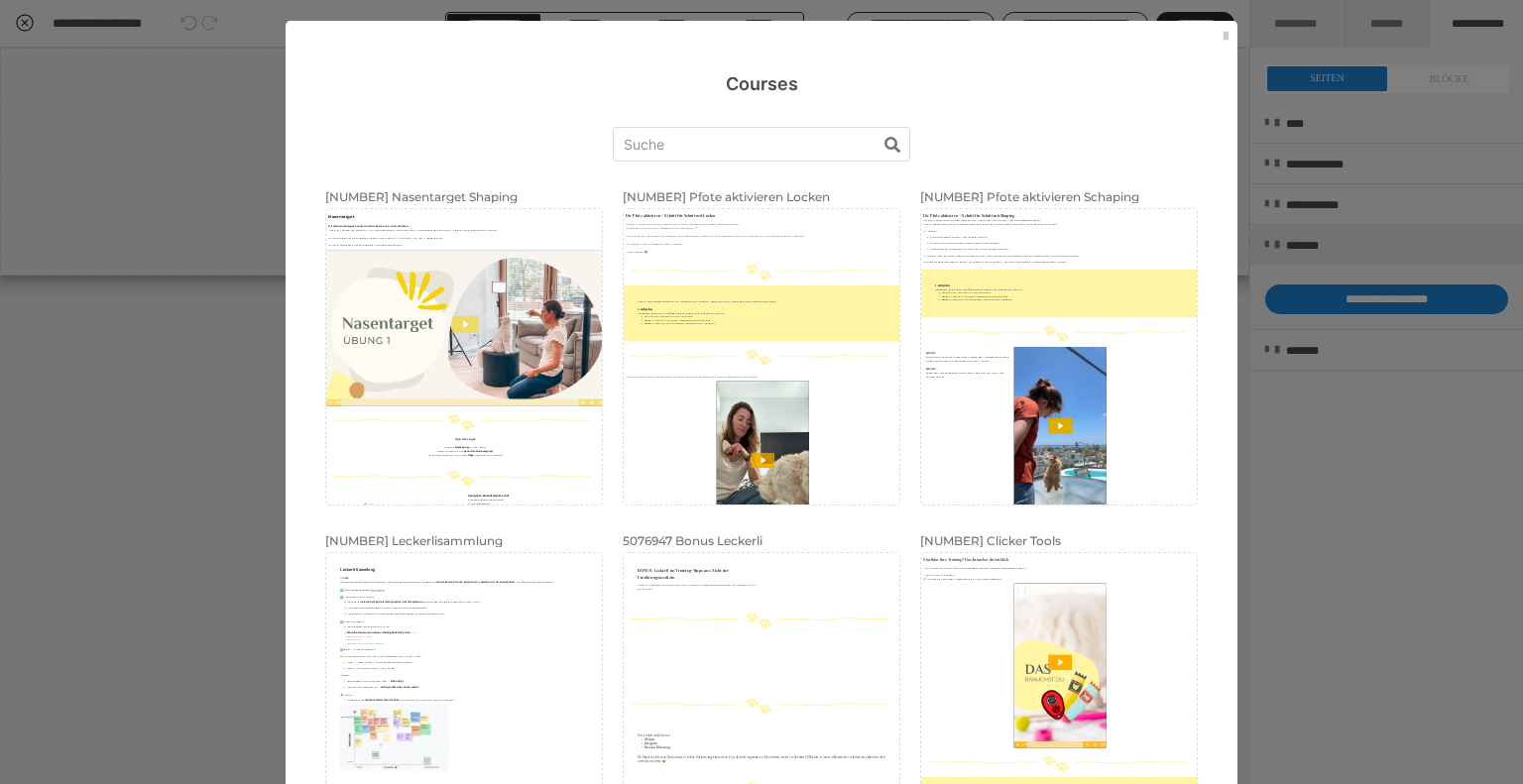 scroll, scrollTop: 3, scrollLeft: 0, axis: vertical 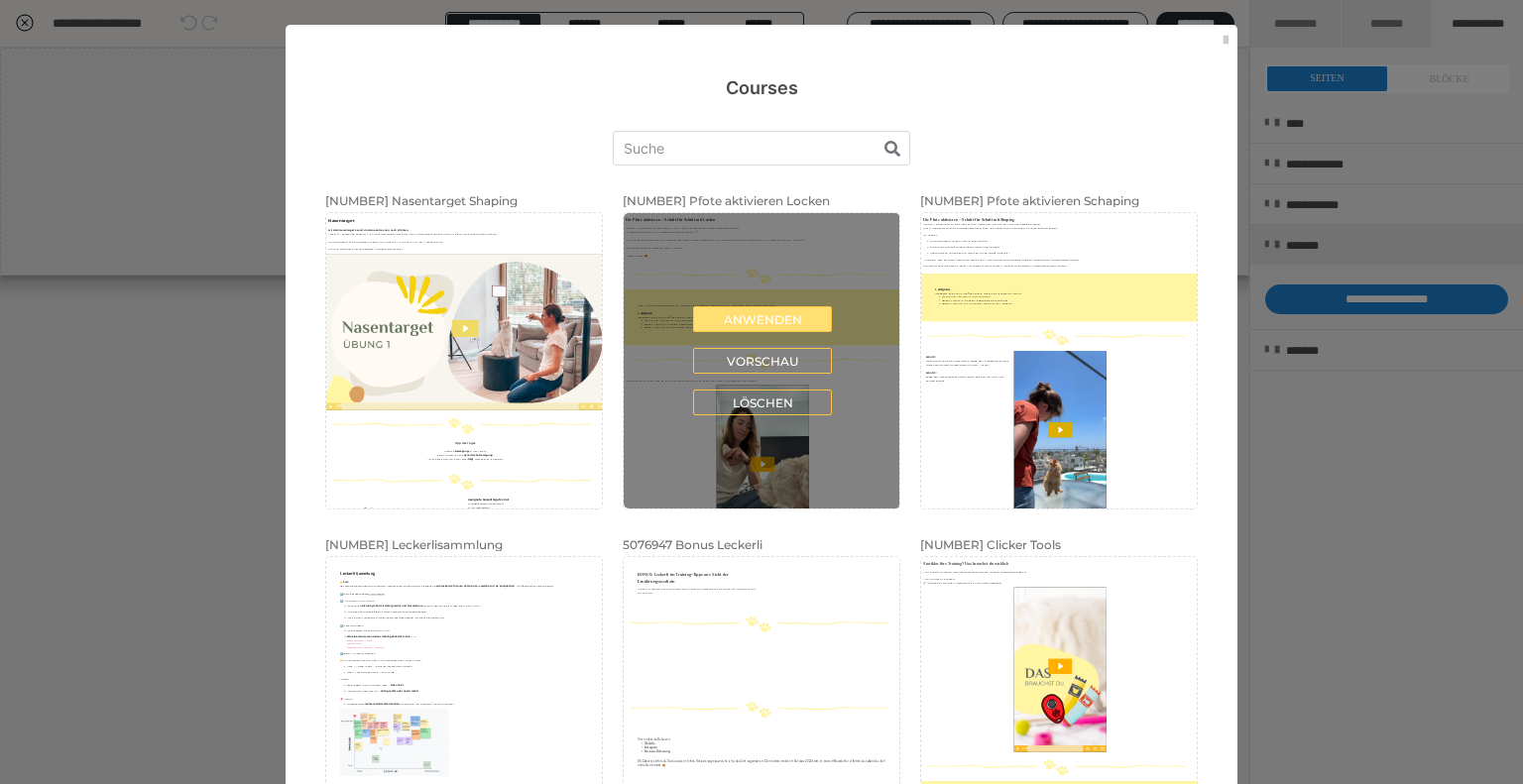 click on "Anwenden" at bounding box center (762, 319) 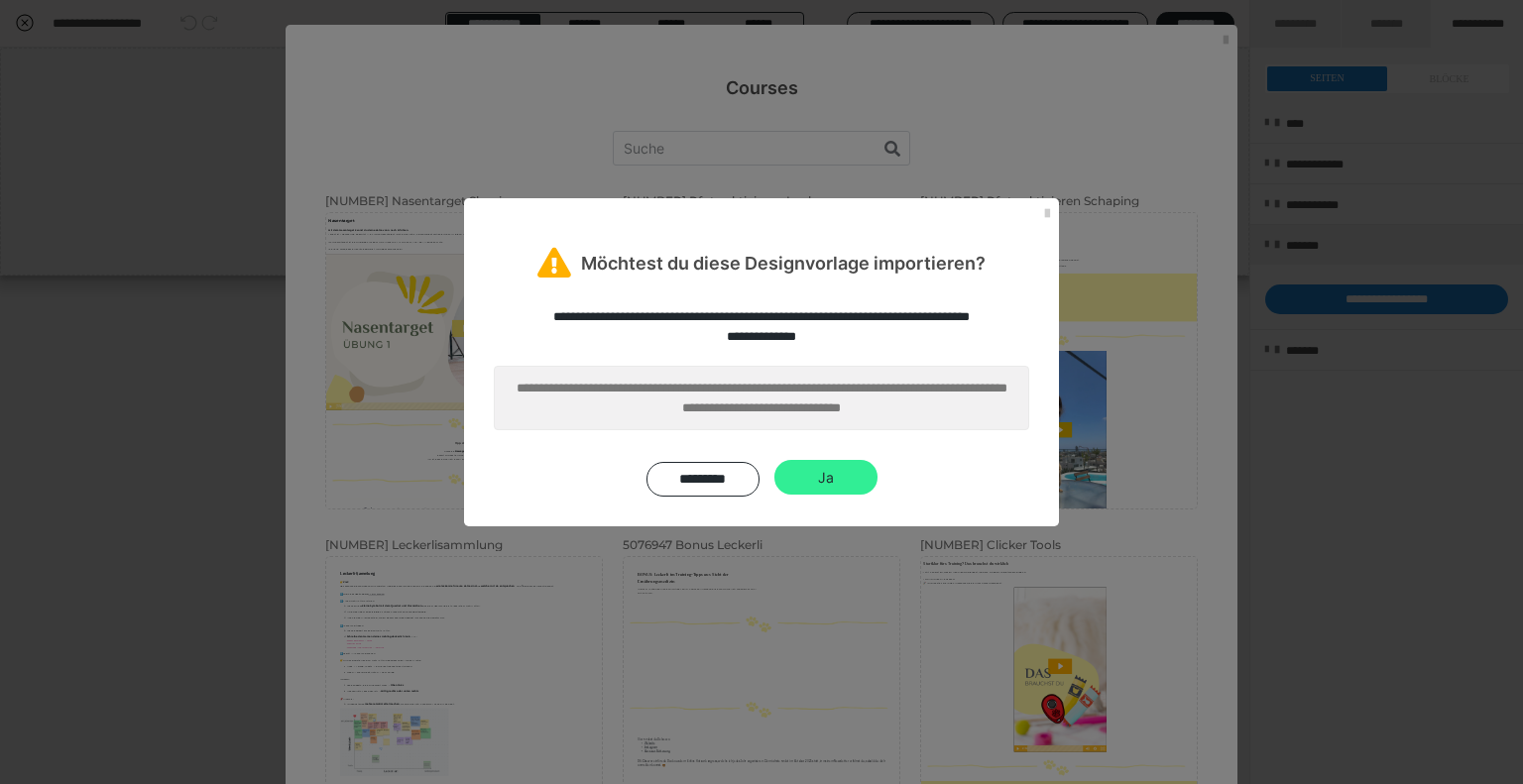 click on "Ja" at bounding box center (826, 478) 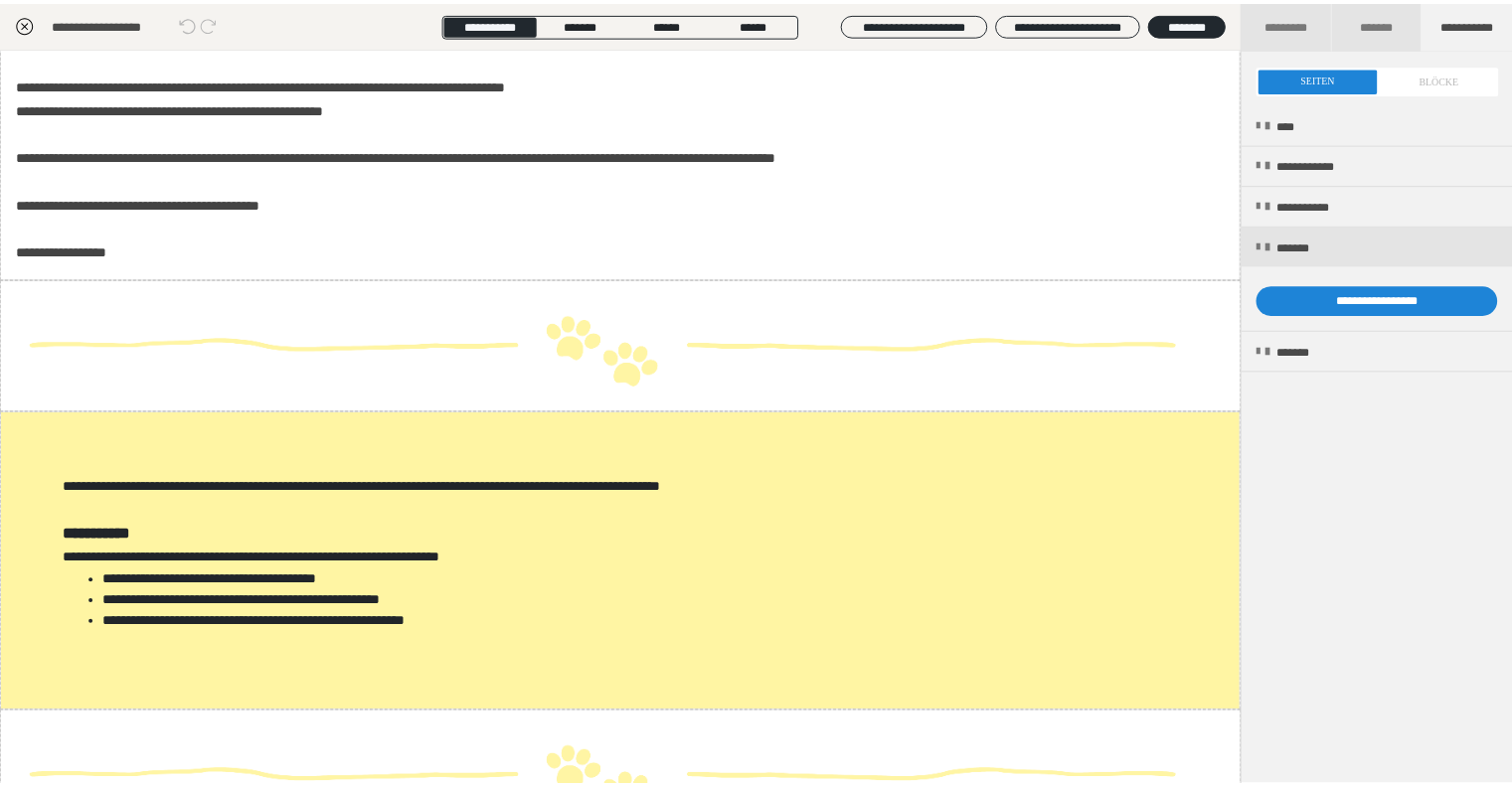 scroll, scrollTop: 0, scrollLeft: 0, axis: both 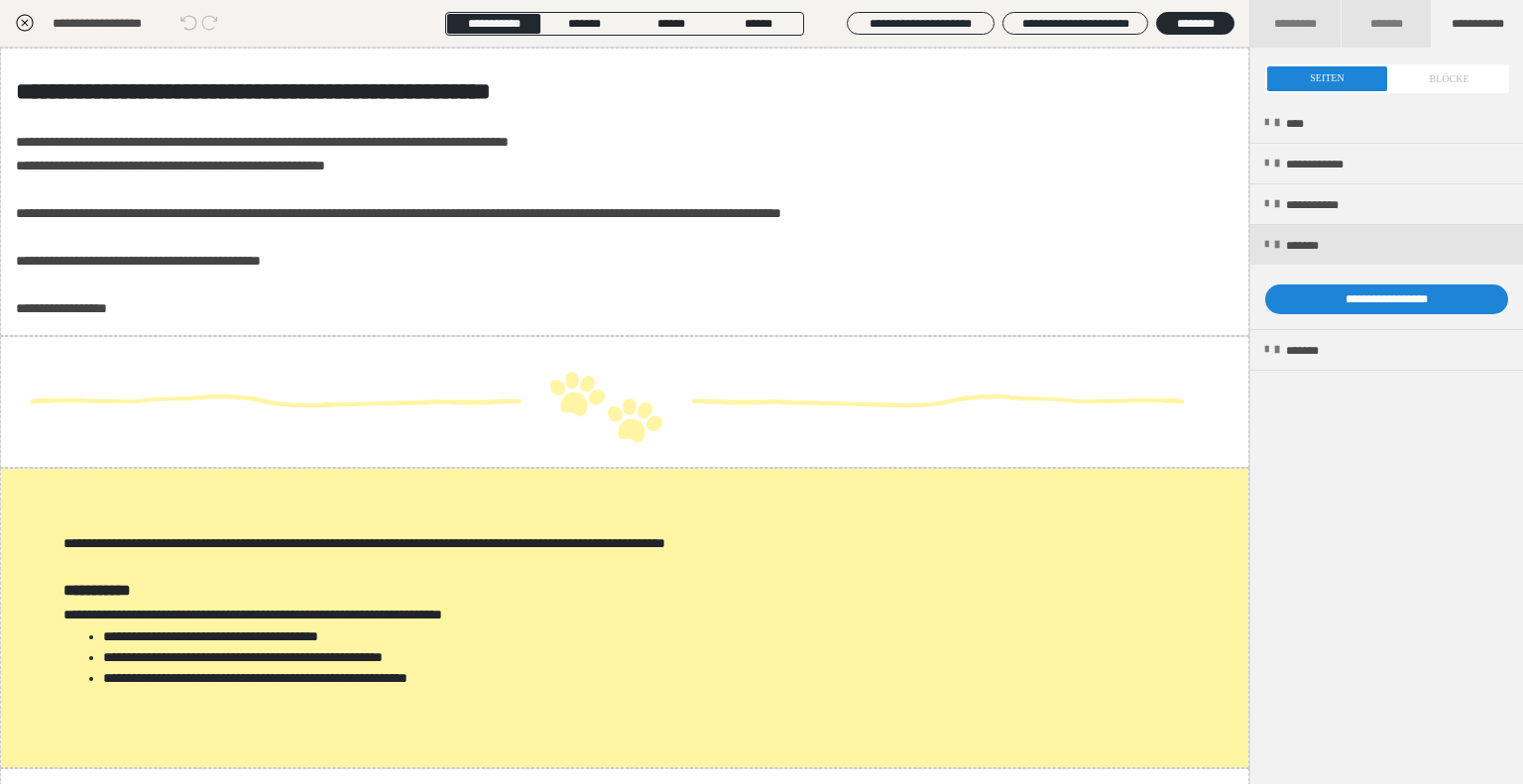 click 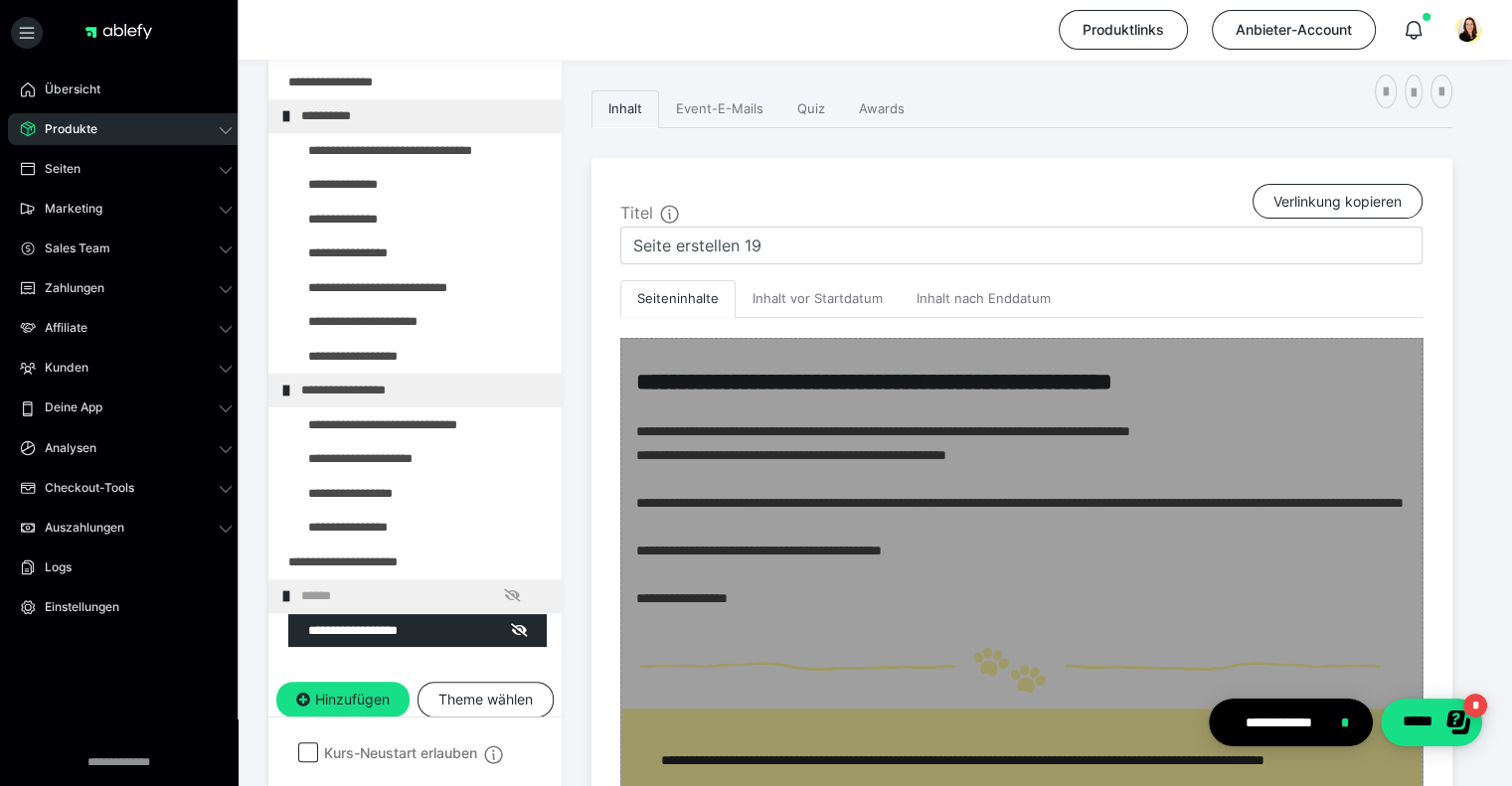 scroll, scrollTop: 236, scrollLeft: 0, axis: vertical 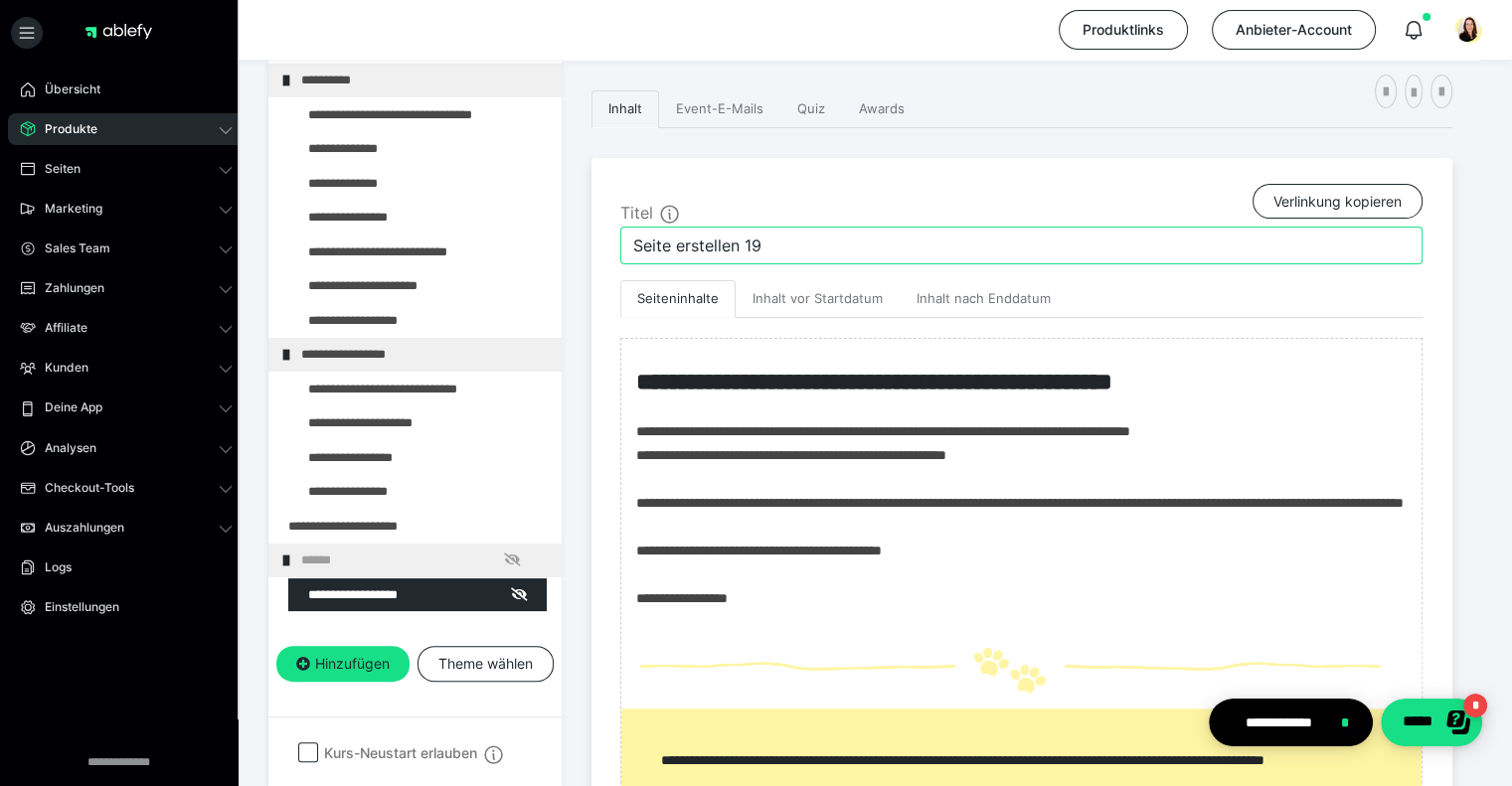 drag, startPoint x: 778, startPoint y: 241, endPoint x: 599, endPoint y: 241, distance: 179 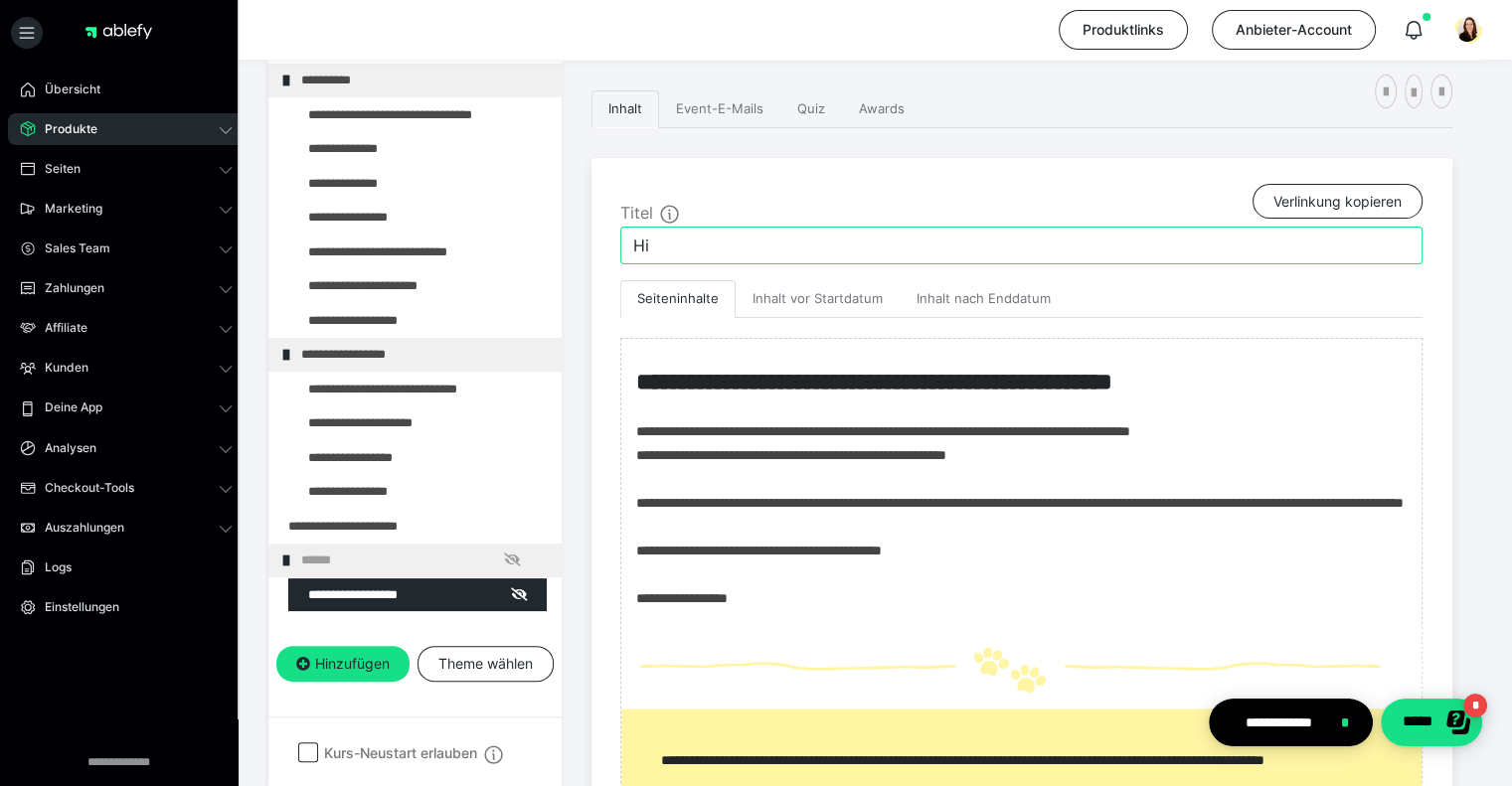 type on "H" 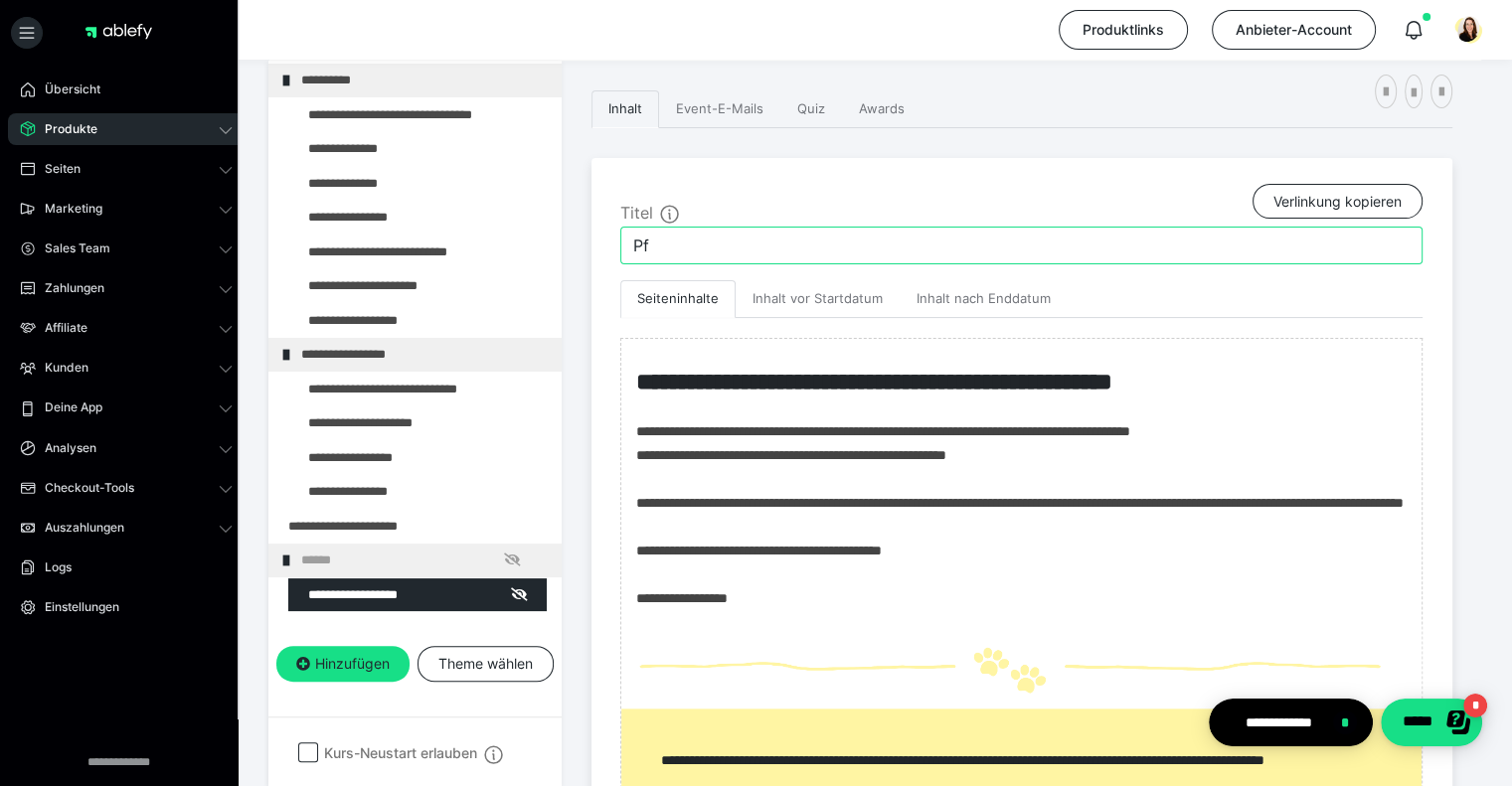 type on "P" 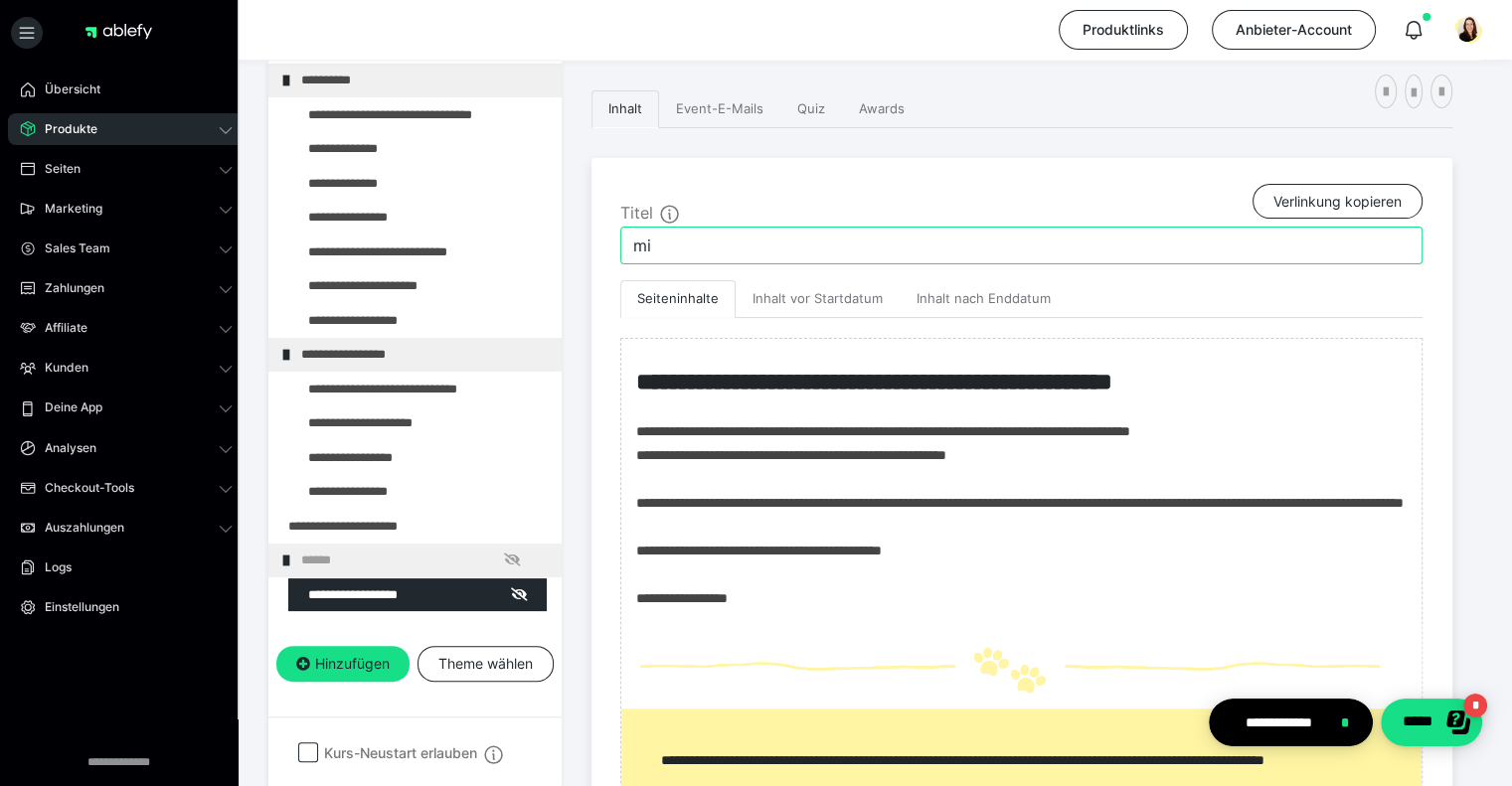 type on "m" 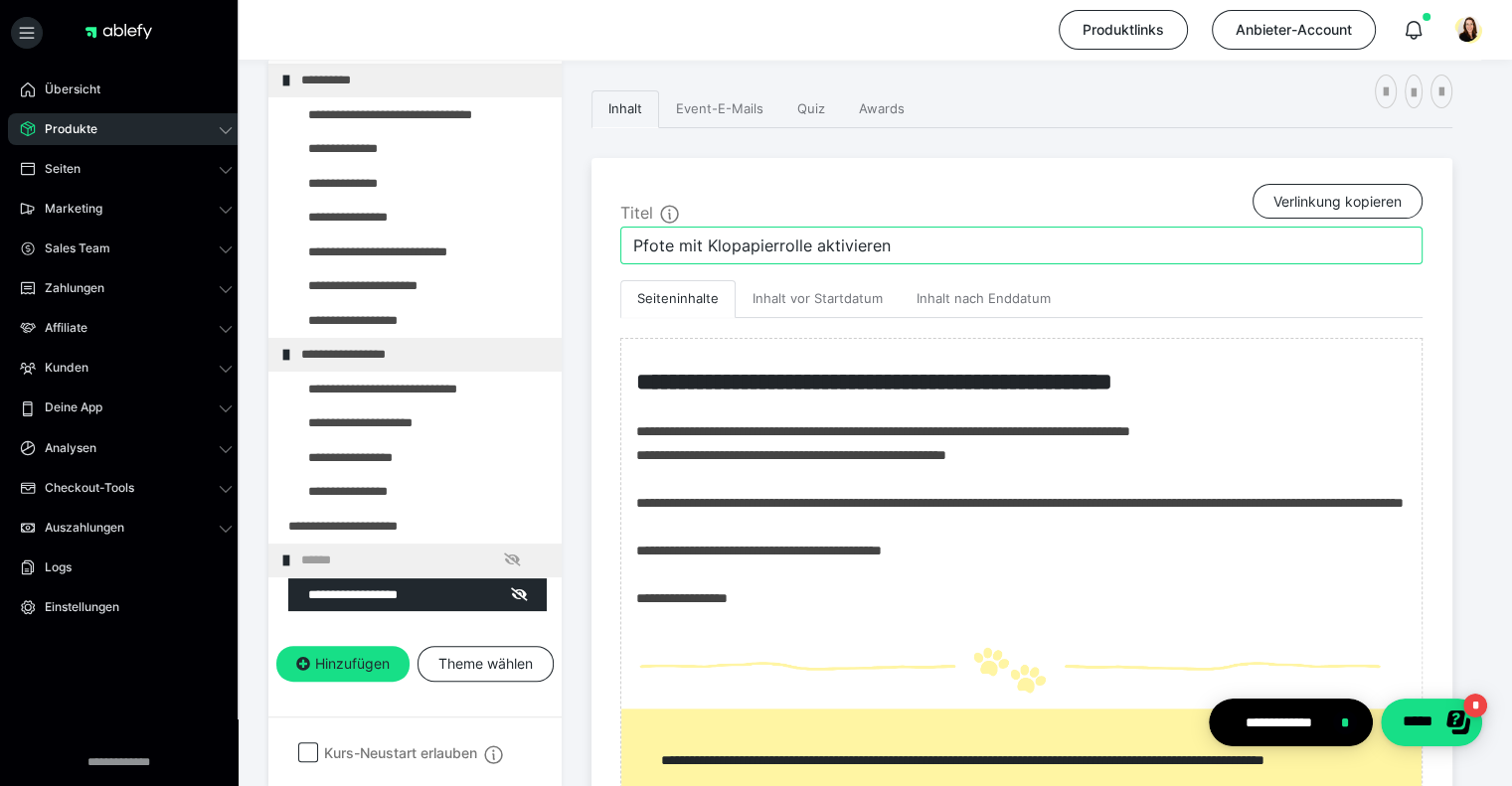 type on "Pfote mit Klopapierrolle aktivieren" 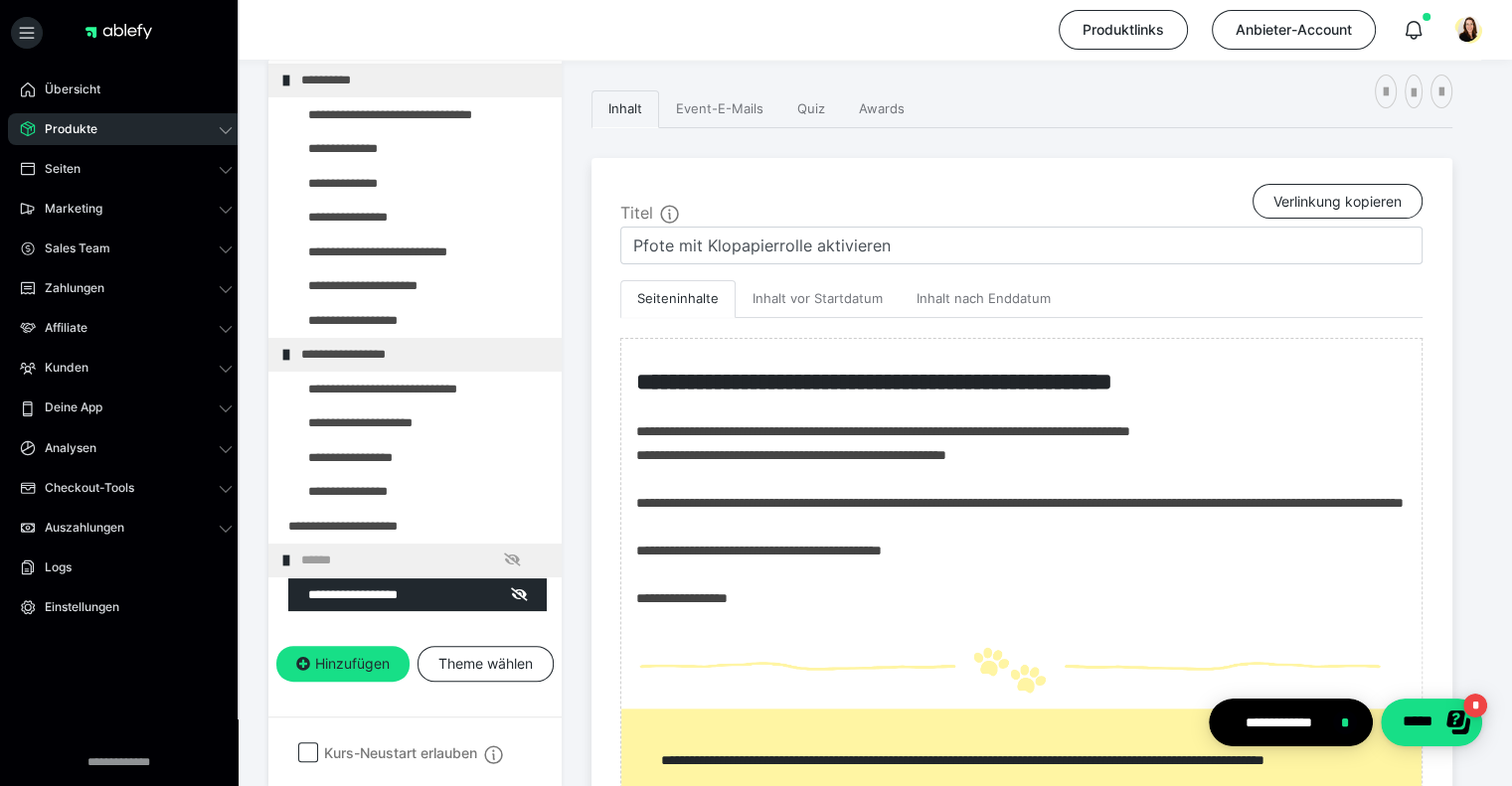 click on "**********" at bounding box center (875, 1350) 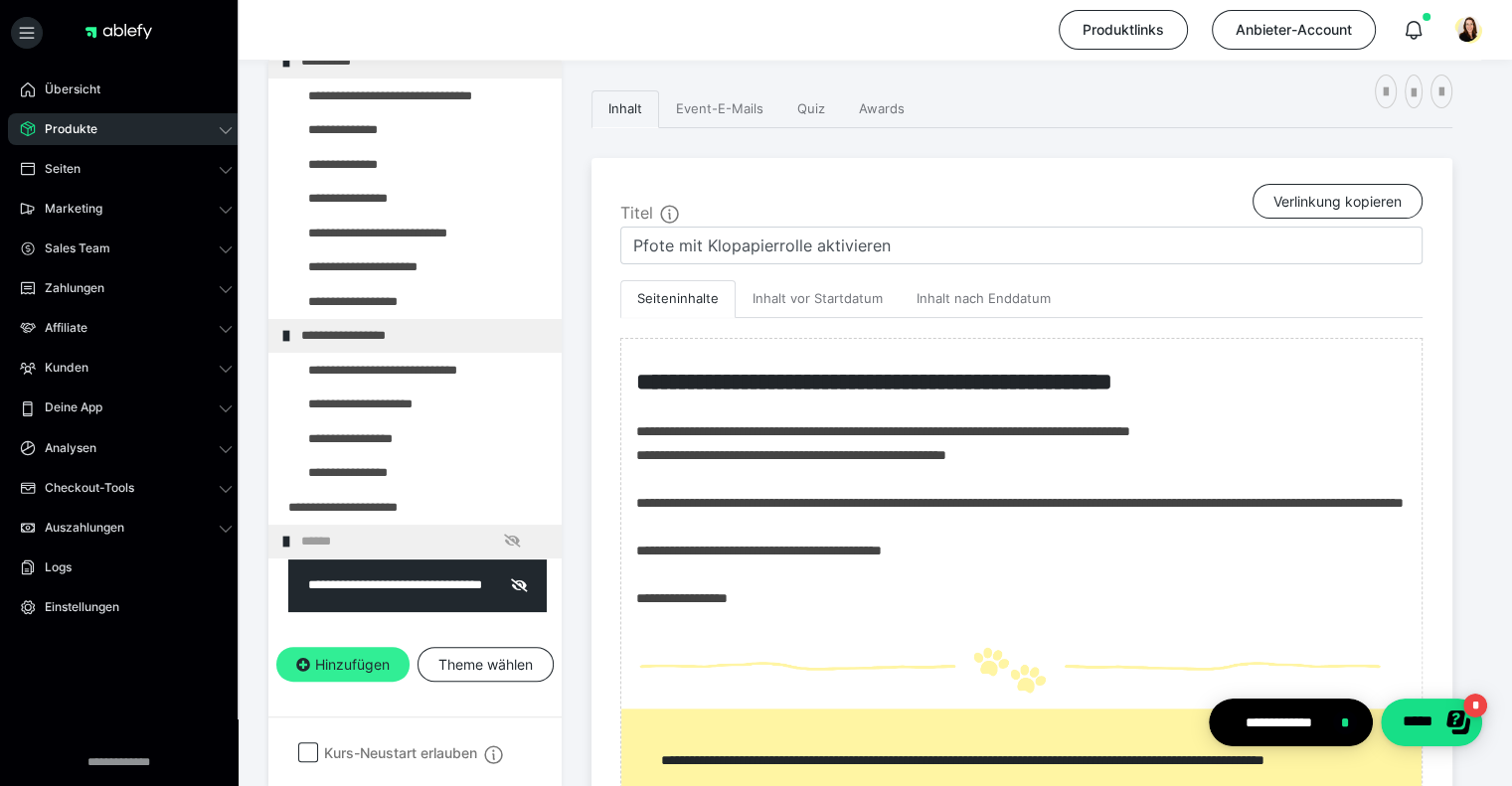 click on "Hinzufügen" at bounding box center (343, 665) 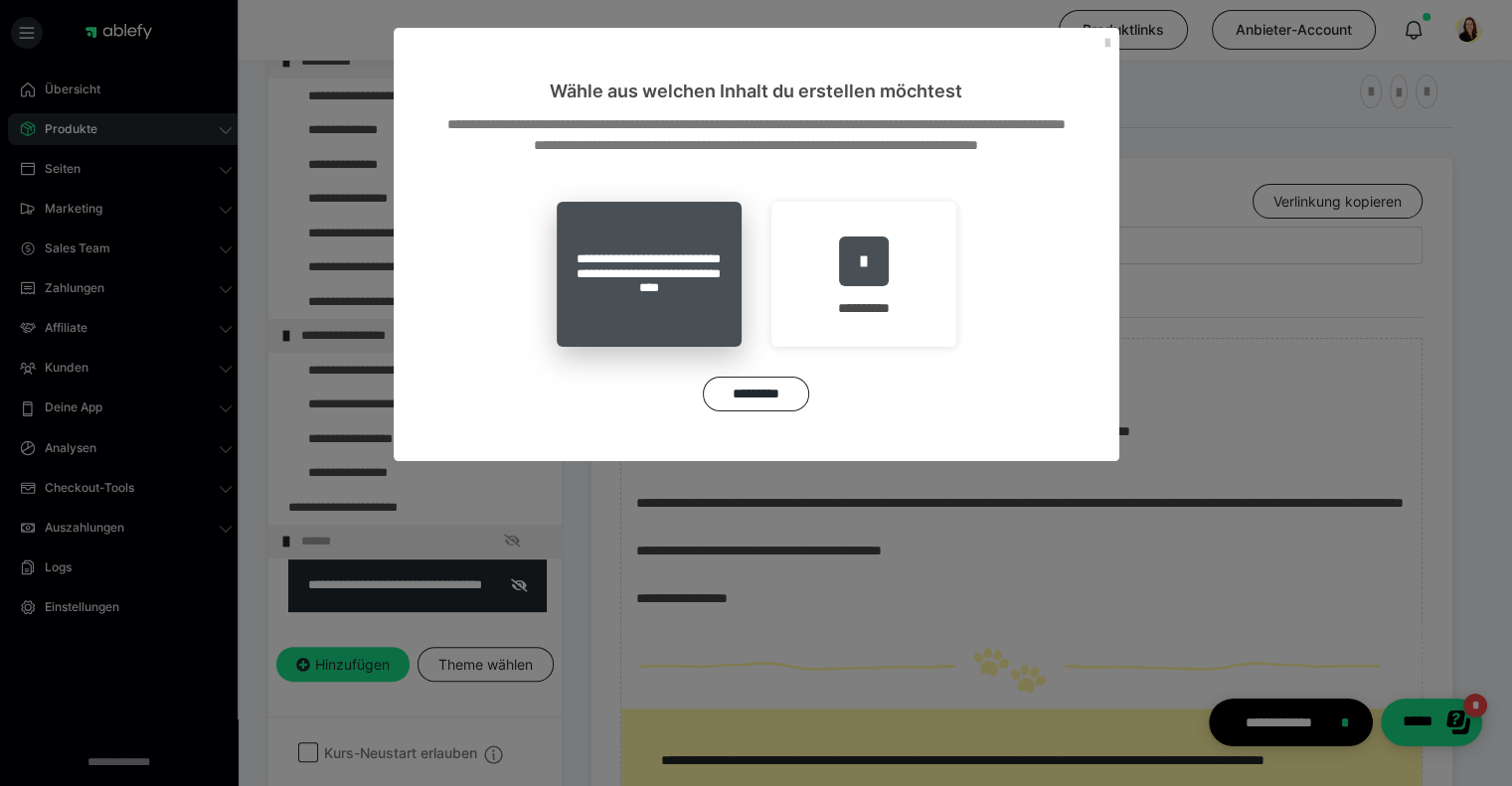 click on "**********" at bounding box center [649, 274] 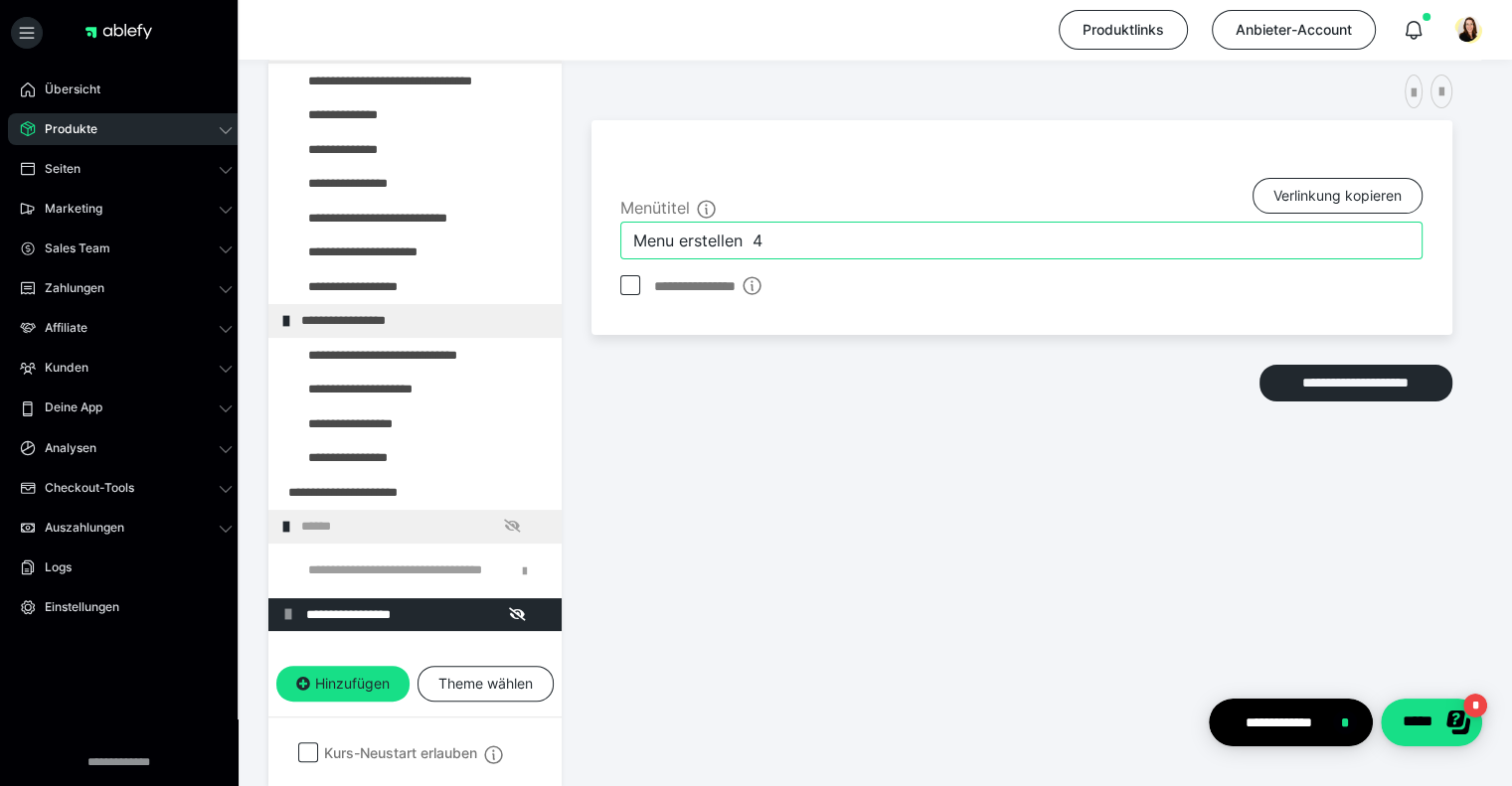 drag, startPoint x: 815, startPoint y: 226, endPoint x: 566, endPoint y: 230, distance: 249.03213 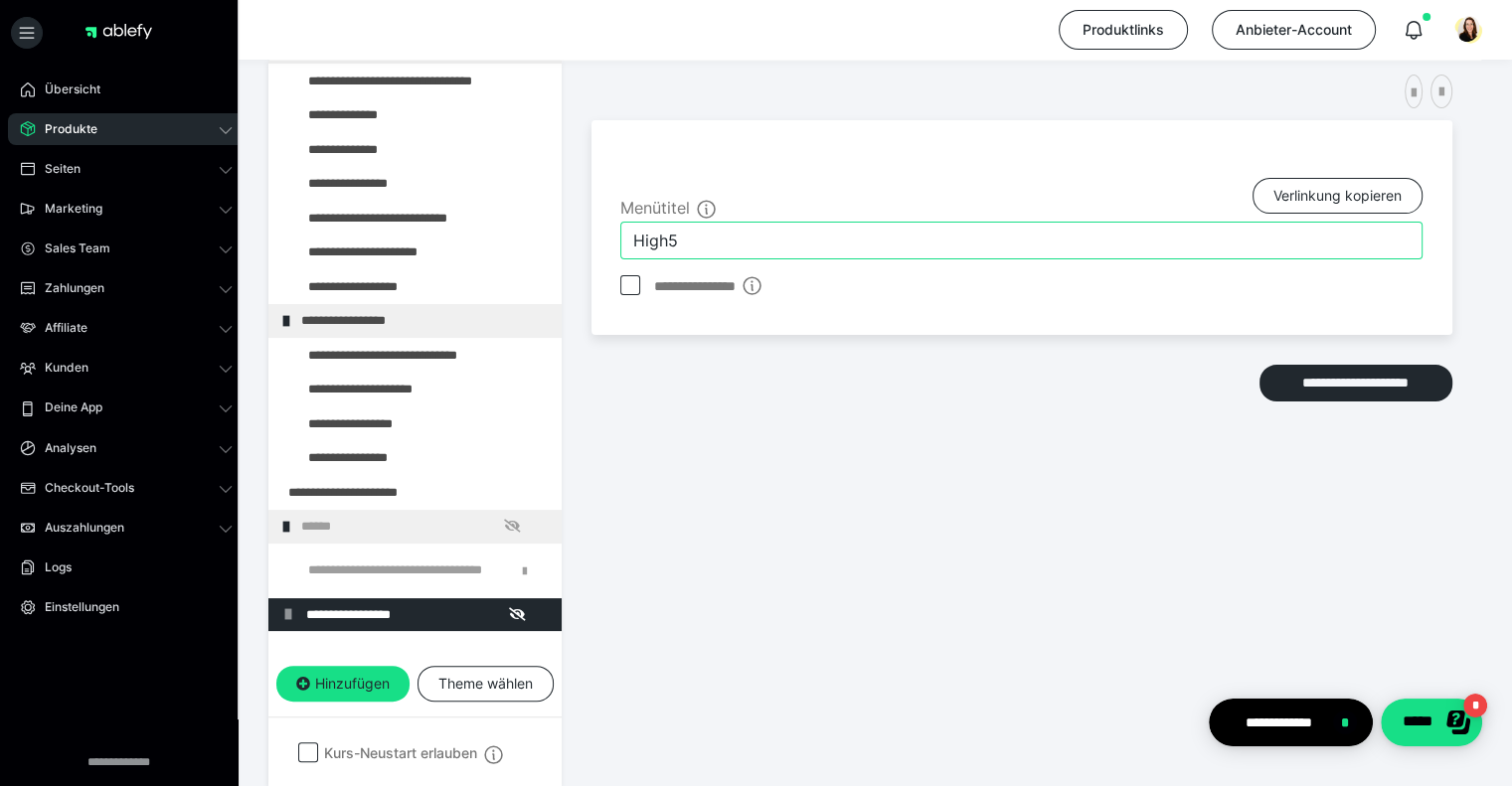 type on "High5" 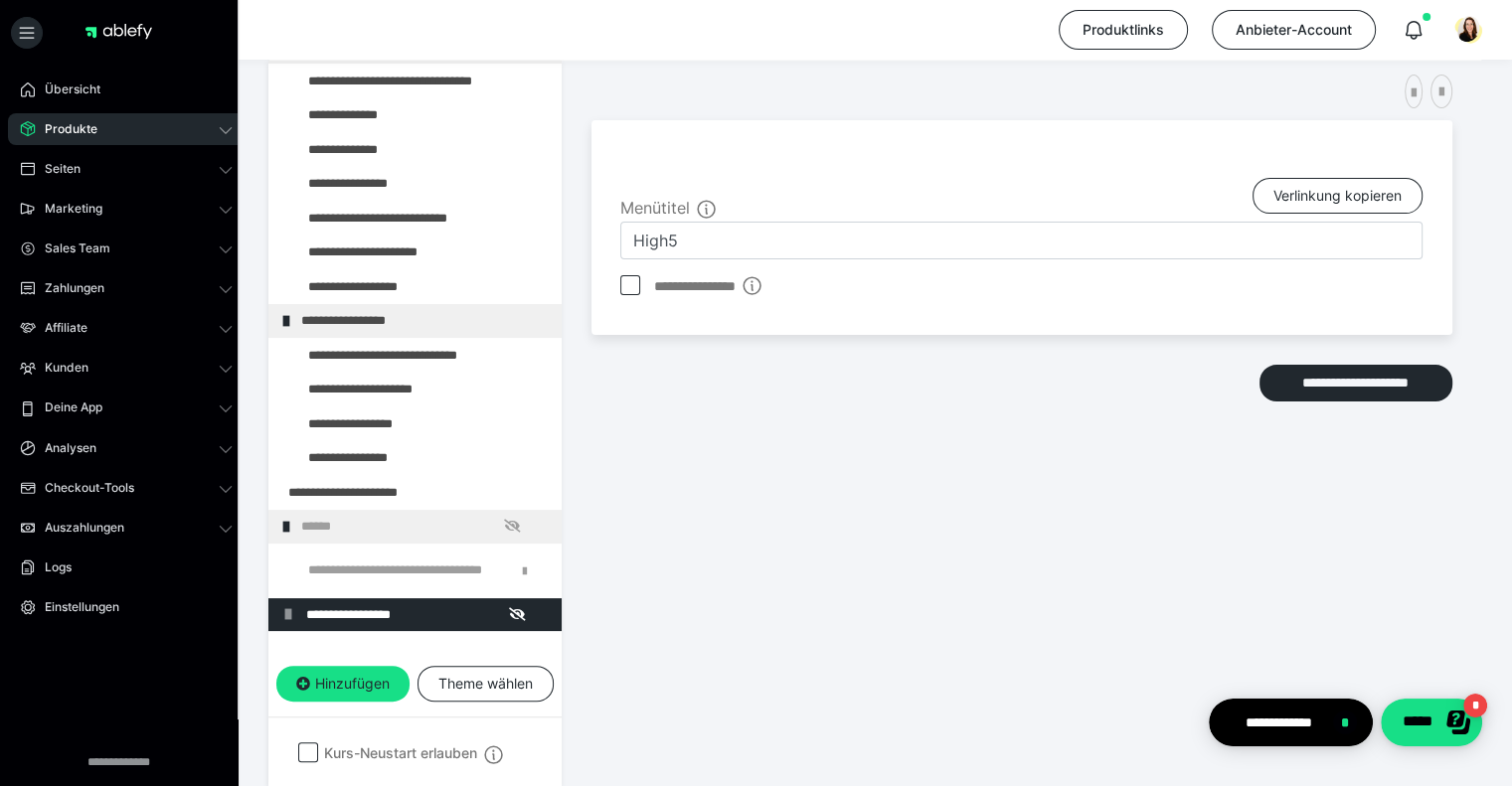 click on "**********" at bounding box center (1022, 389) 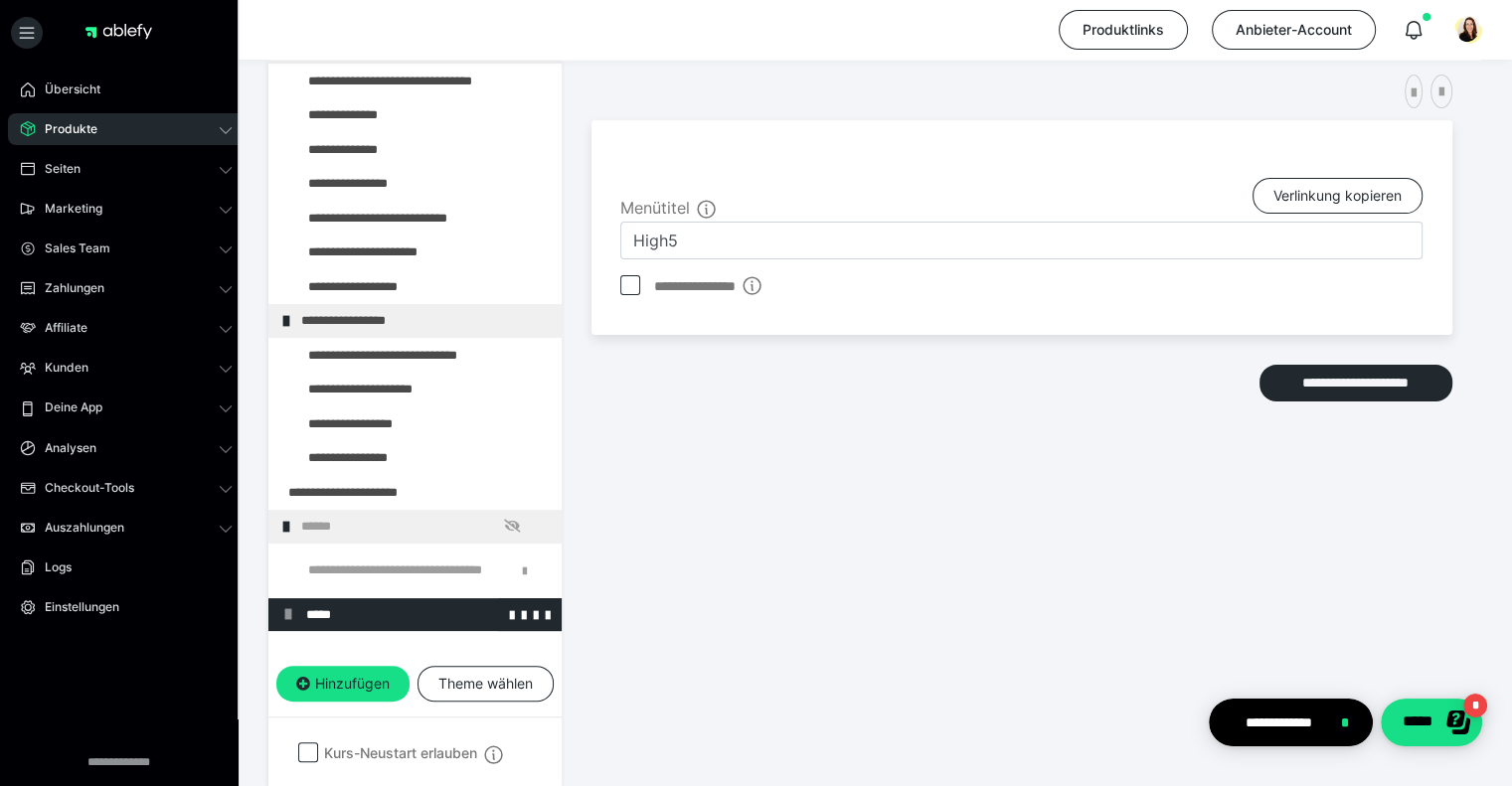 click at bounding box center [288, 614] 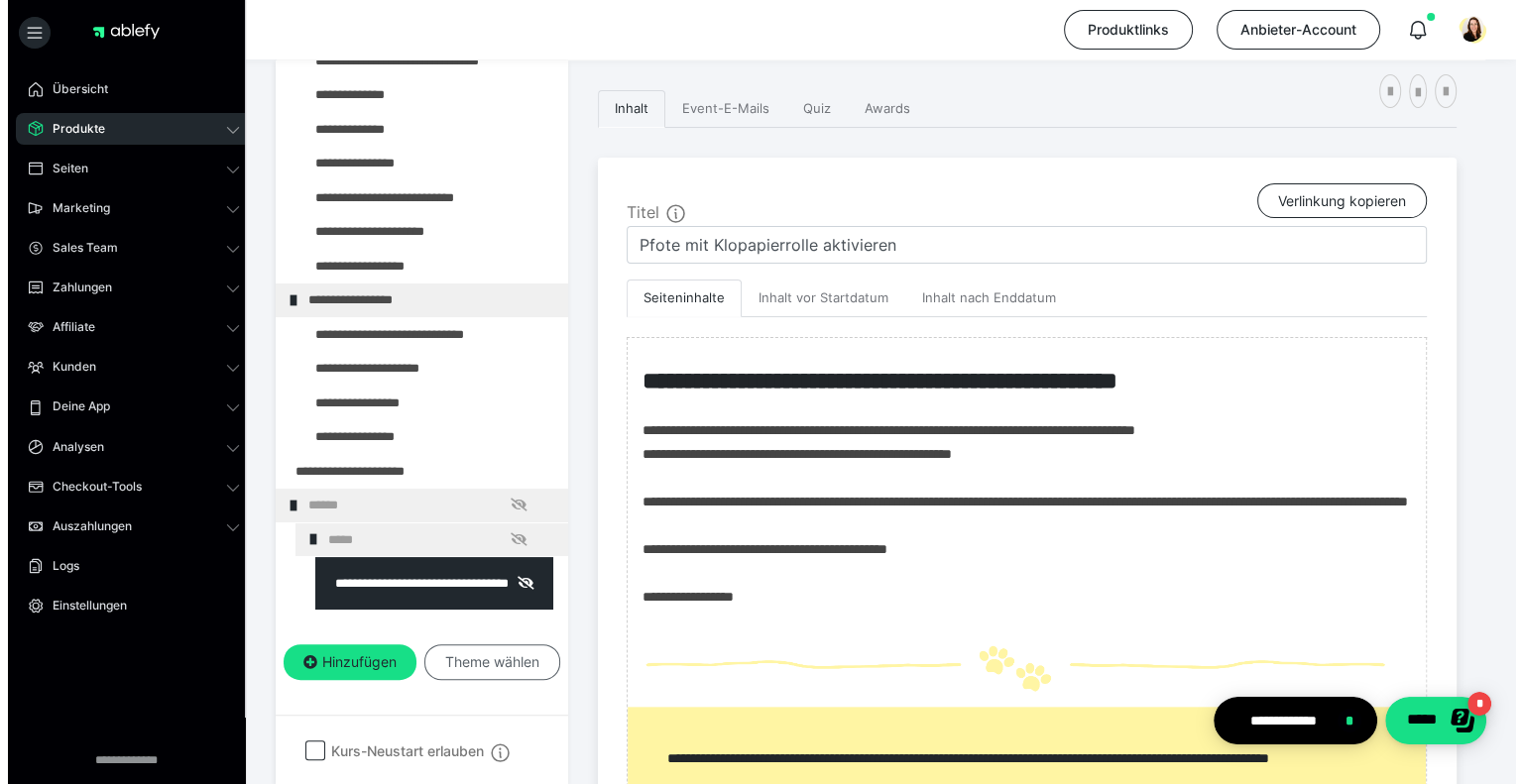 scroll, scrollTop: 289, scrollLeft: 0, axis: vertical 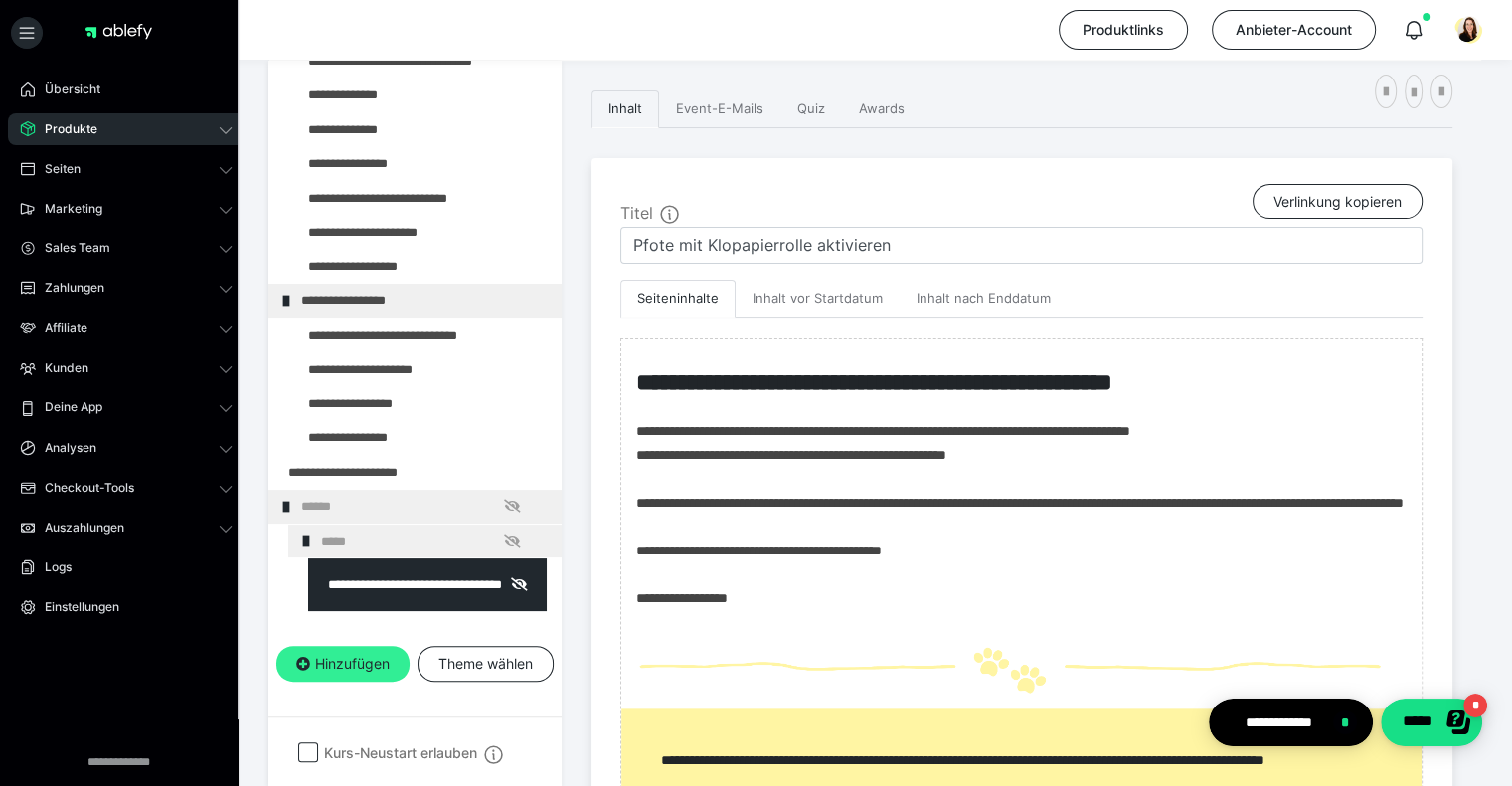 click on "Hinzufügen" at bounding box center [343, 664] 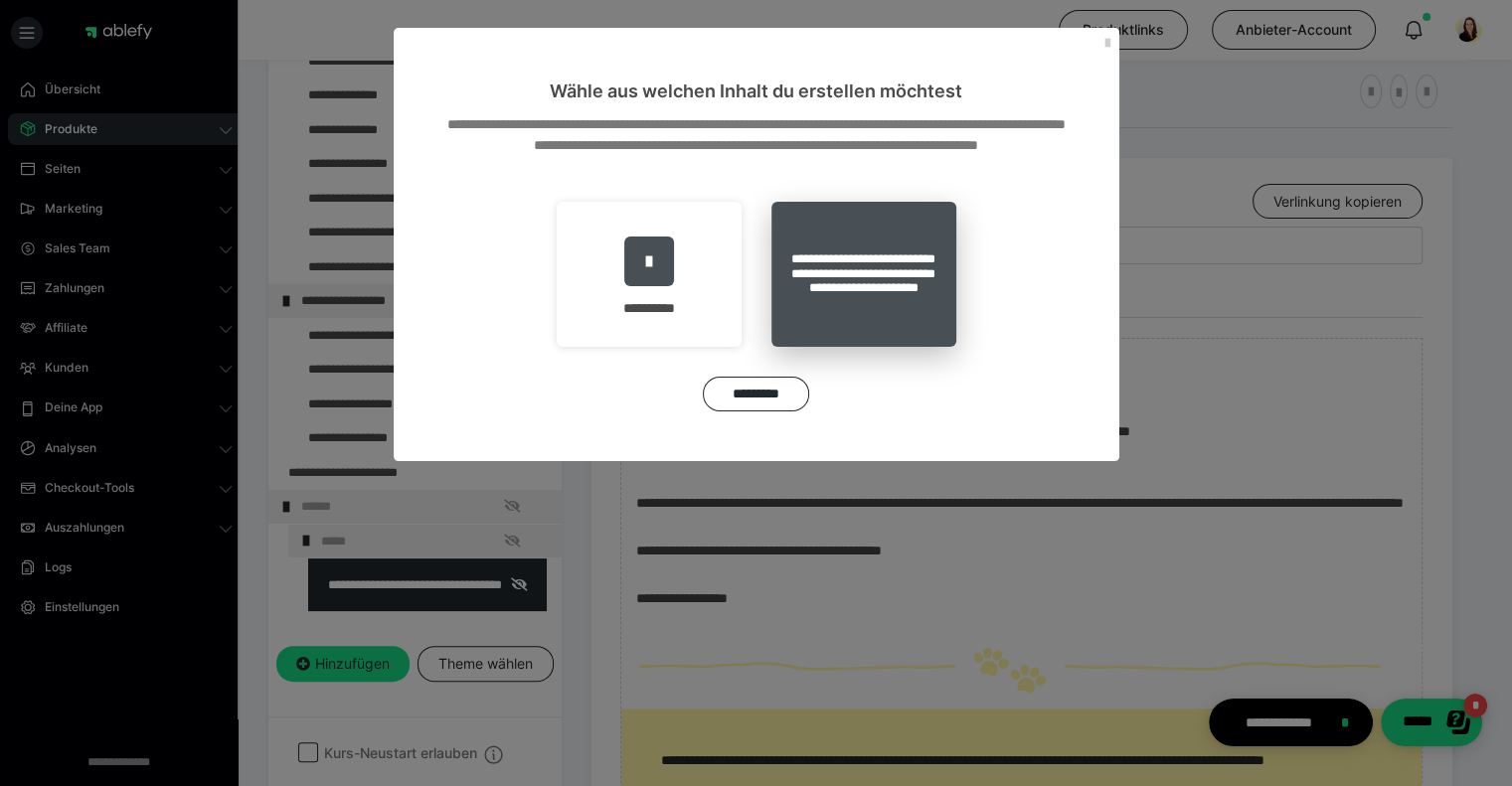 click on "**********" at bounding box center (864, 274) 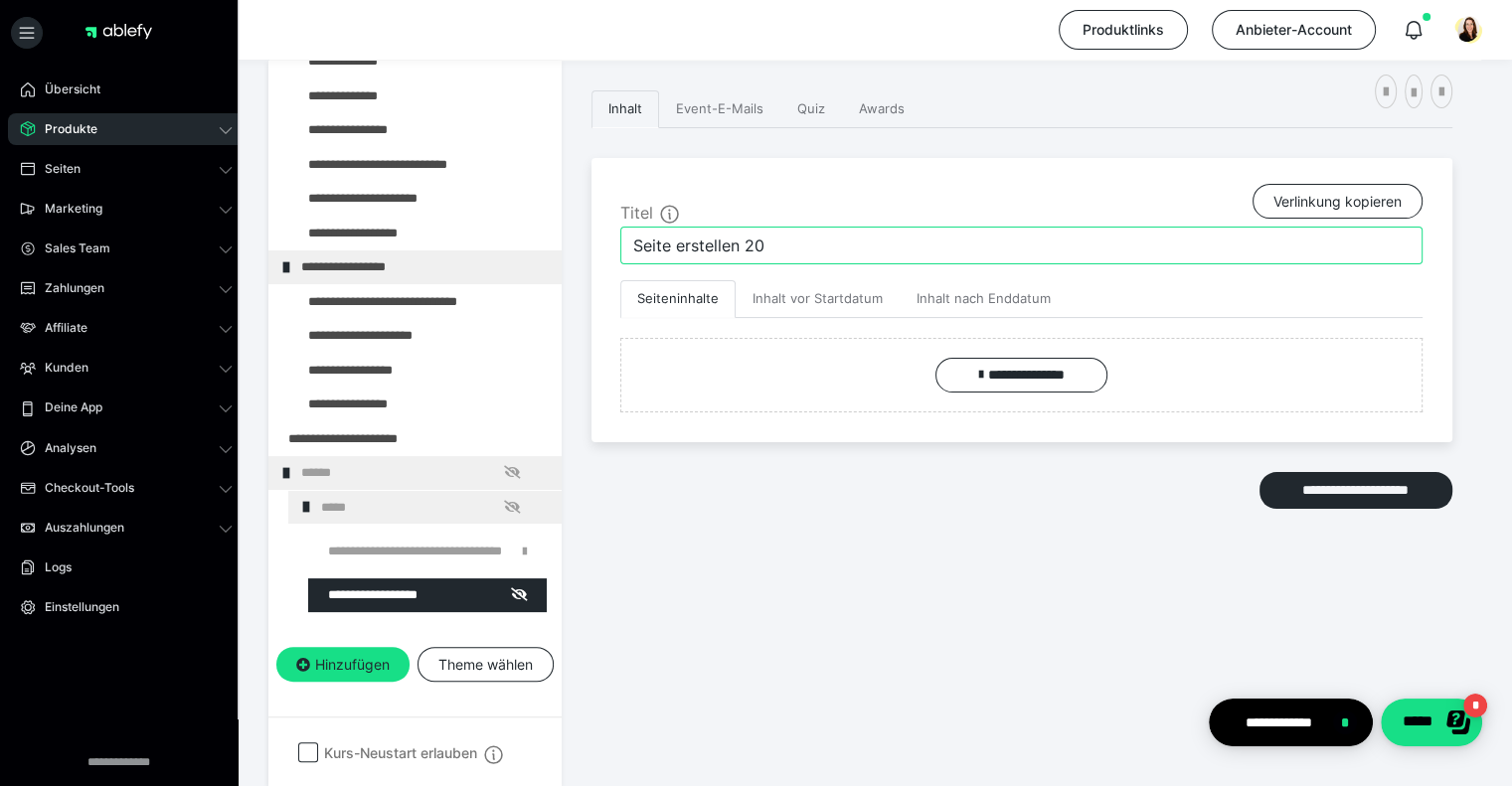 drag, startPoint x: 792, startPoint y: 238, endPoint x: 586, endPoint y: 245, distance: 206.1189 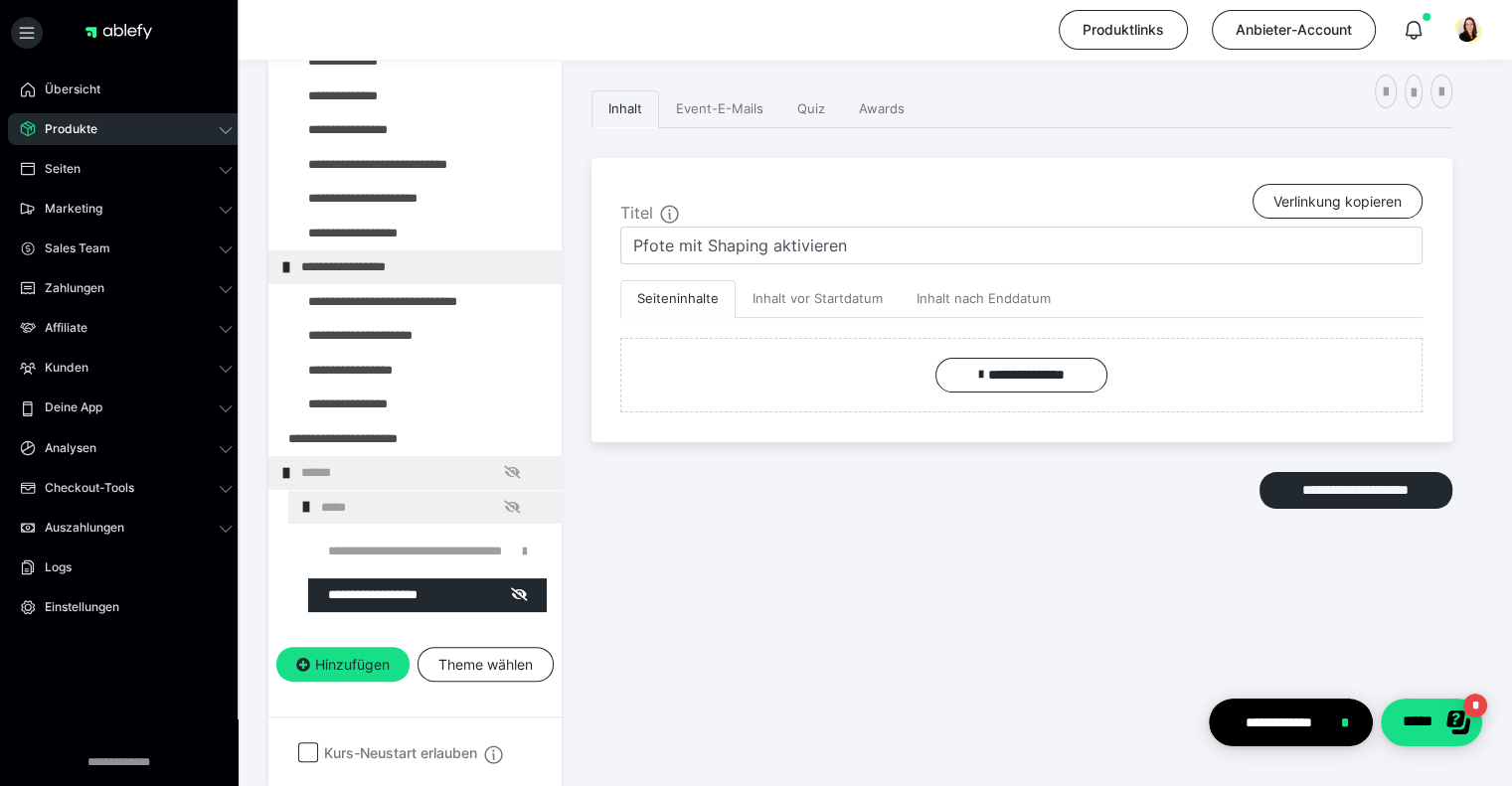 click on "**********" at bounding box center [1022, 389] 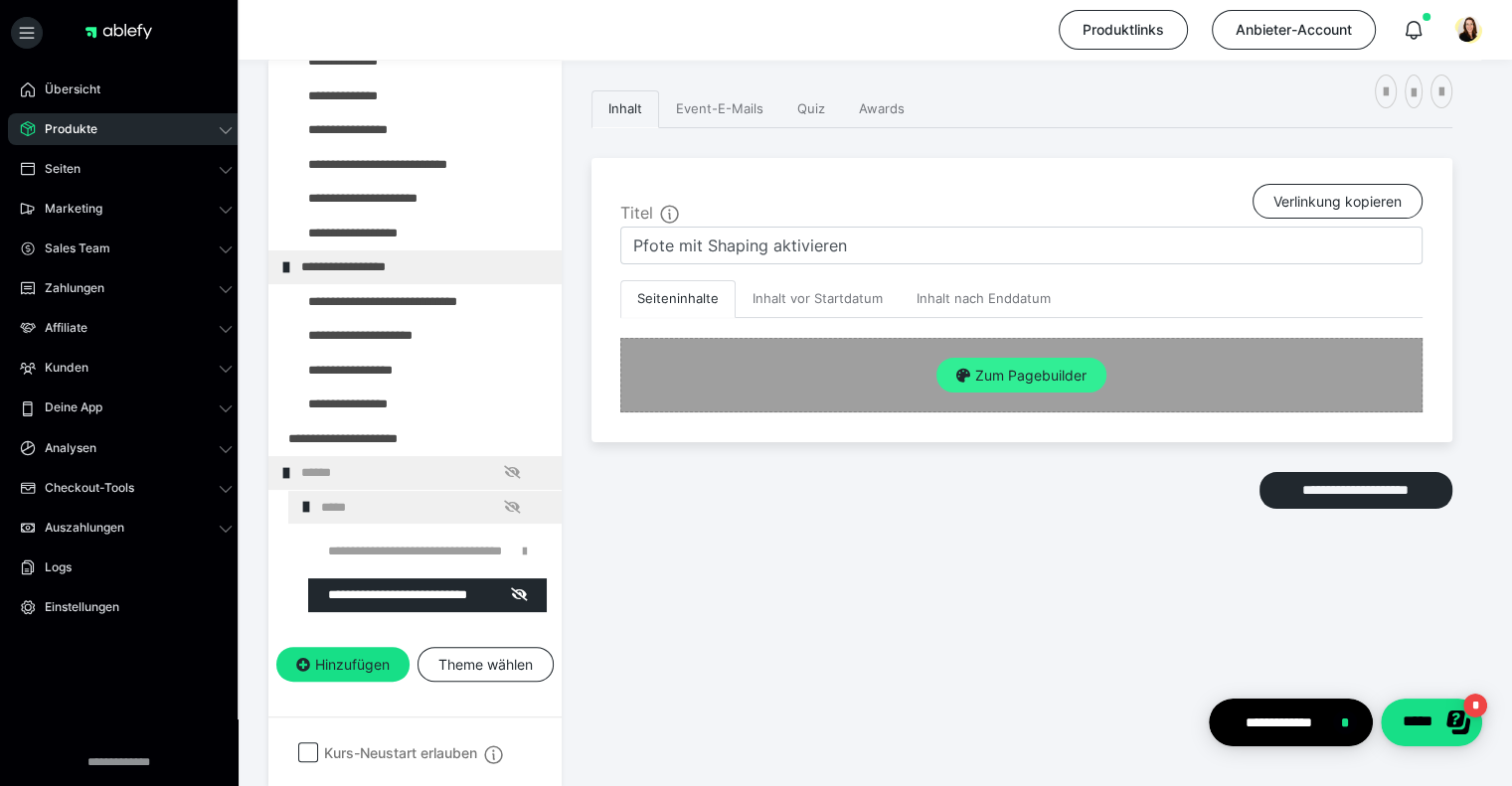 click on "Zum Pagebuilder" at bounding box center [1021, 376] 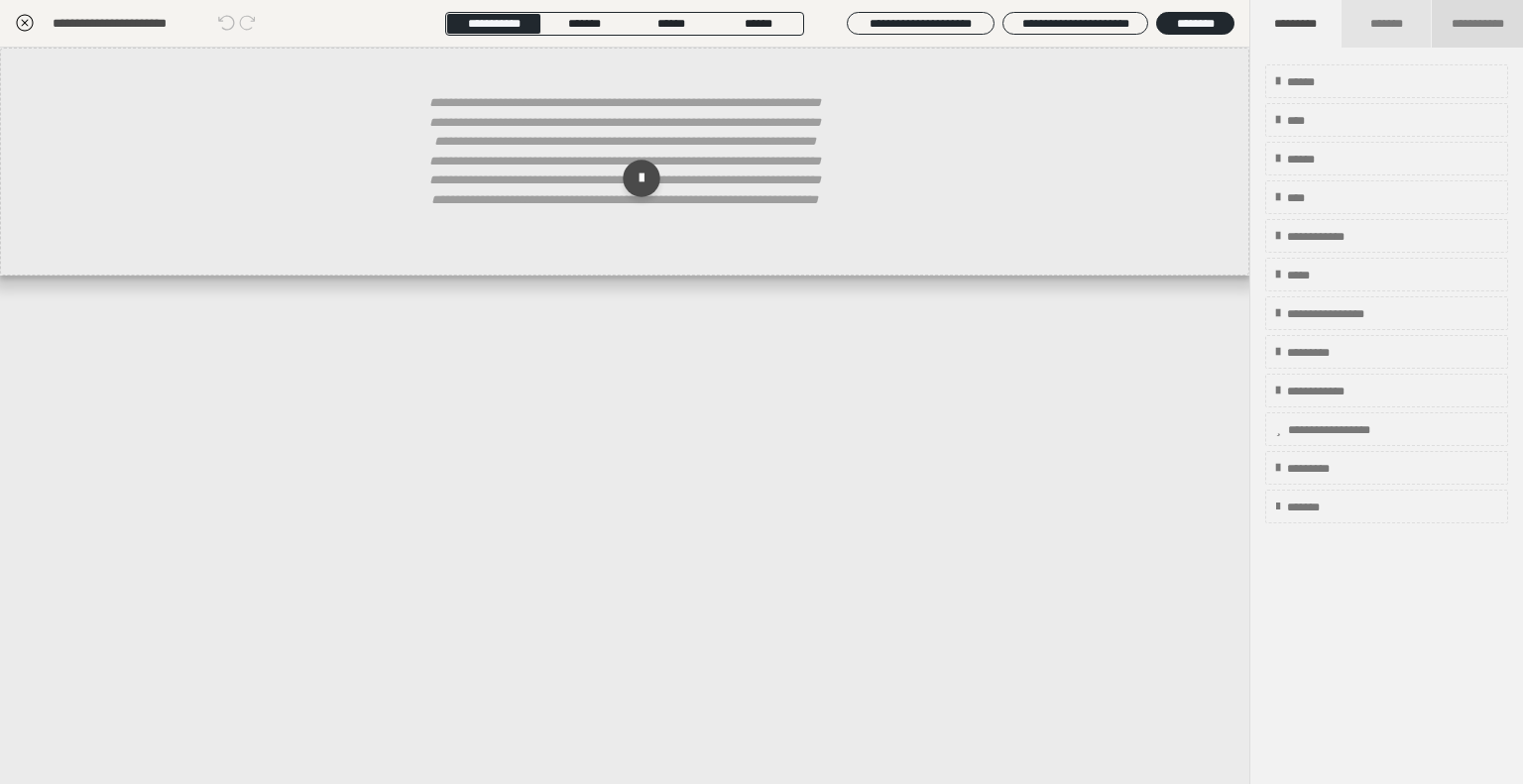 click on "**********" at bounding box center (1477, 24) 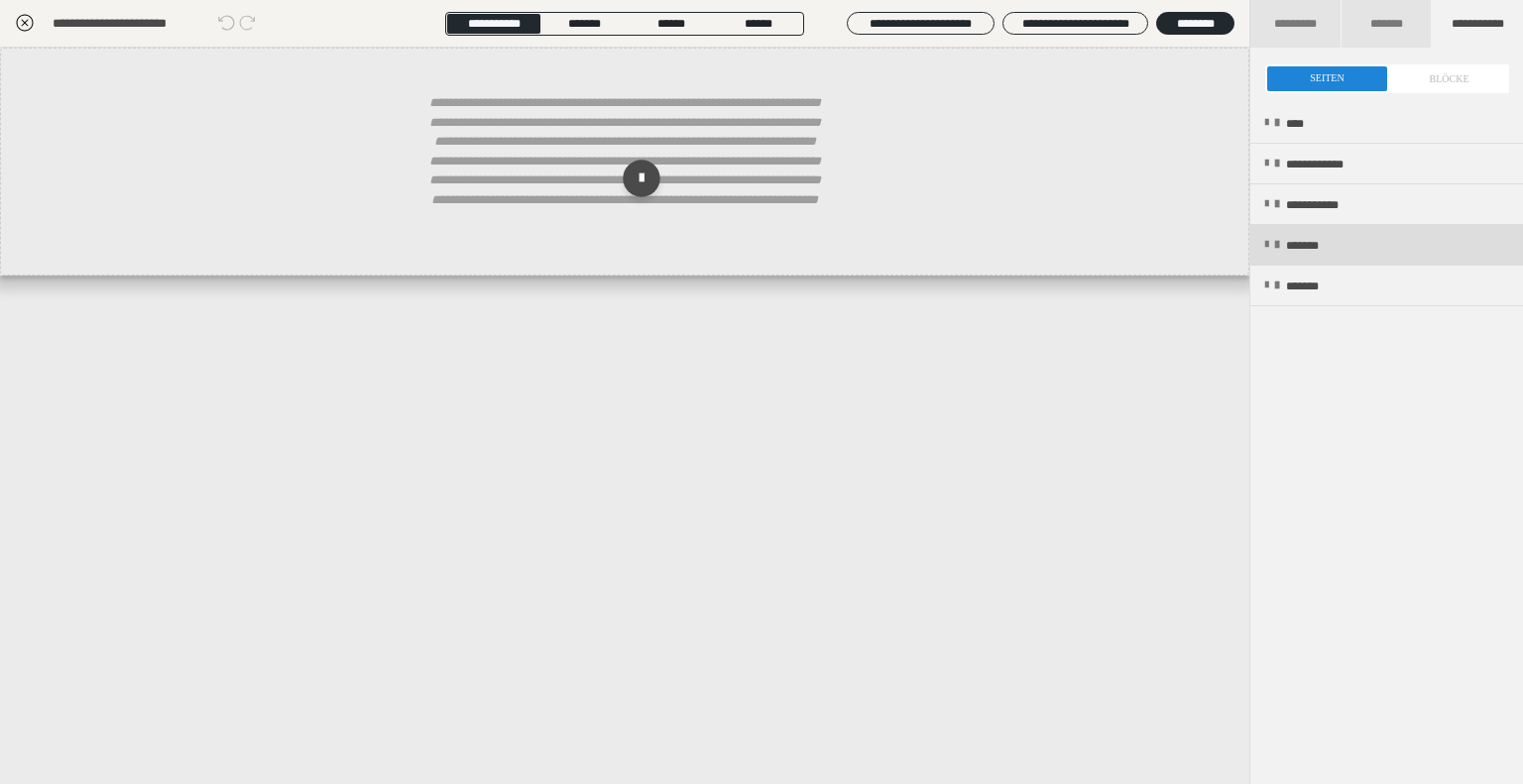 click on "*******" at bounding box center [1386, 245] 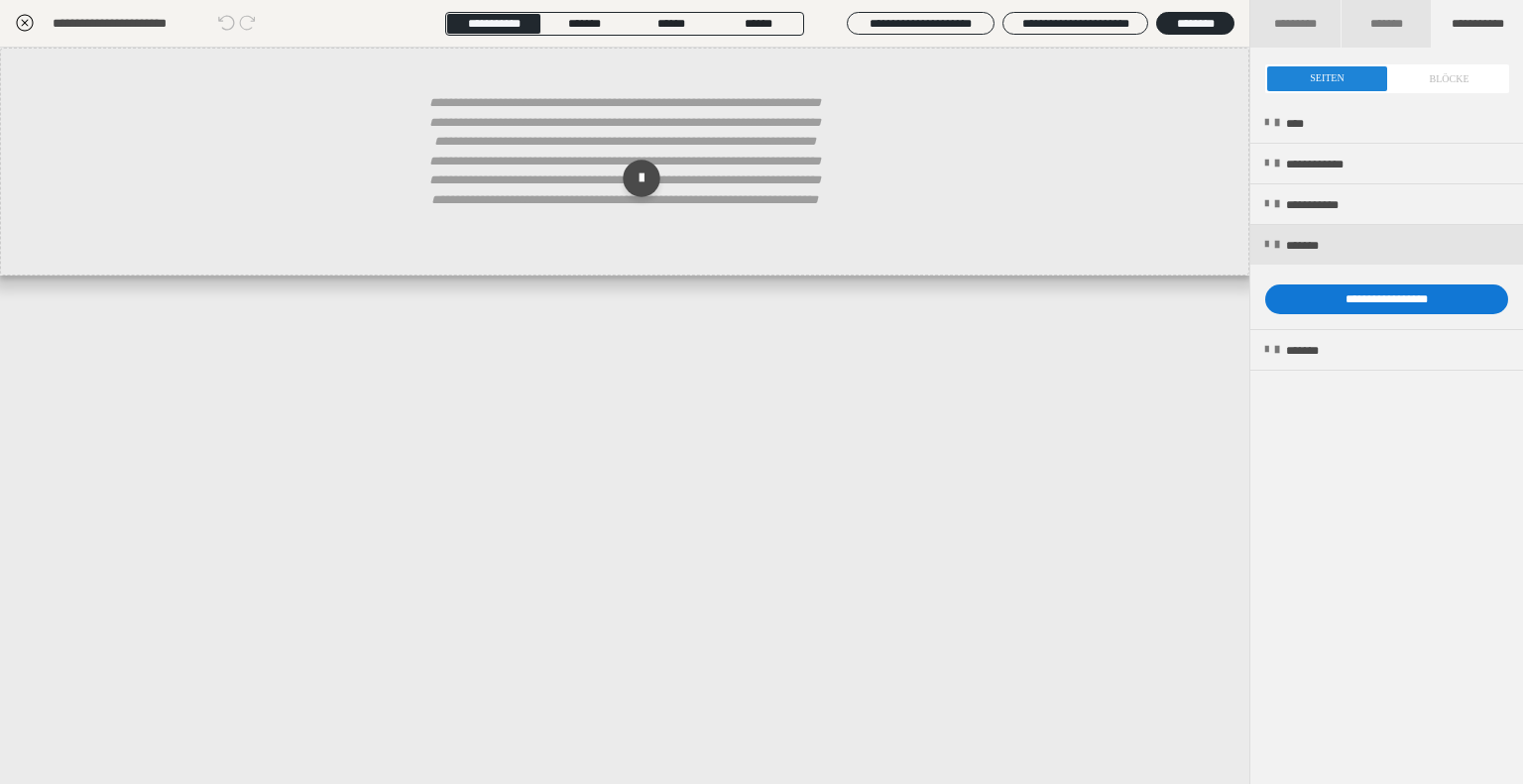 click on "**********" at bounding box center [1386, 299] 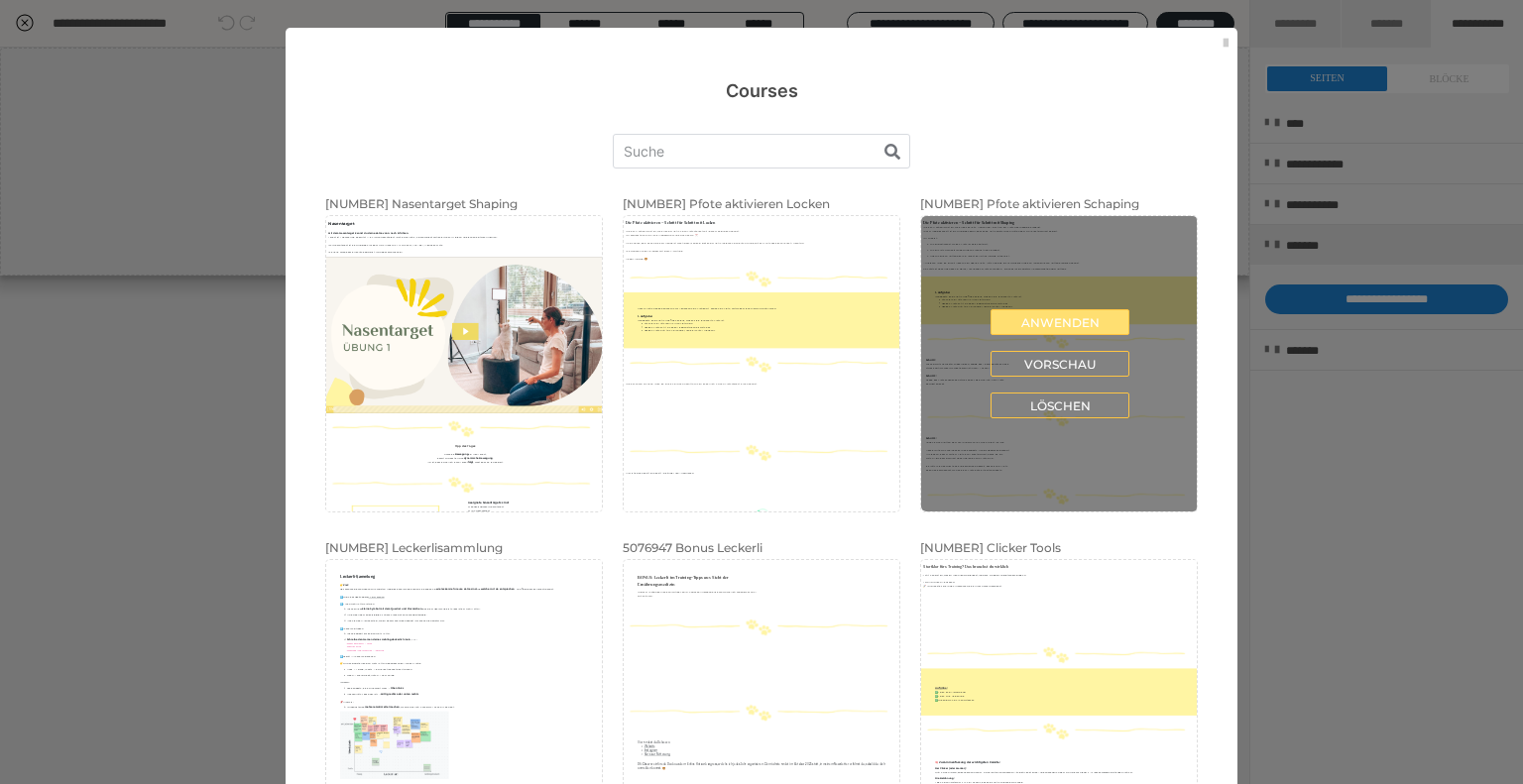 click on "Anwenden" at bounding box center [1060, 322] 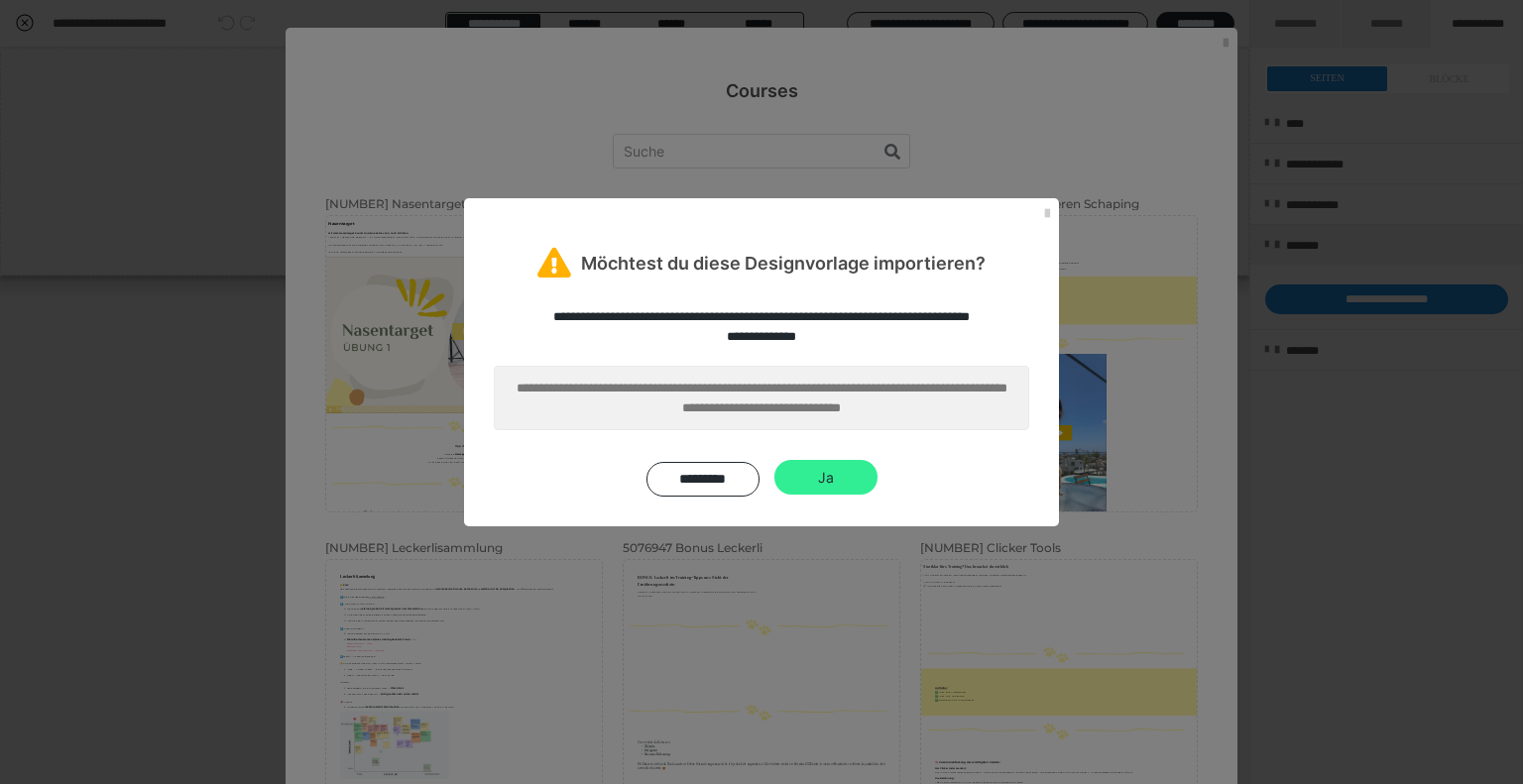 click on "Ja" at bounding box center [826, 478] 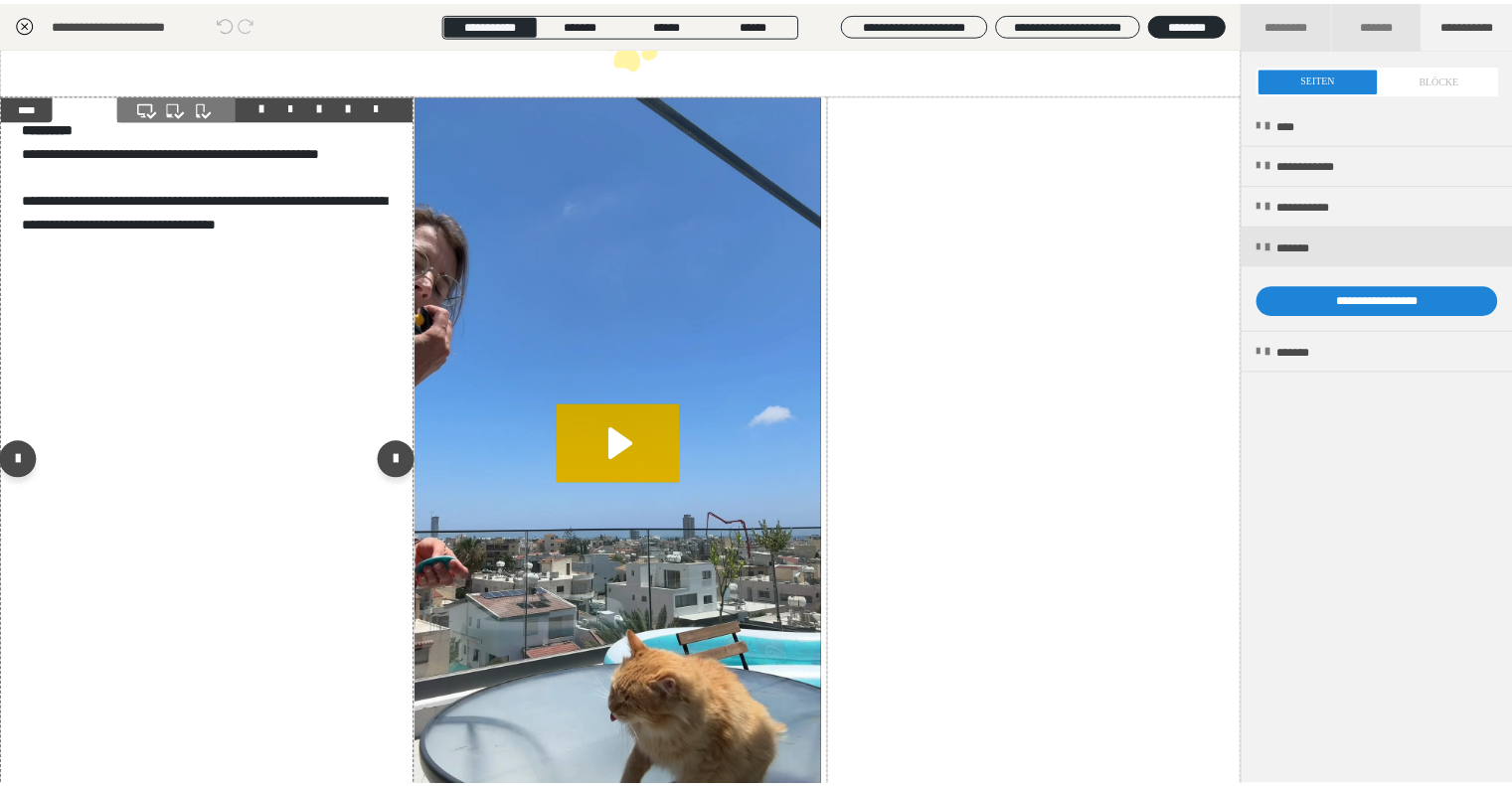scroll, scrollTop: 2681, scrollLeft: 0, axis: vertical 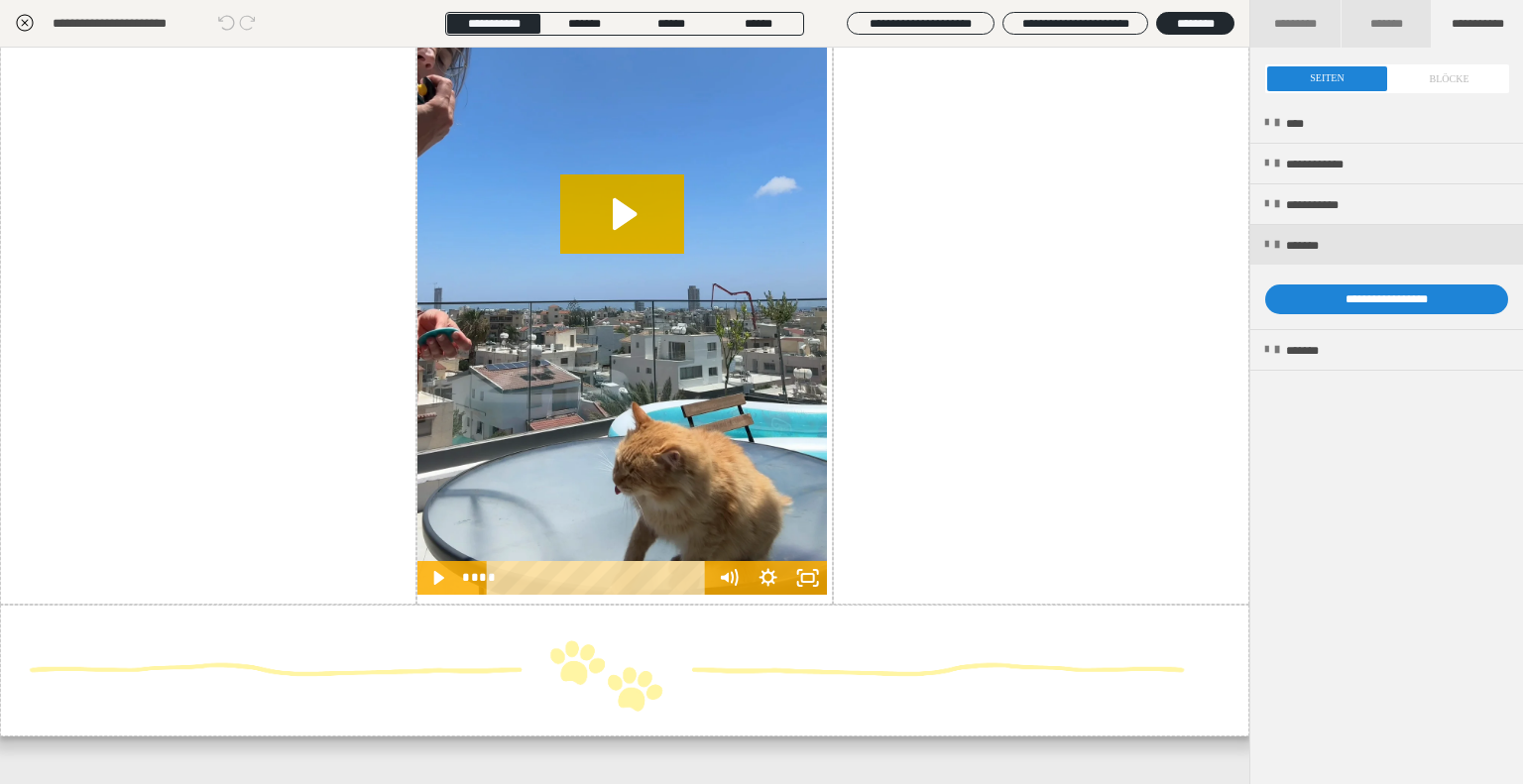 click 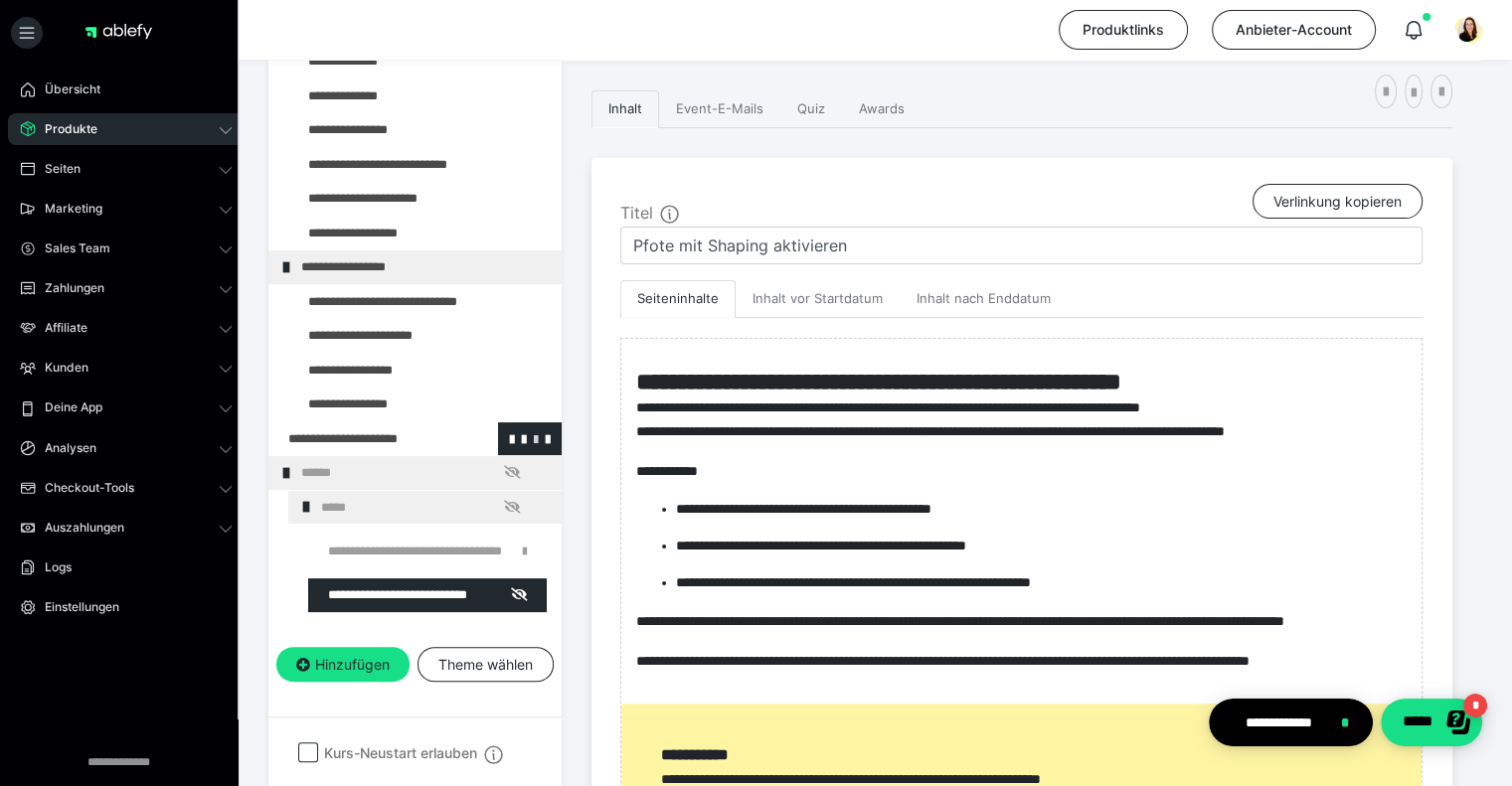 scroll, scrollTop: 324, scrollLeft: 0, axis: vertical 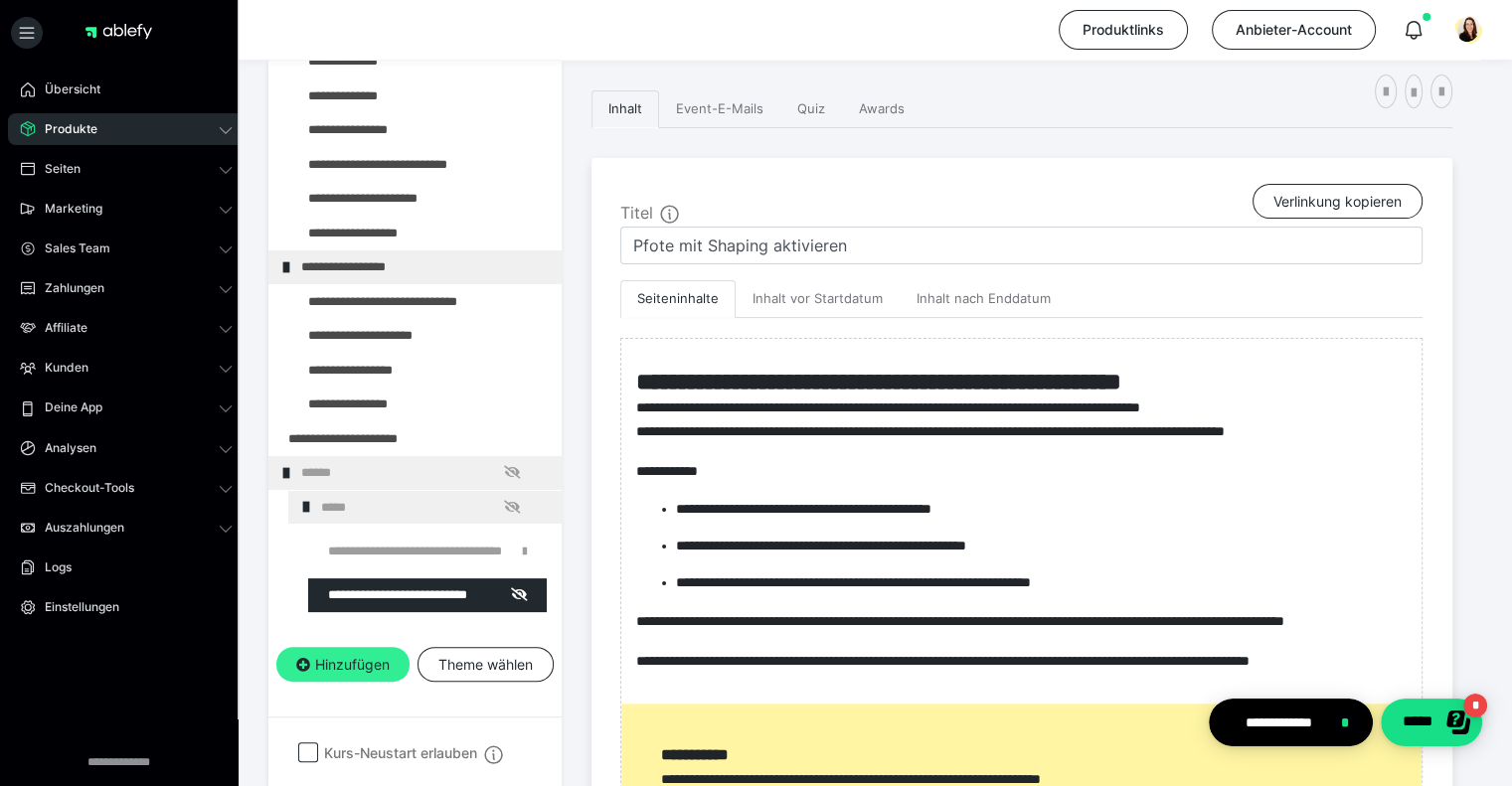 click on "Hinzufügen" at bounding box center [343, 665] 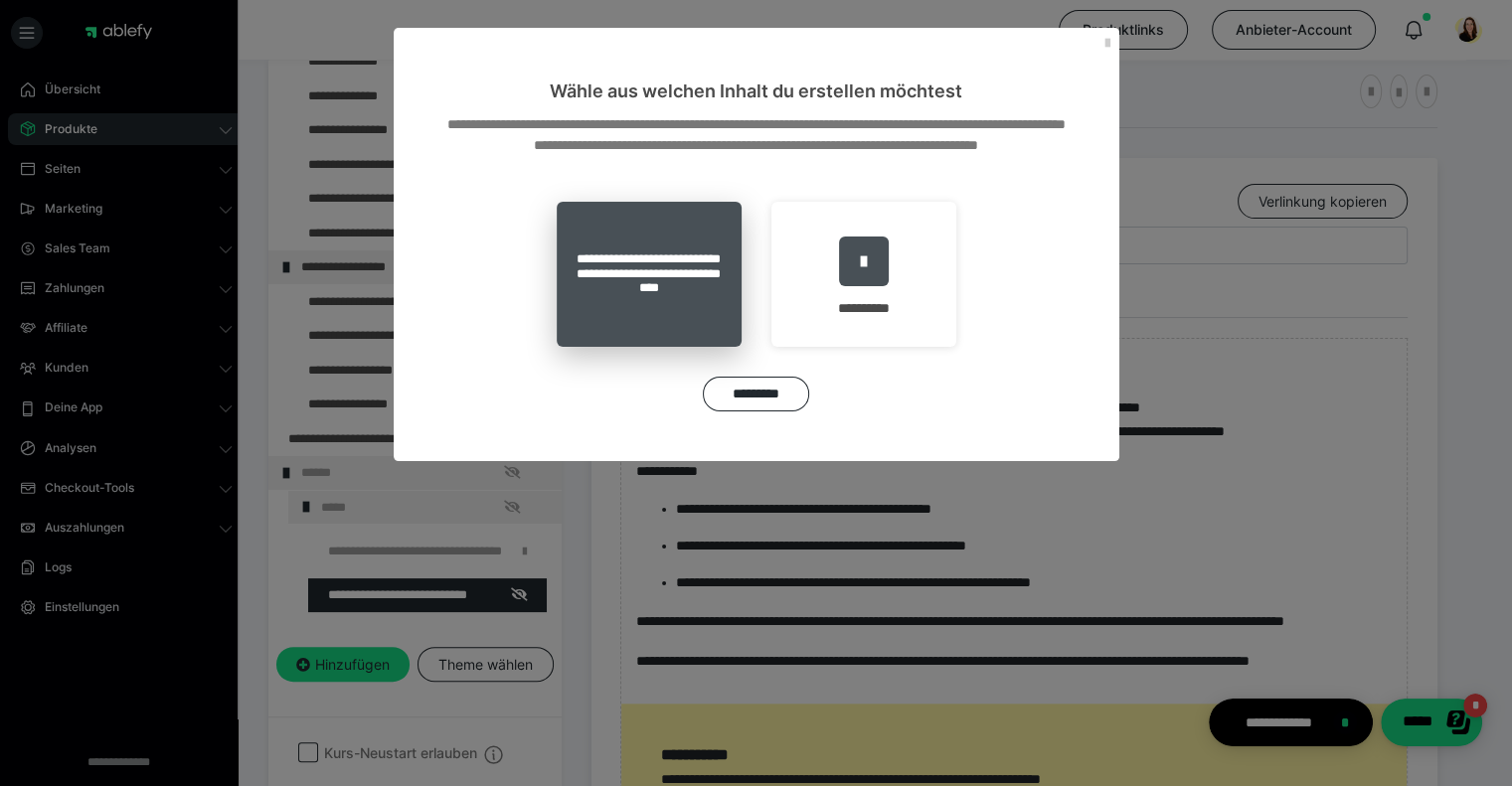 click on "**********" at bounding box center (649, 274) 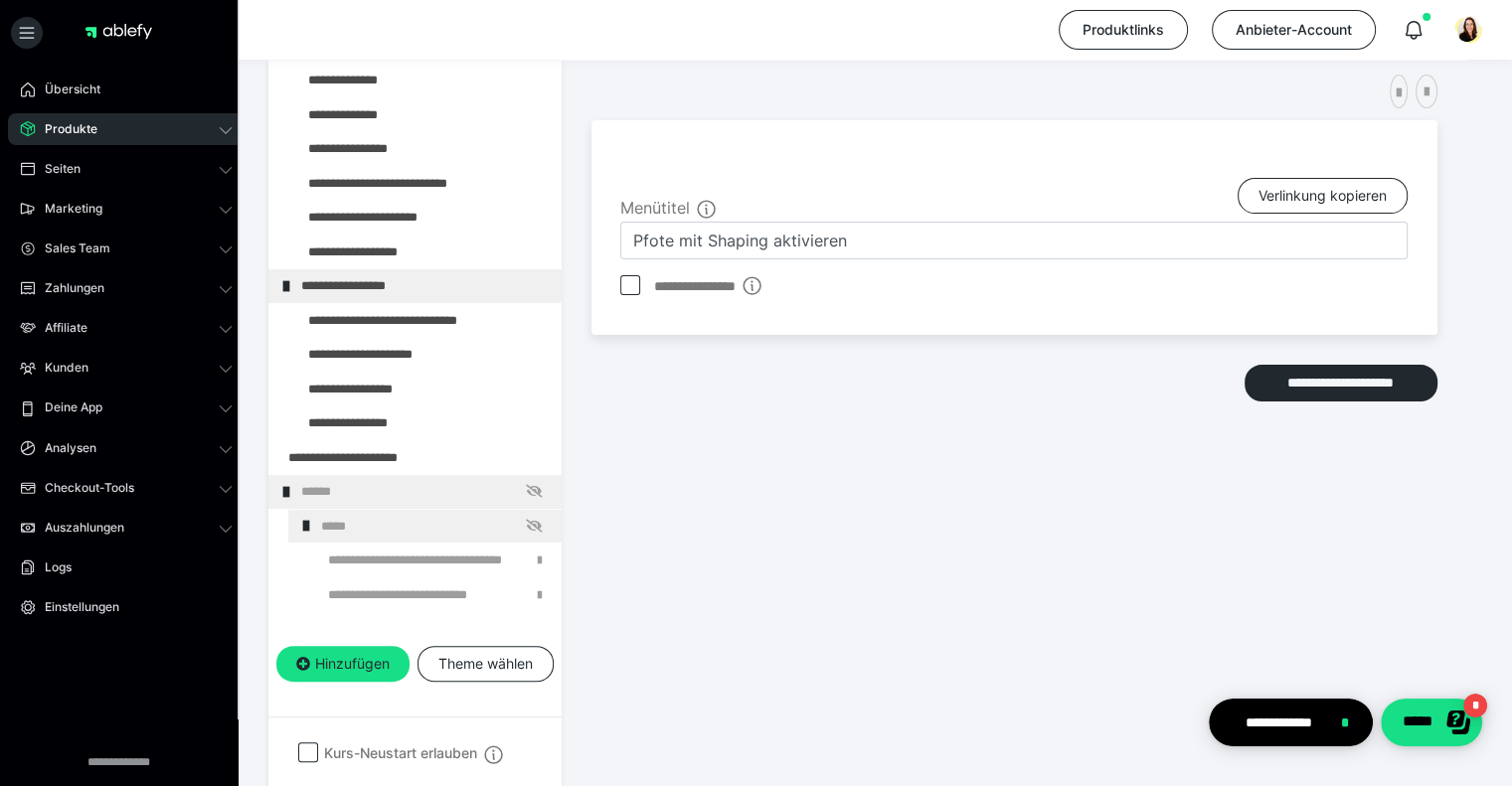 type on "Menu erstellen  5" 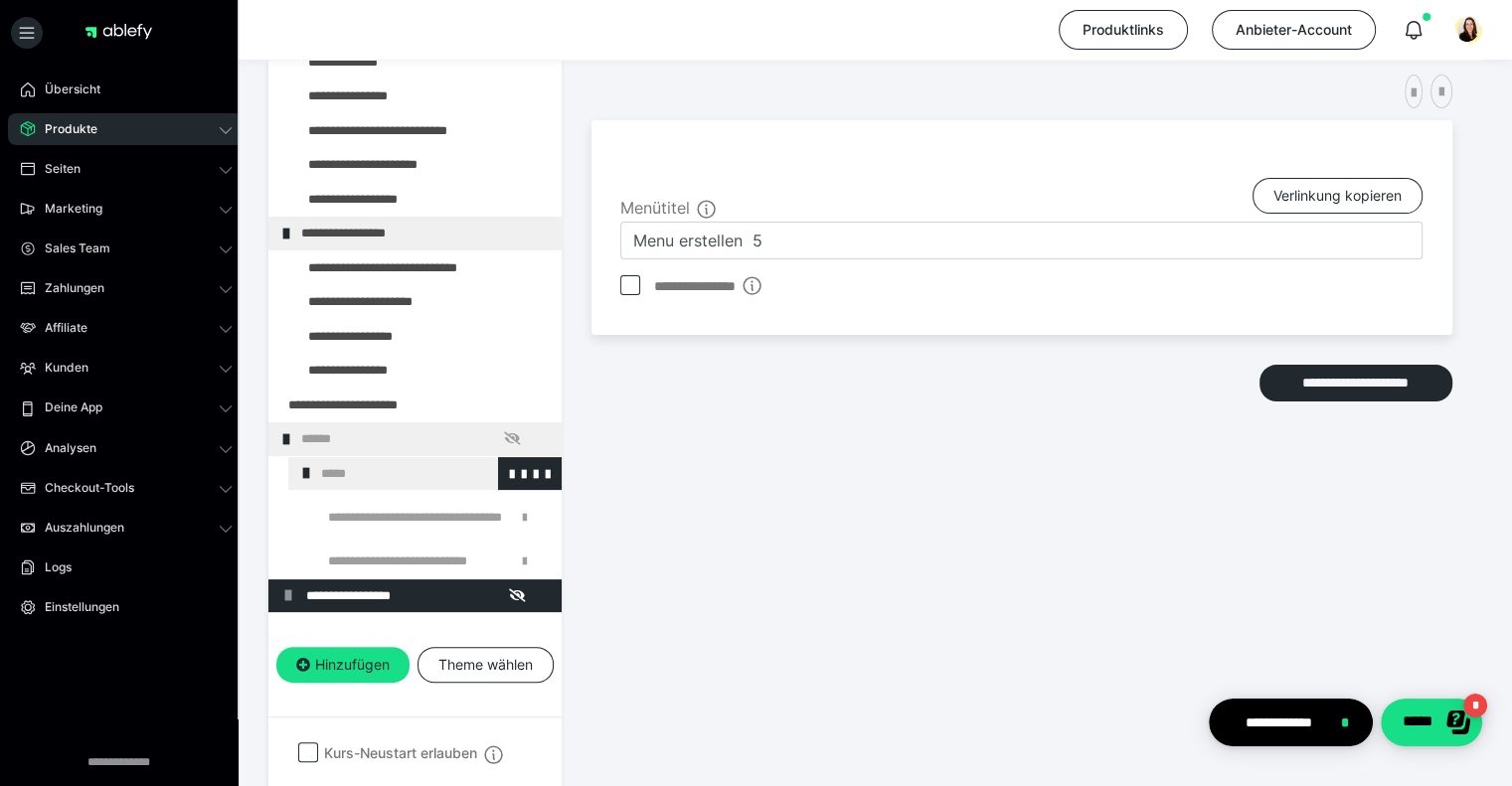 click at bounding box center (306, 473) 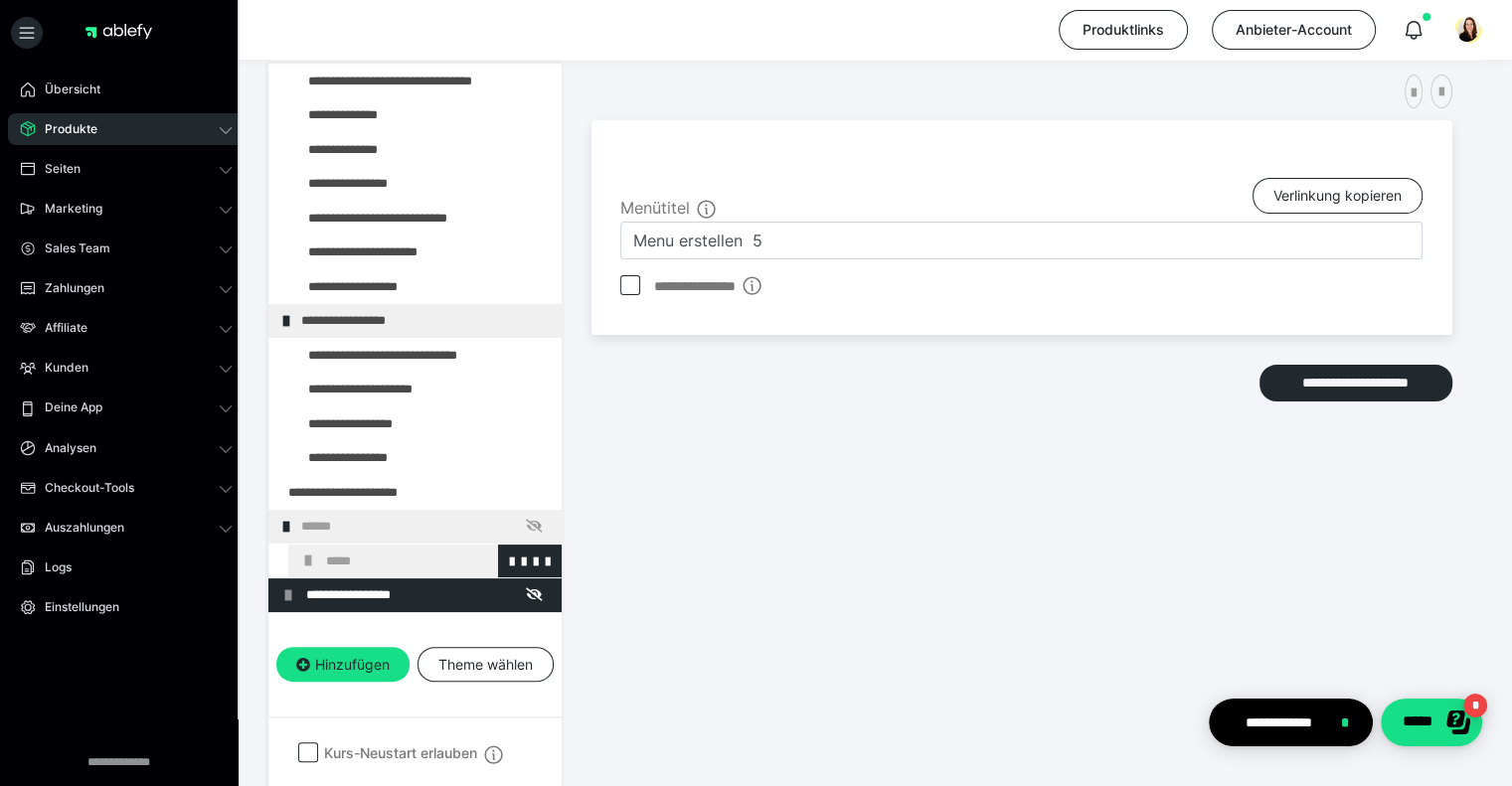 scroll, scrollTop: 270, scrollLeft: 0, axis: vertical 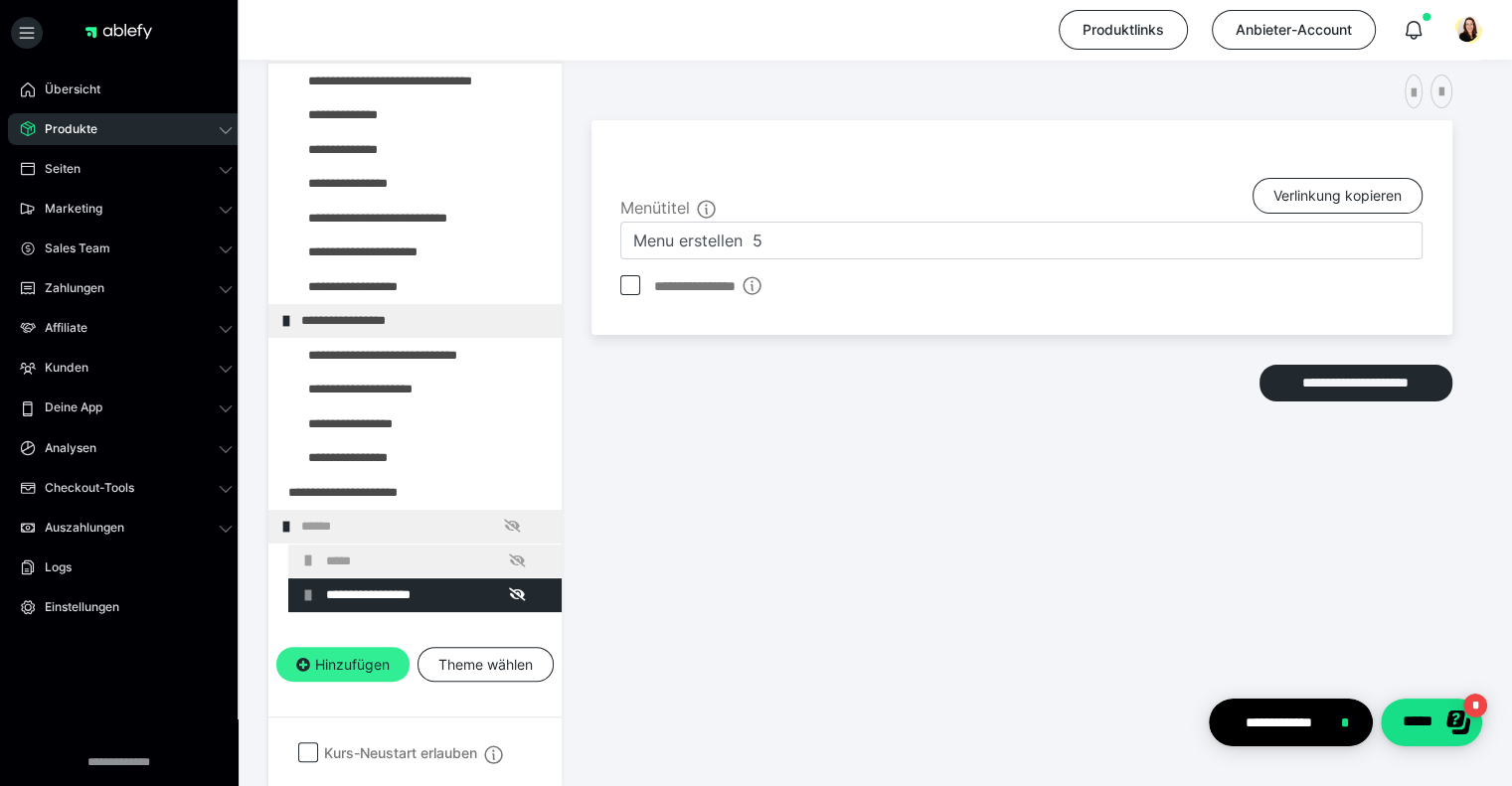 click on "Hinzufügen" at bounding box center (343, 665) 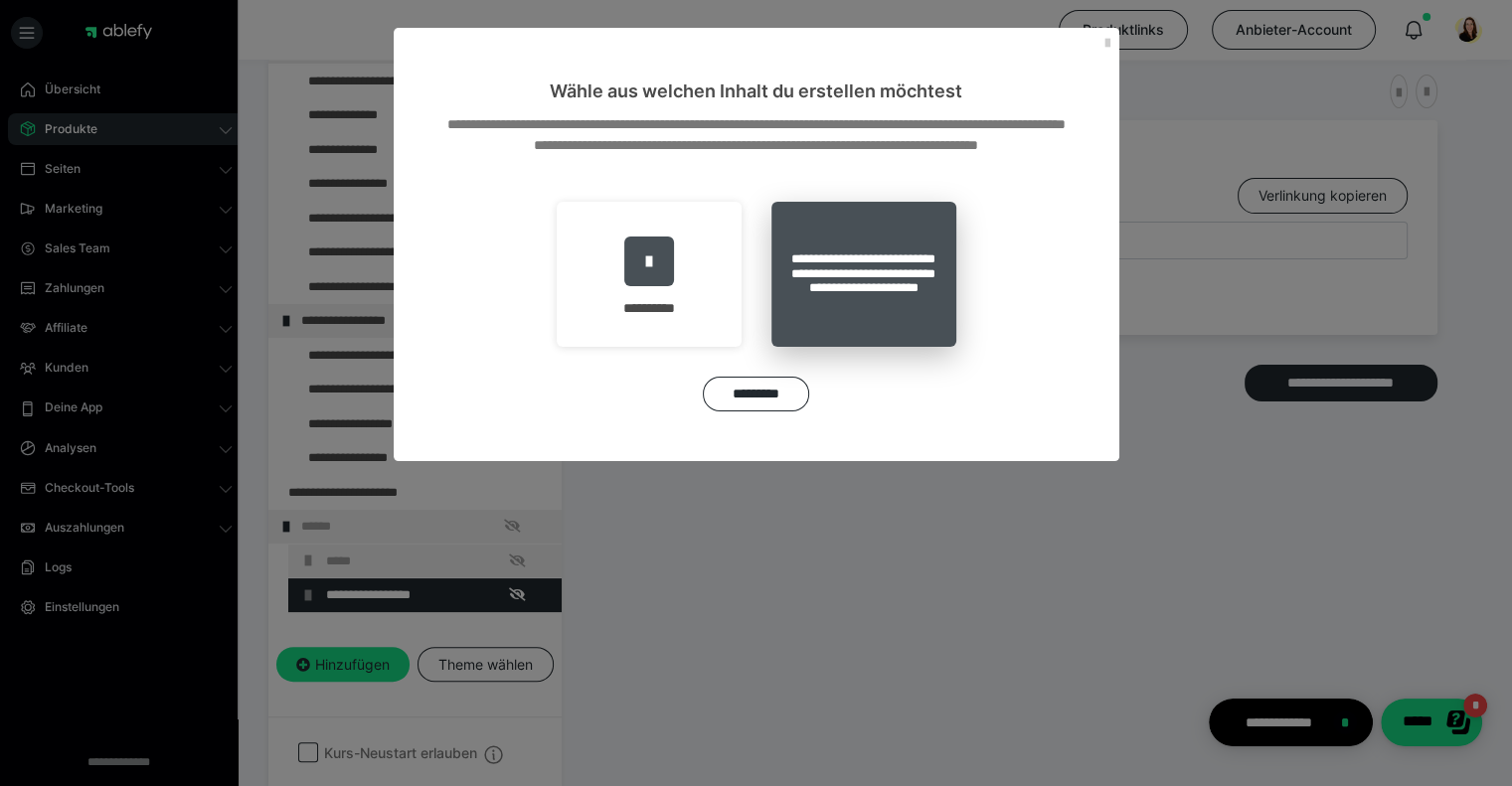 click on "**********" at bounding box center (864, 274) 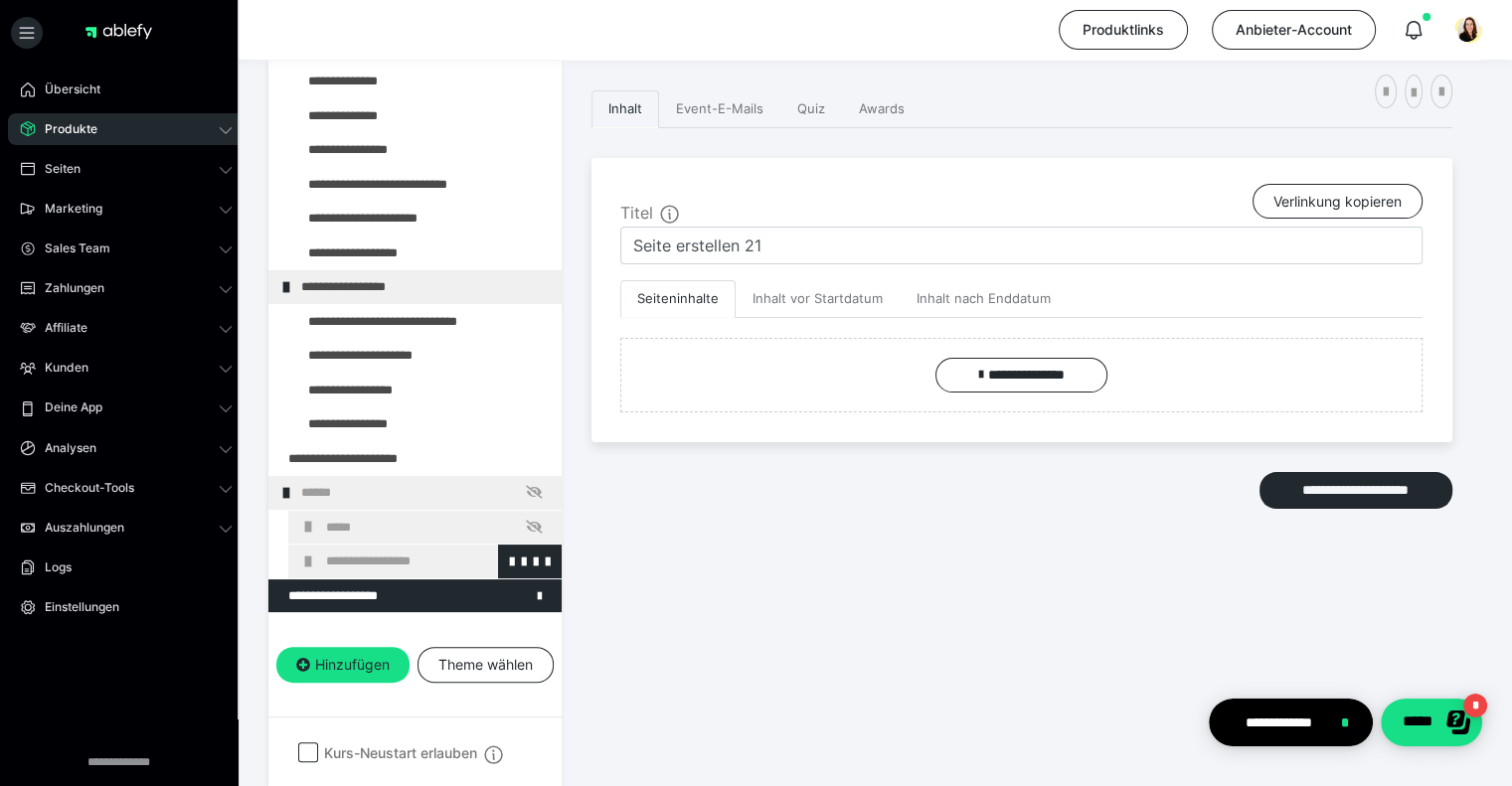 scroll, scrollTop: 305, scrollLeft: 0, axis: vertical 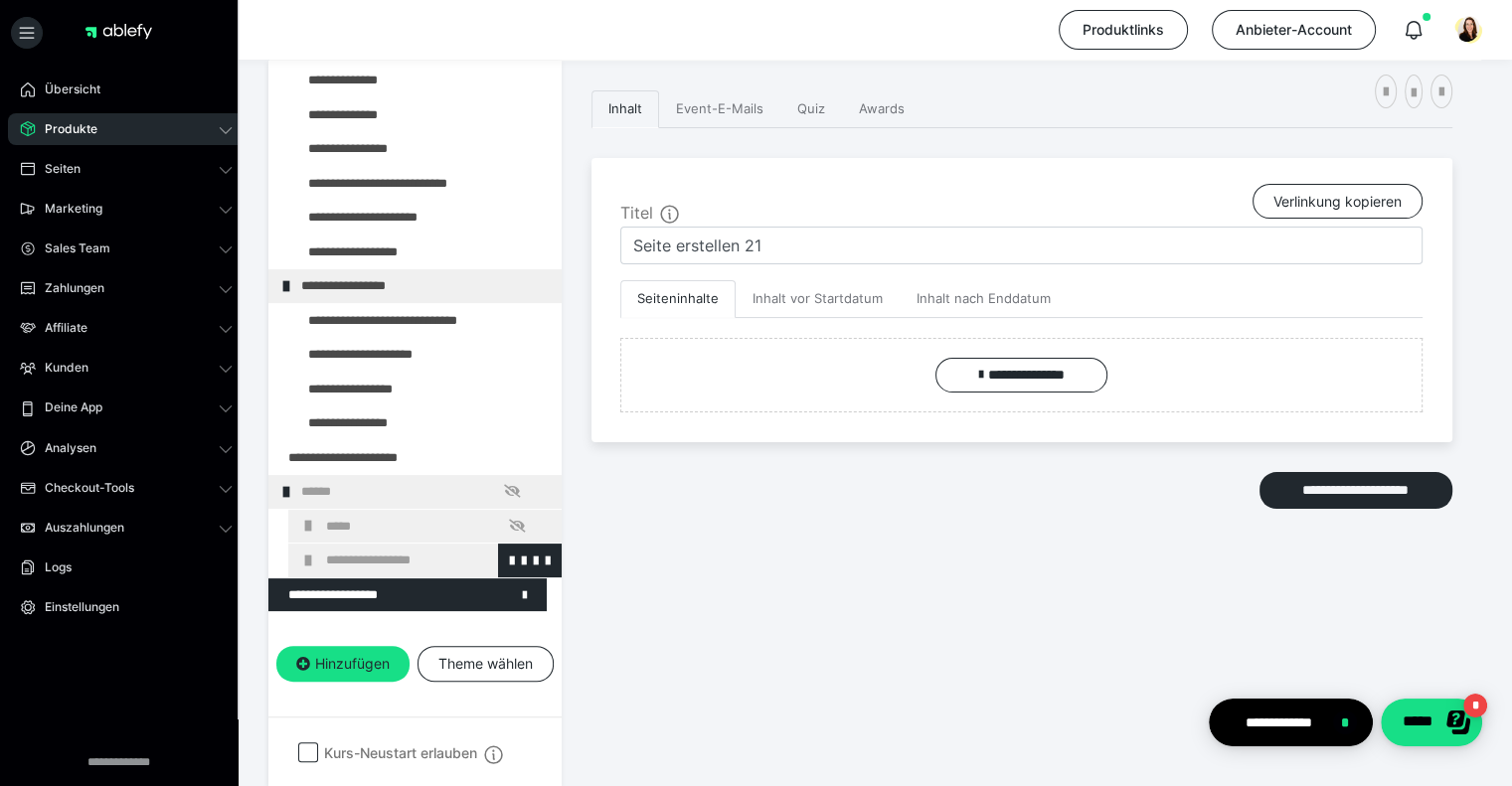 click at bounding box center (308, 560) 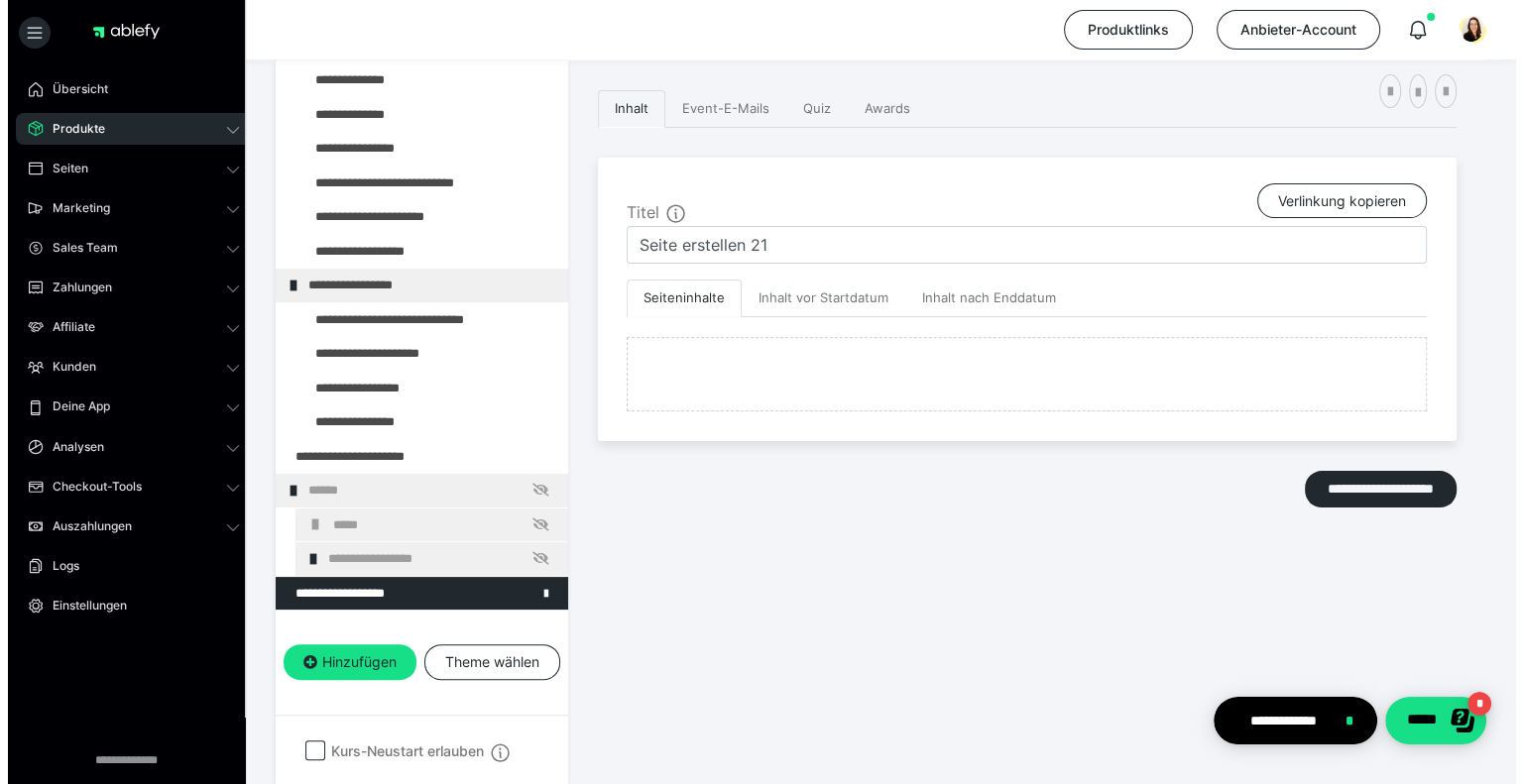 scroll, scrollTop: 304, scrollLeft: 0, axis: vertical 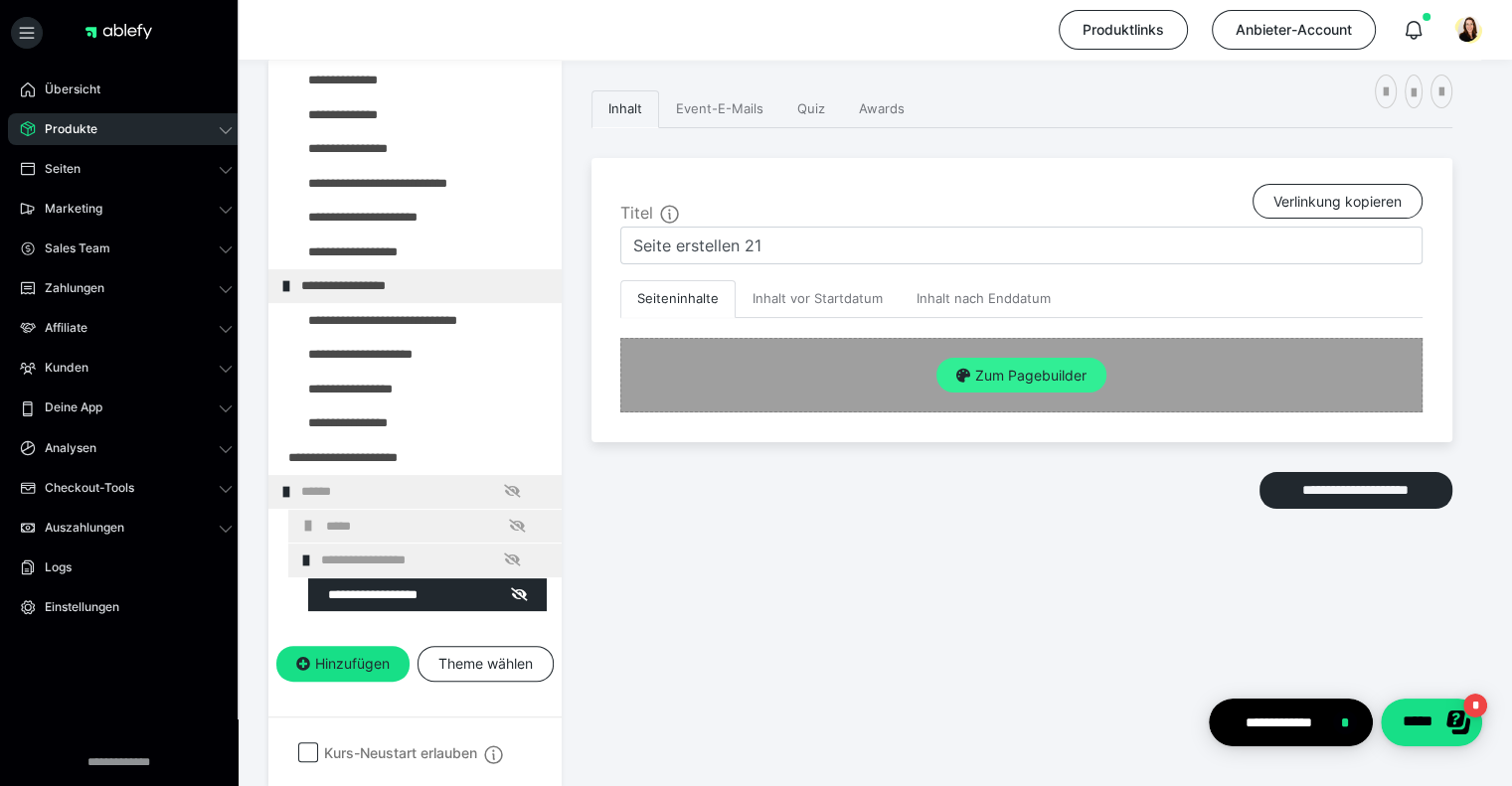 click on "Zum Pagebuilder" at bounding box center [1021, 376] 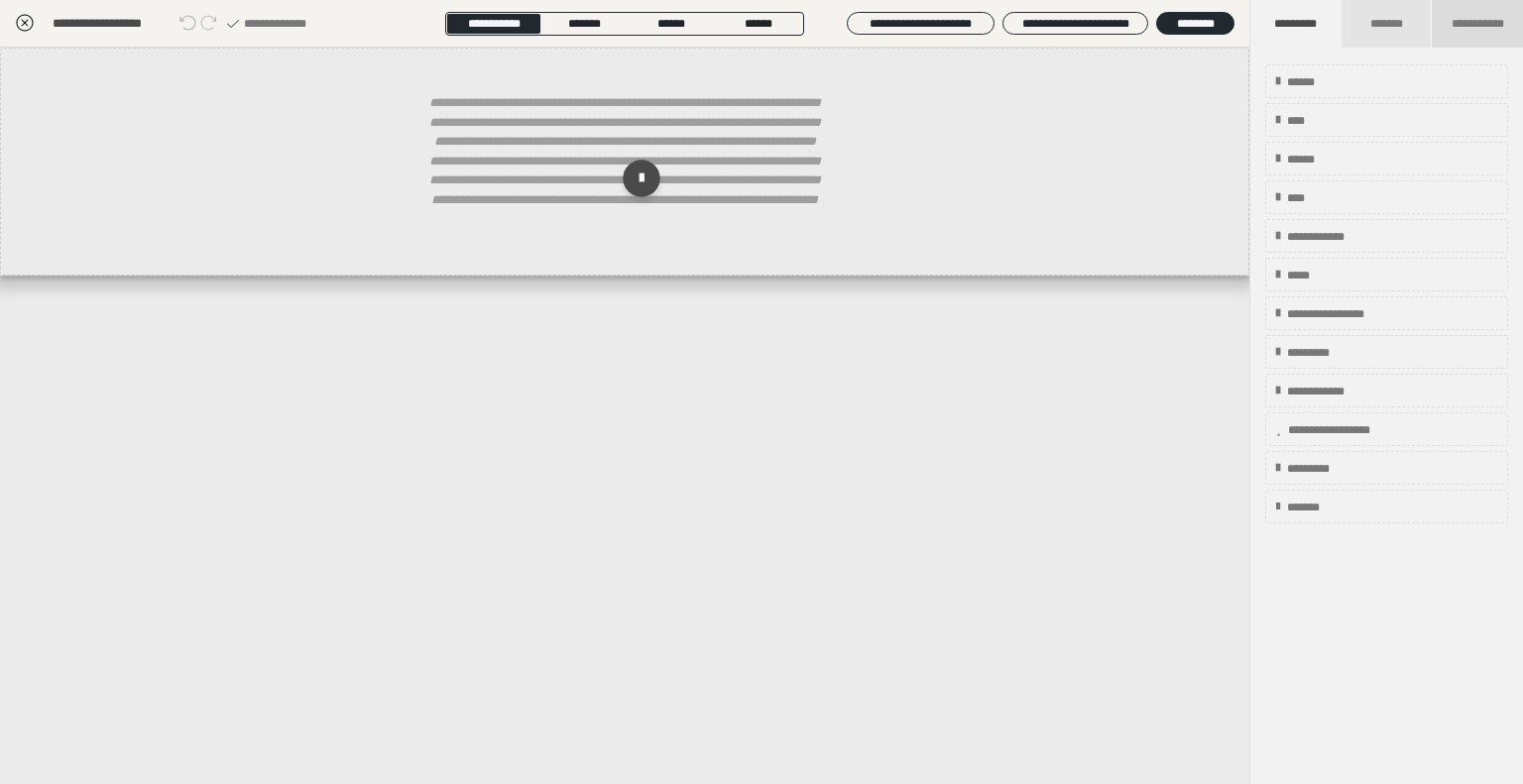 click on "**********" at bounding box center [1477, 24] 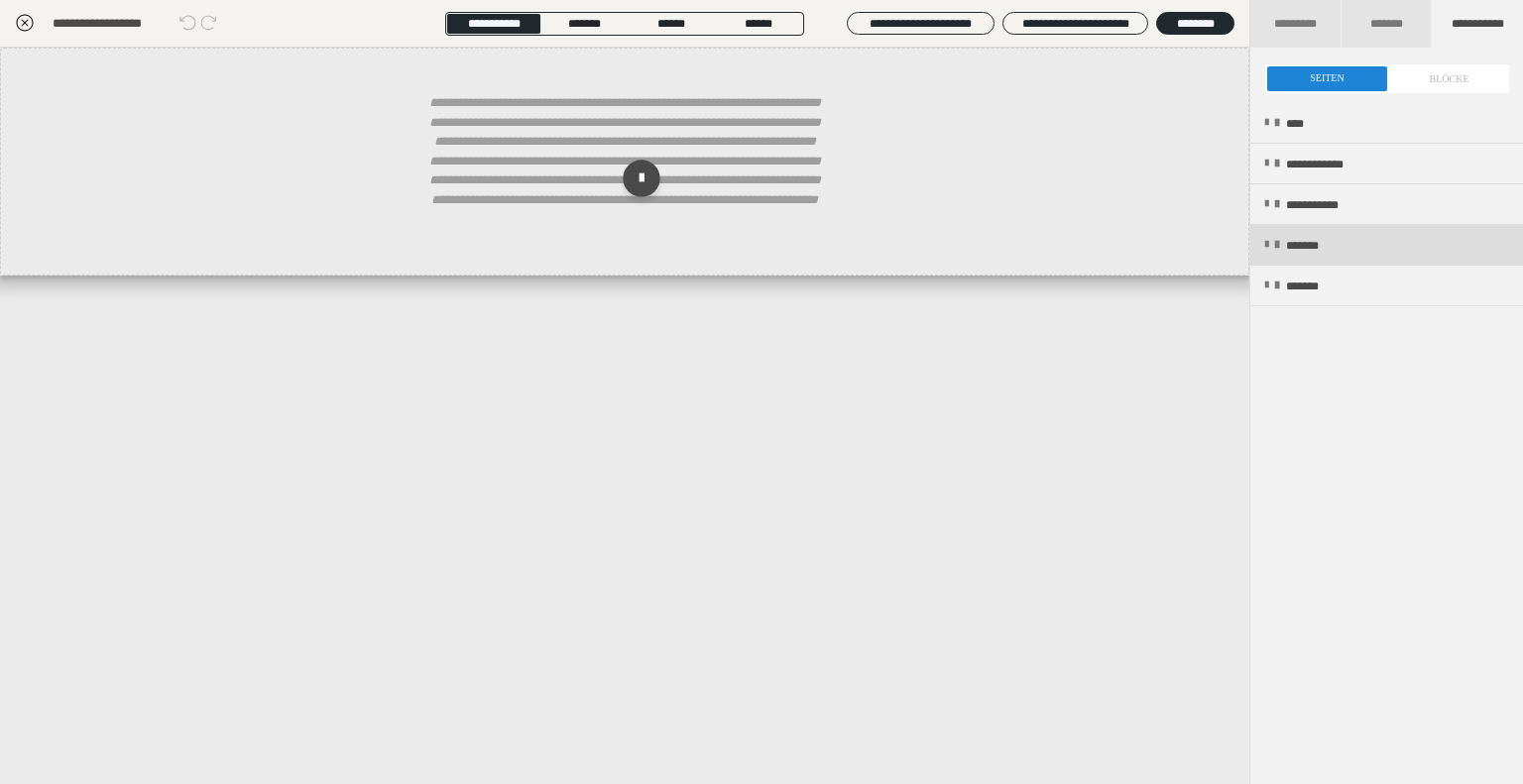 click on "*******" at bounding box center (1316, 246) 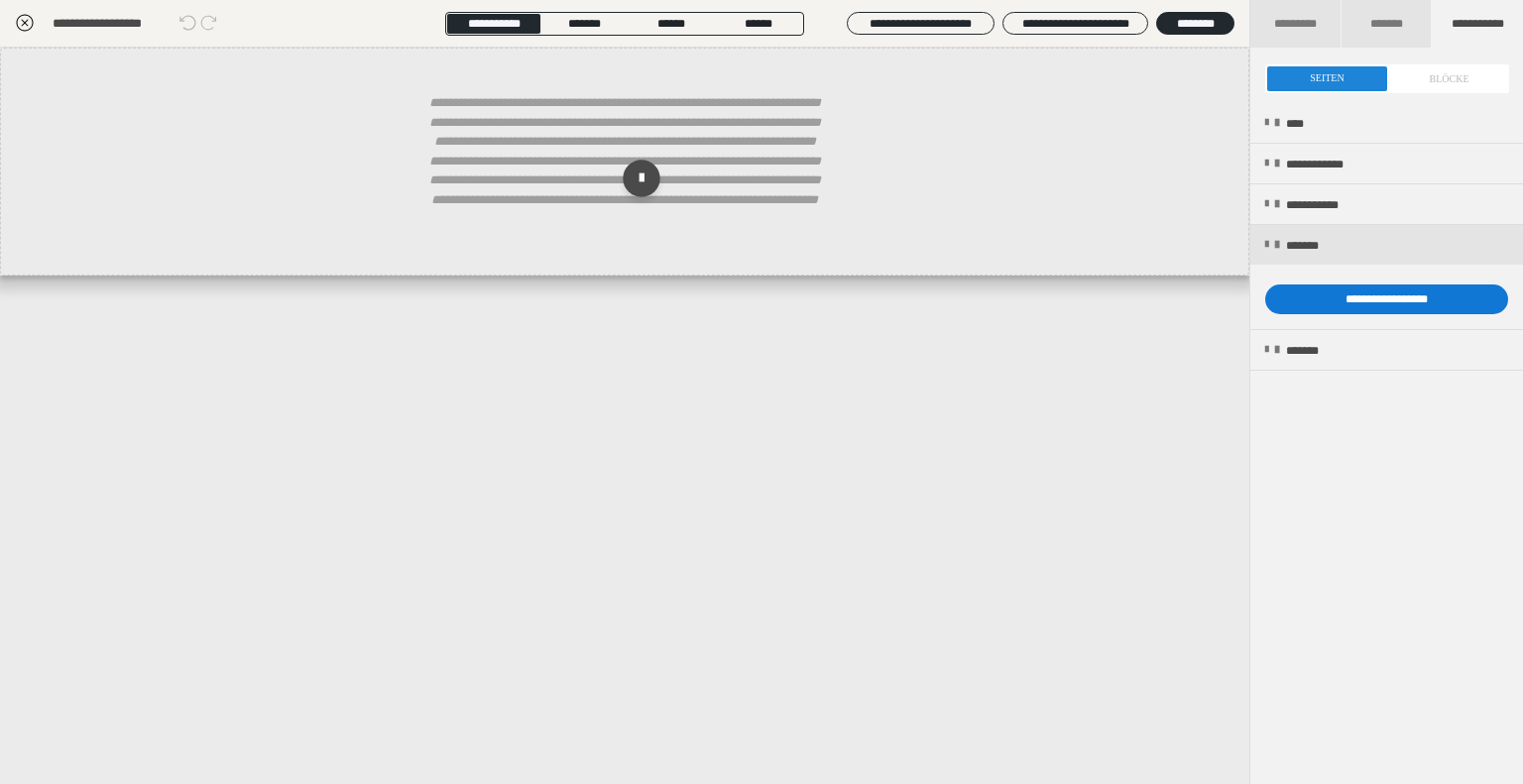 click on "**********" at bounding box center (1386, 299) 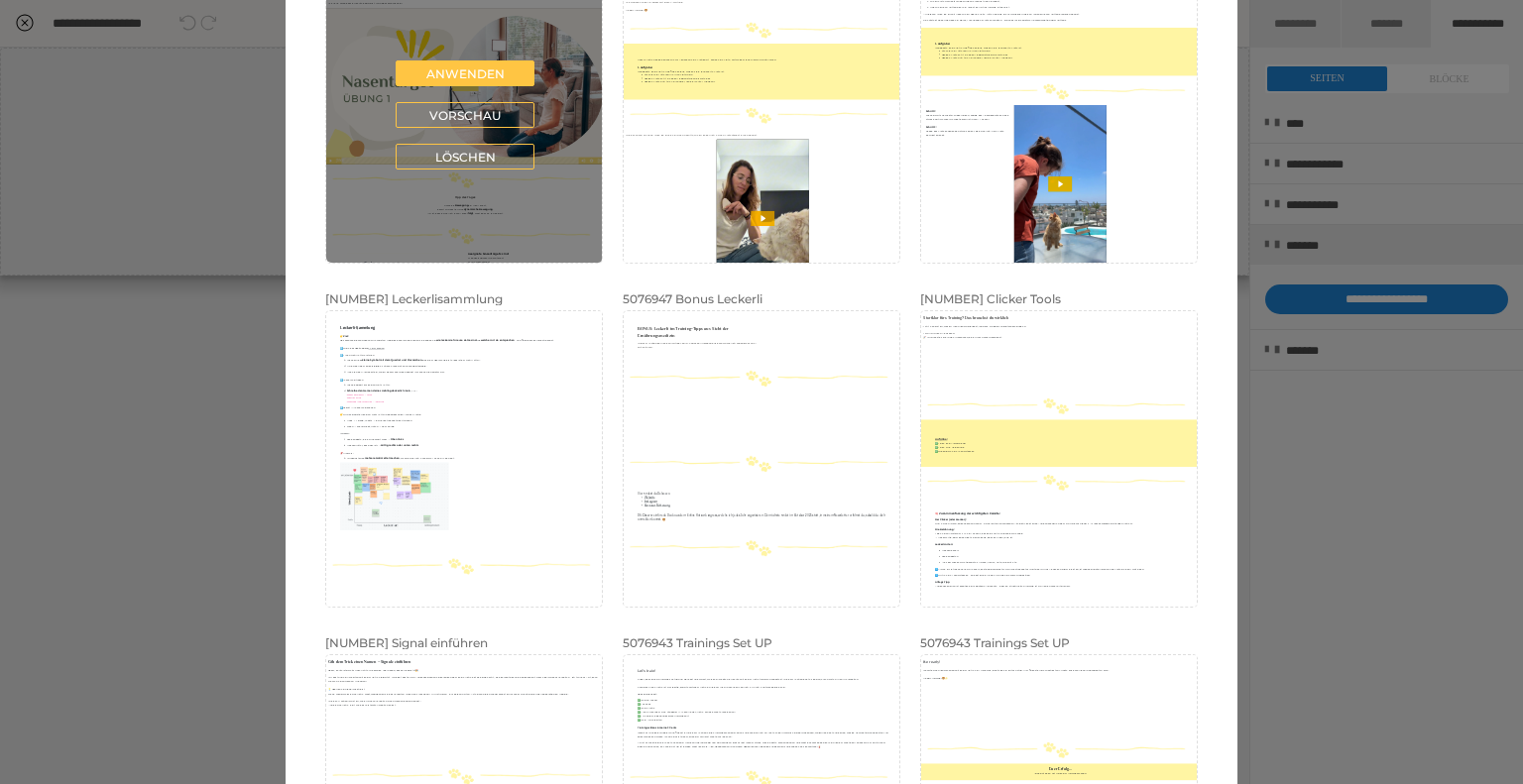 scroll, scrollTop: 99, scrollLeft: 0, axis: vertical 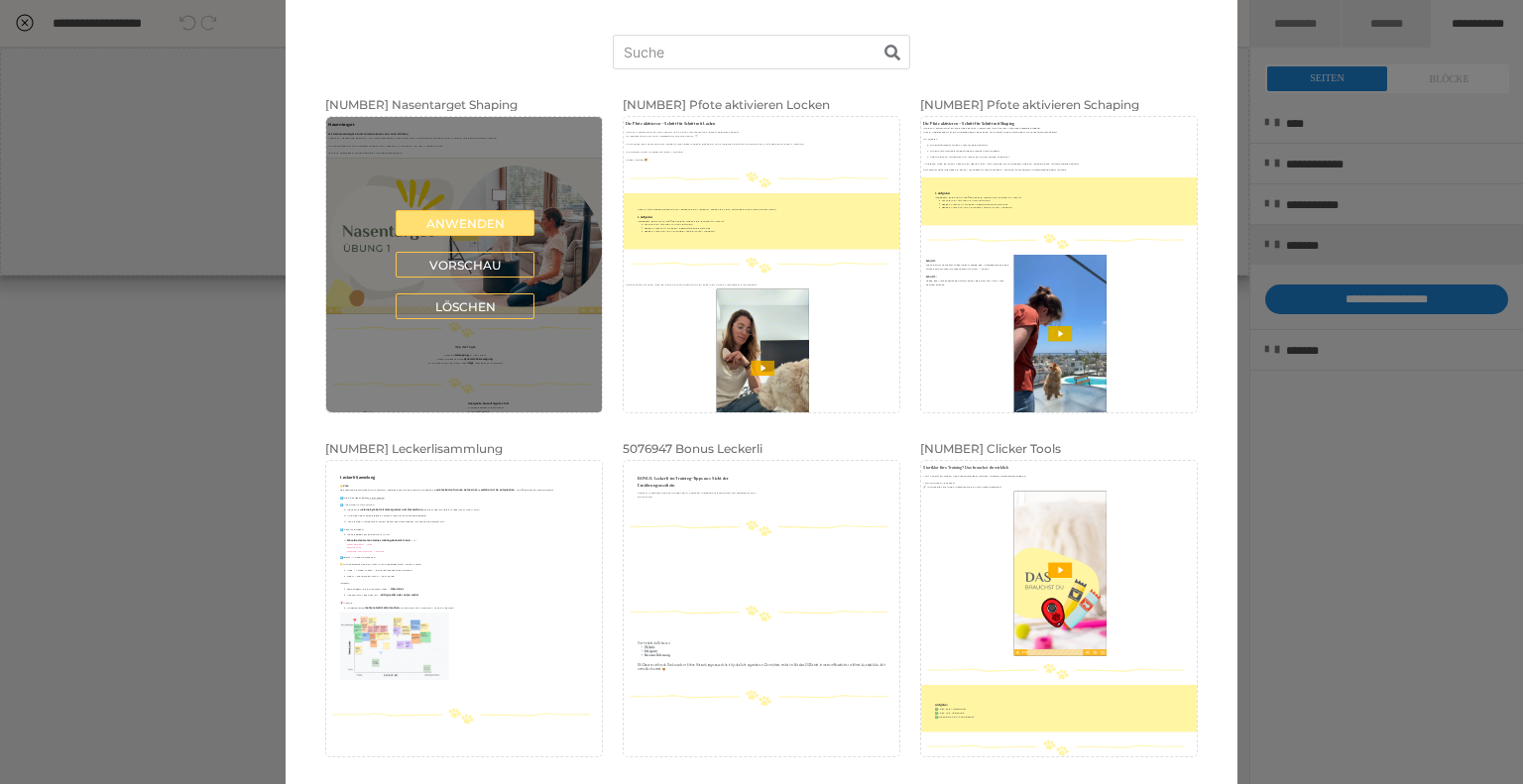 click on "Anwenden" at bounding box center [465, 223] 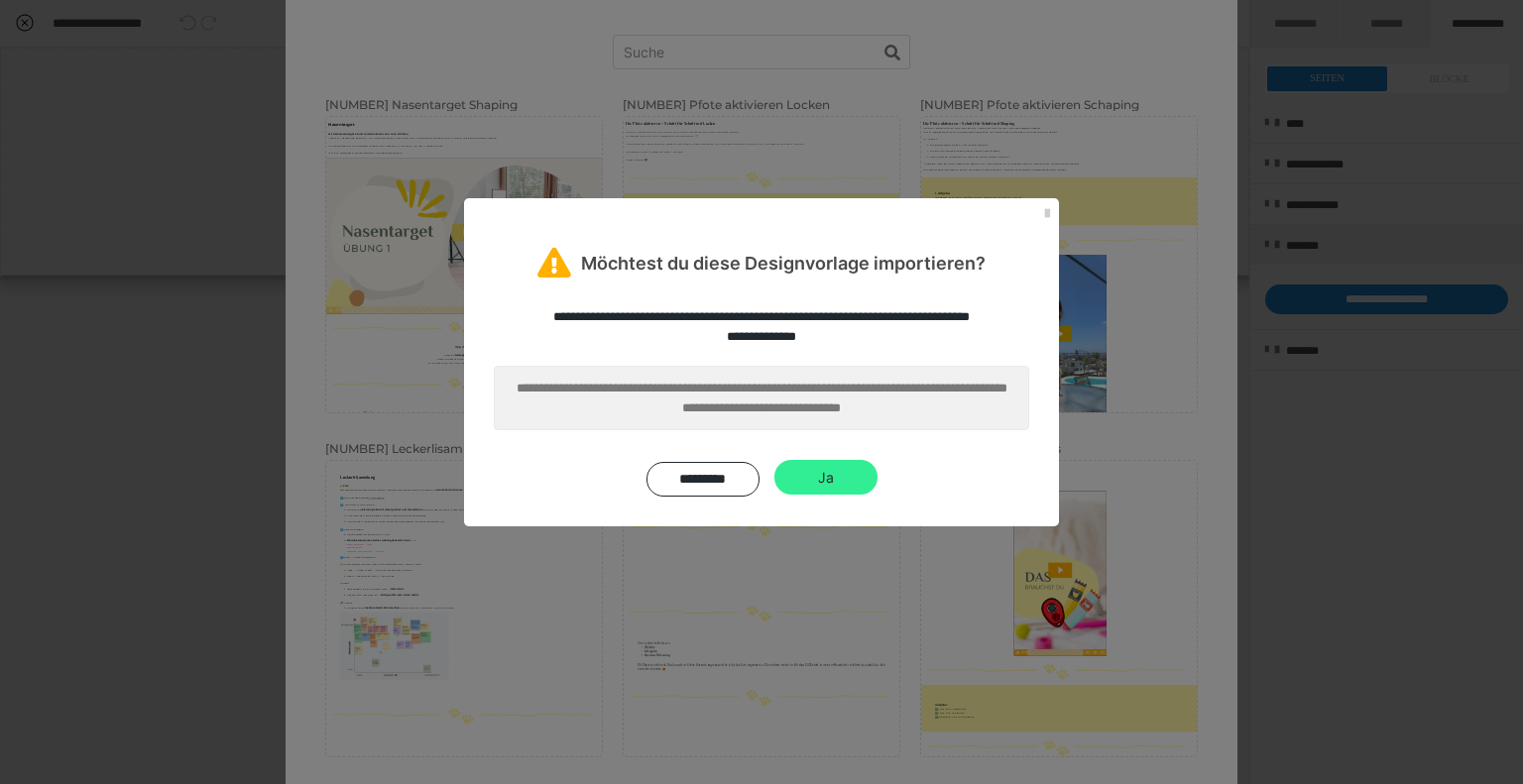 click on "Ja" at bounding box center [826, 478] 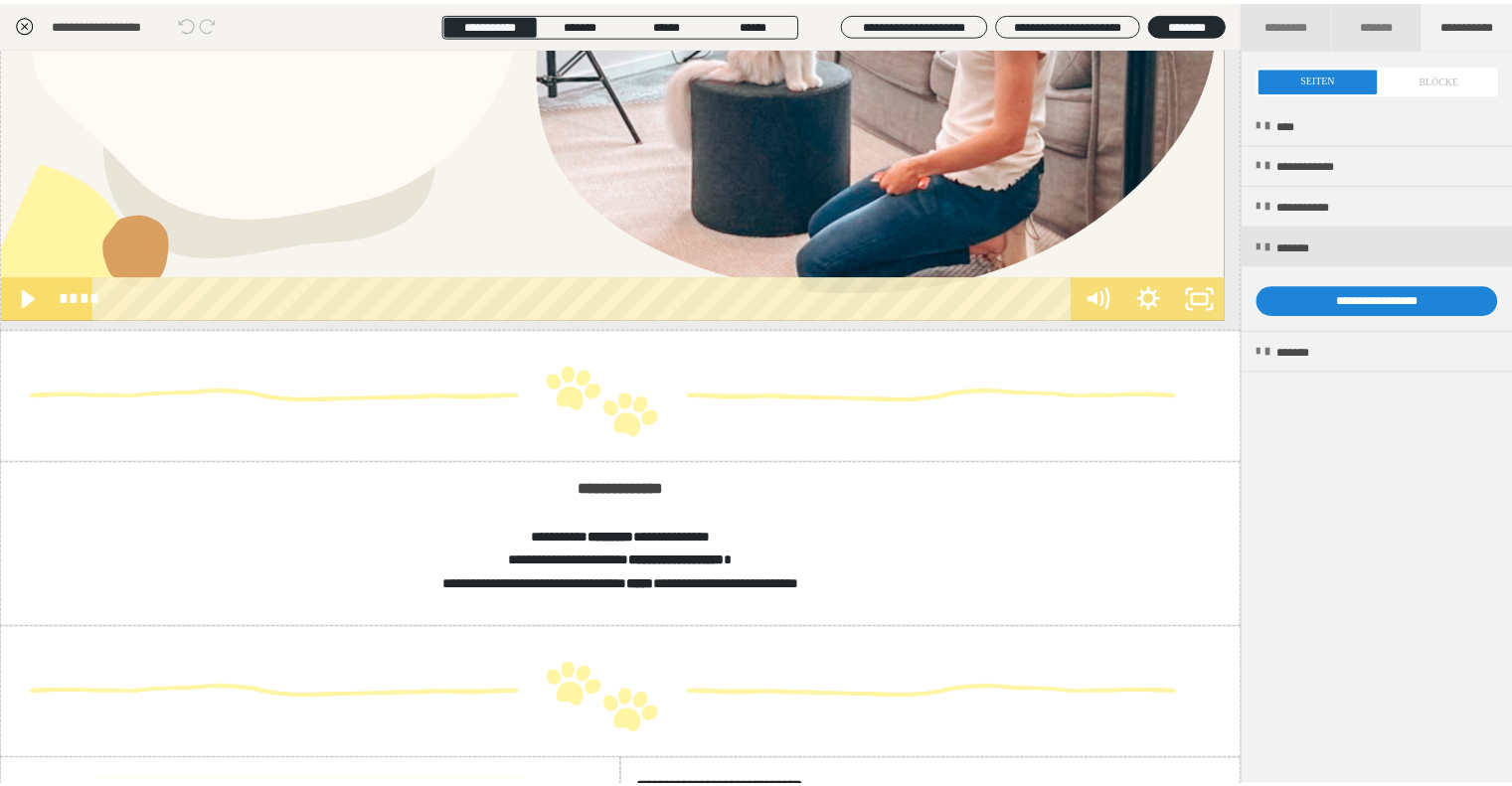 scroll, scrollTop: 77, scrollLeft: 0, axis: vertical 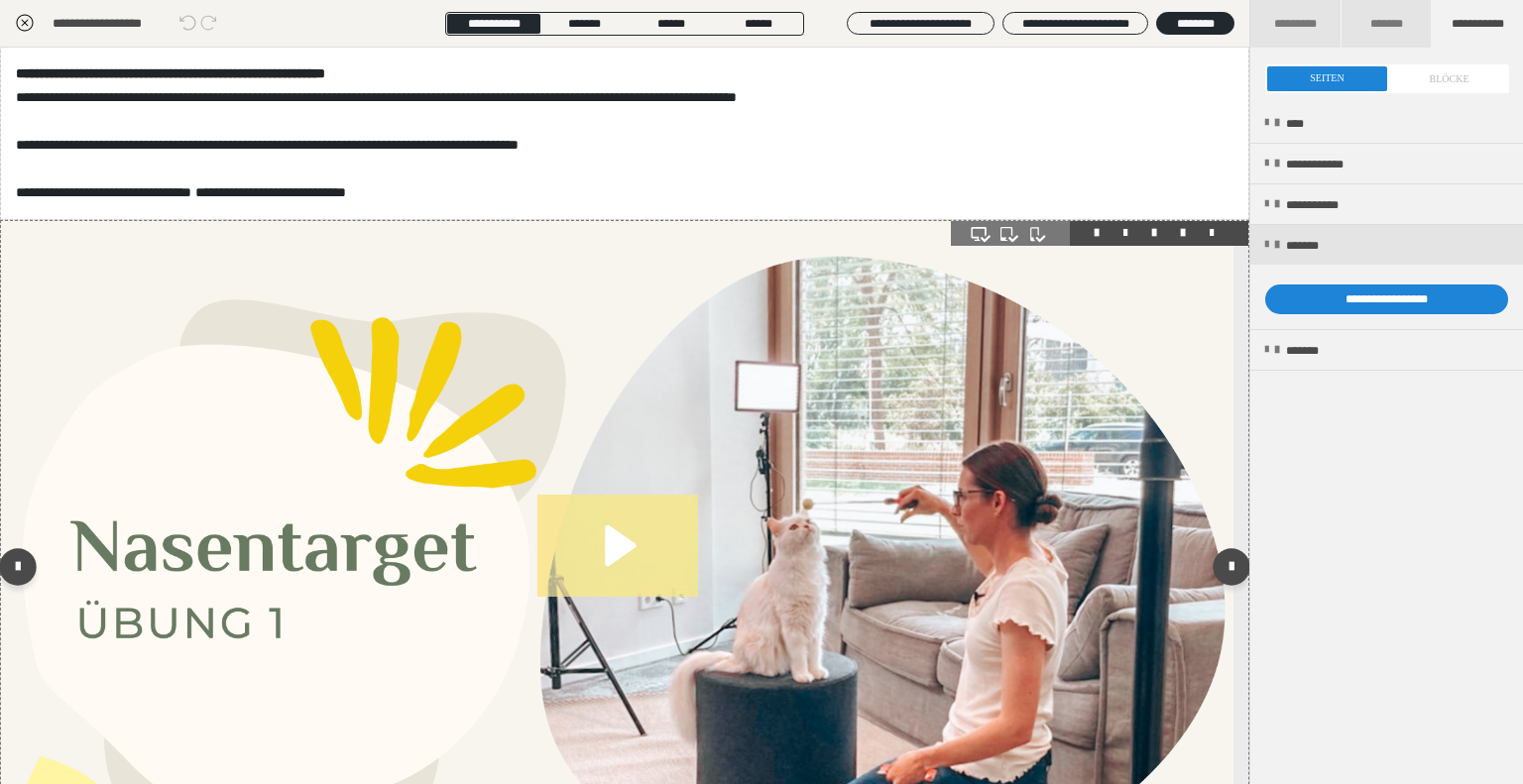 click 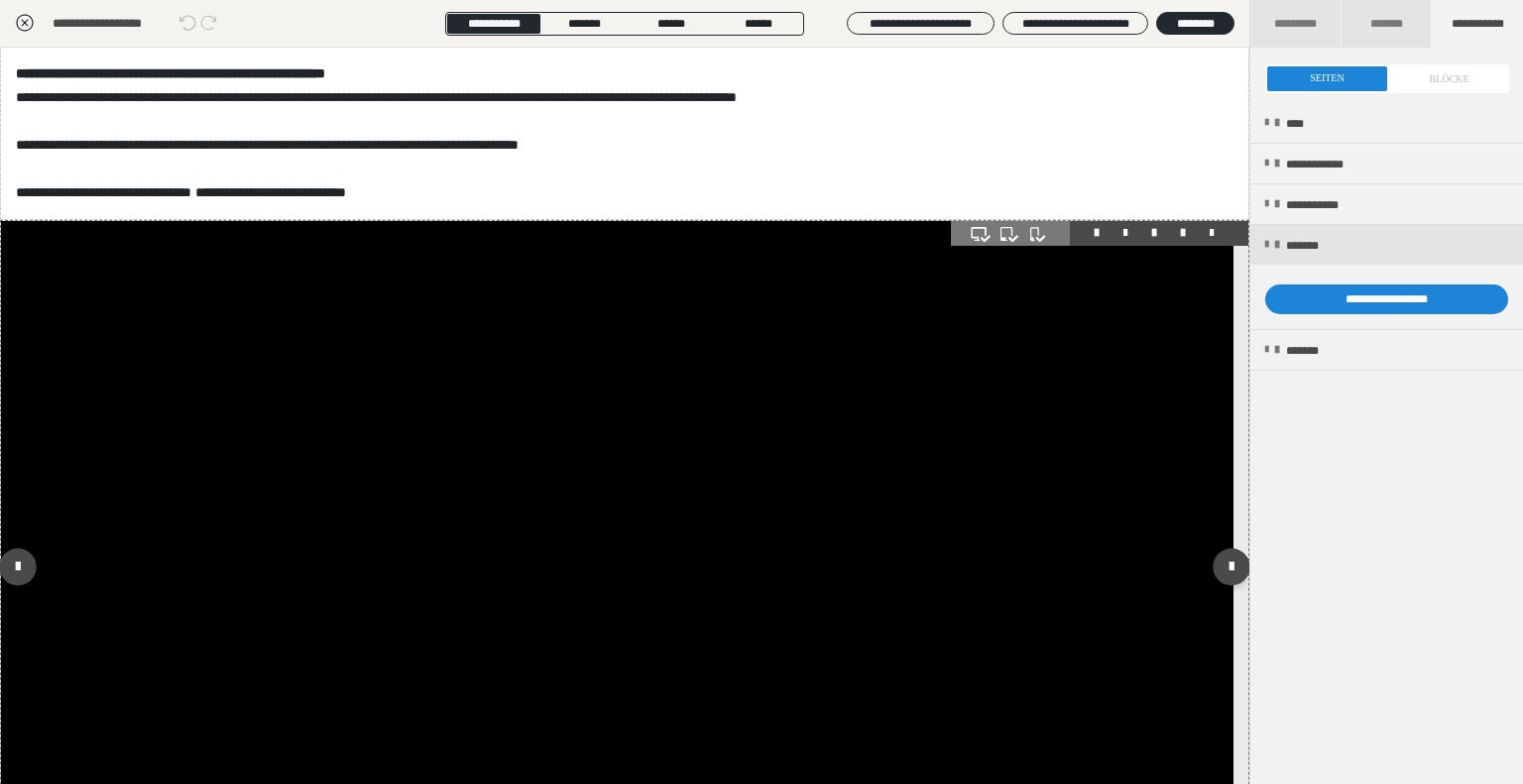 click 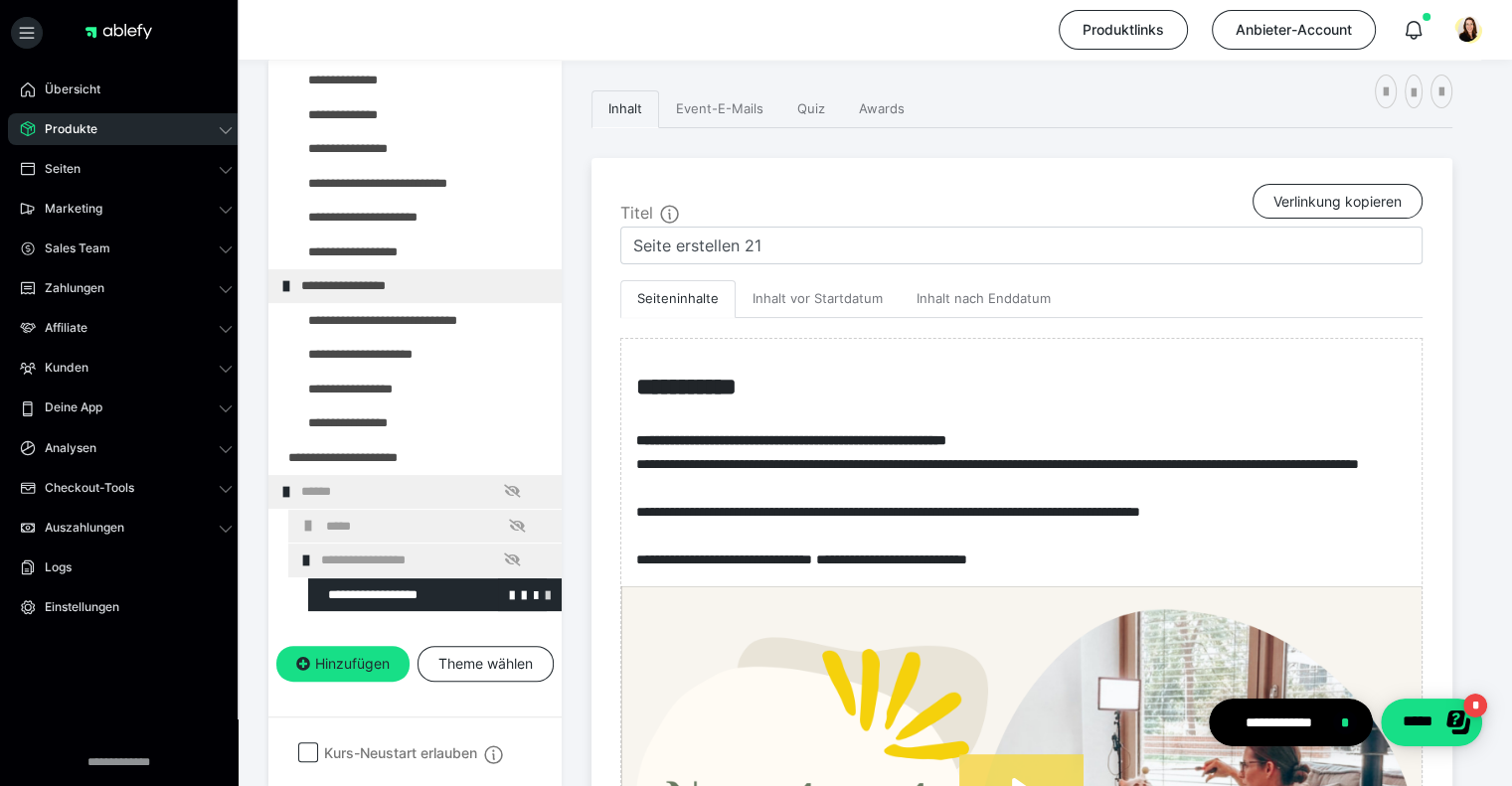 click at bounding box center [548, 594] 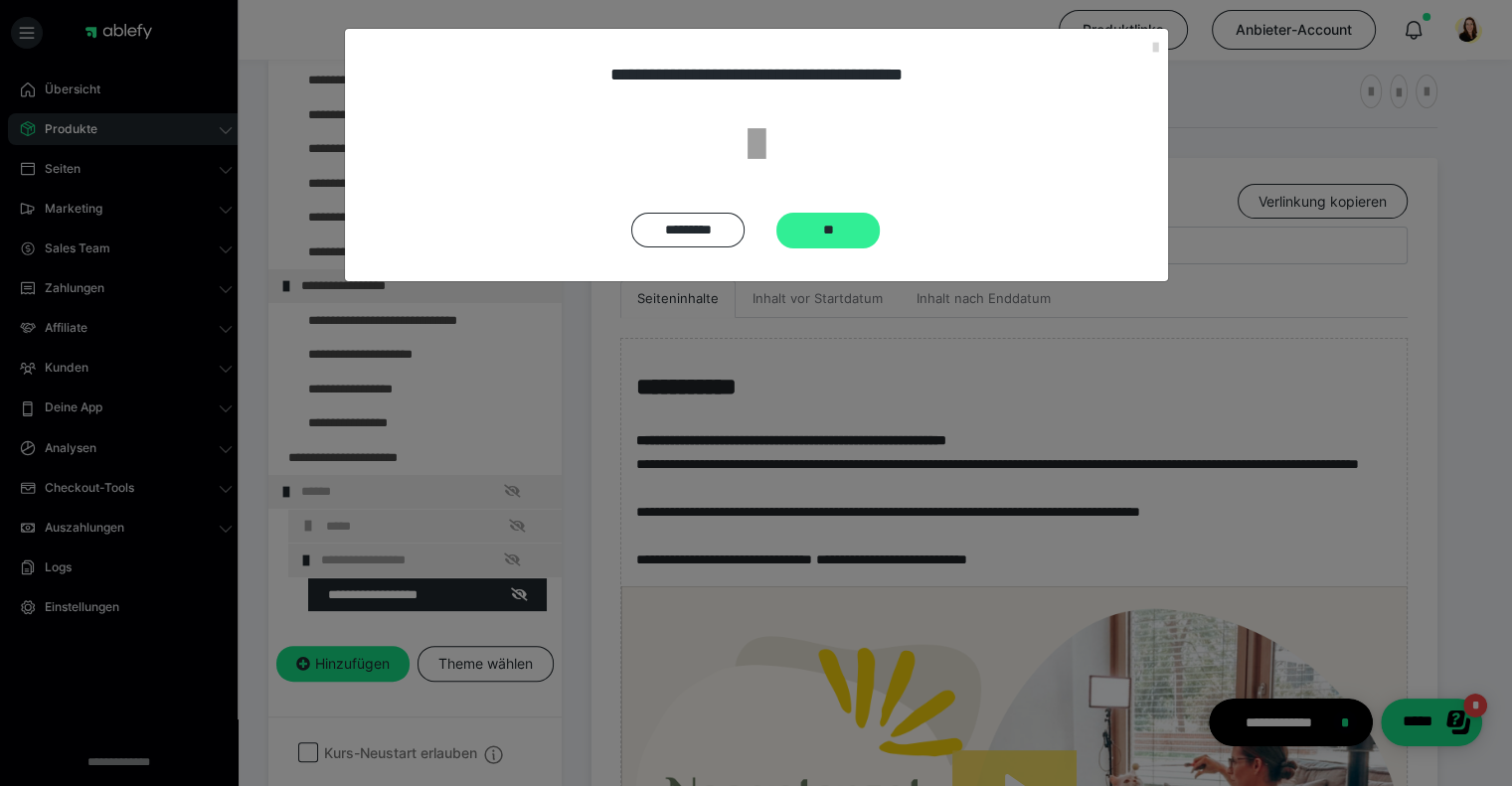 click on "**" at bounding box center (828, 231) 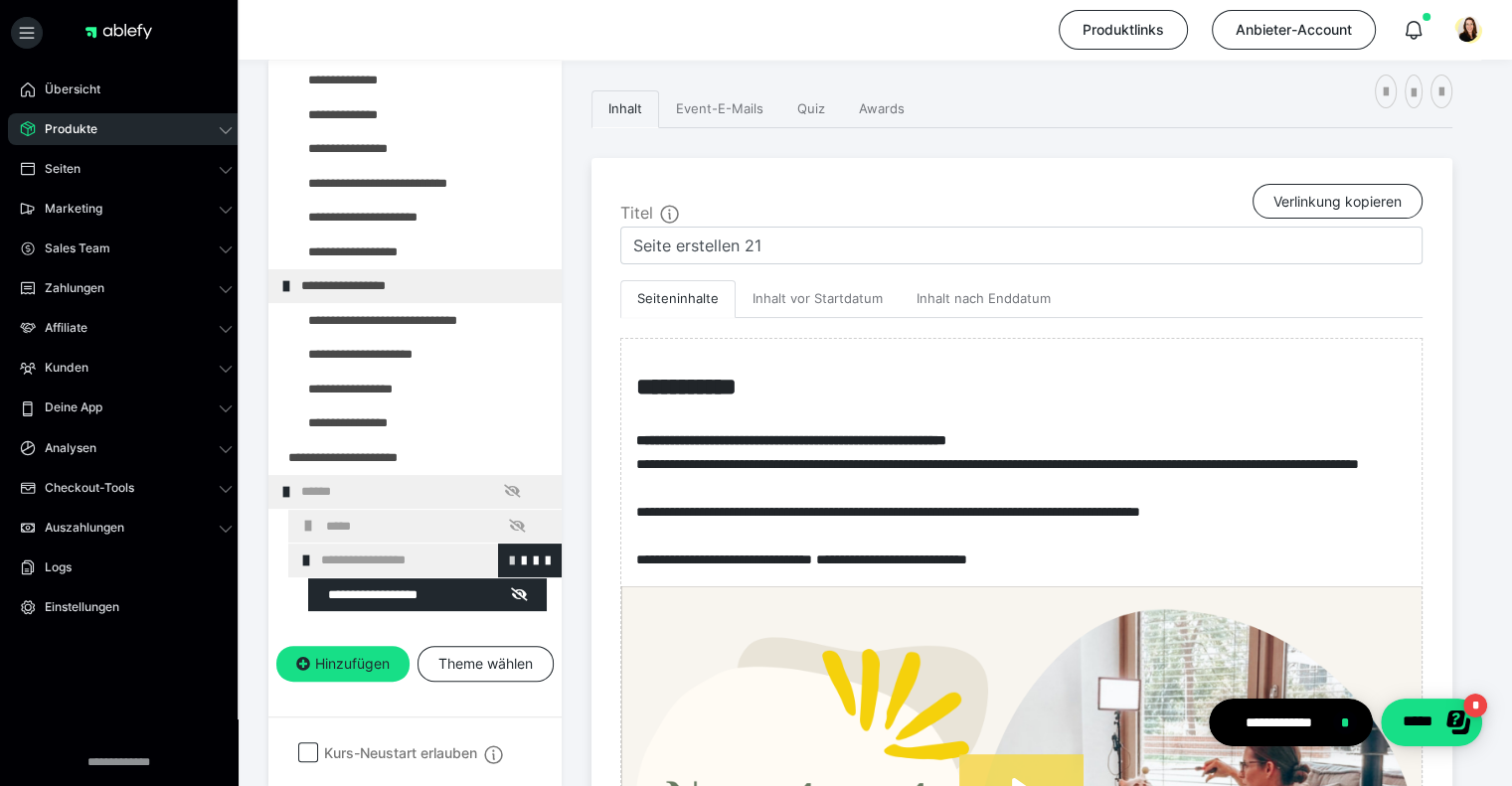 click at bounding box center [512, 559] 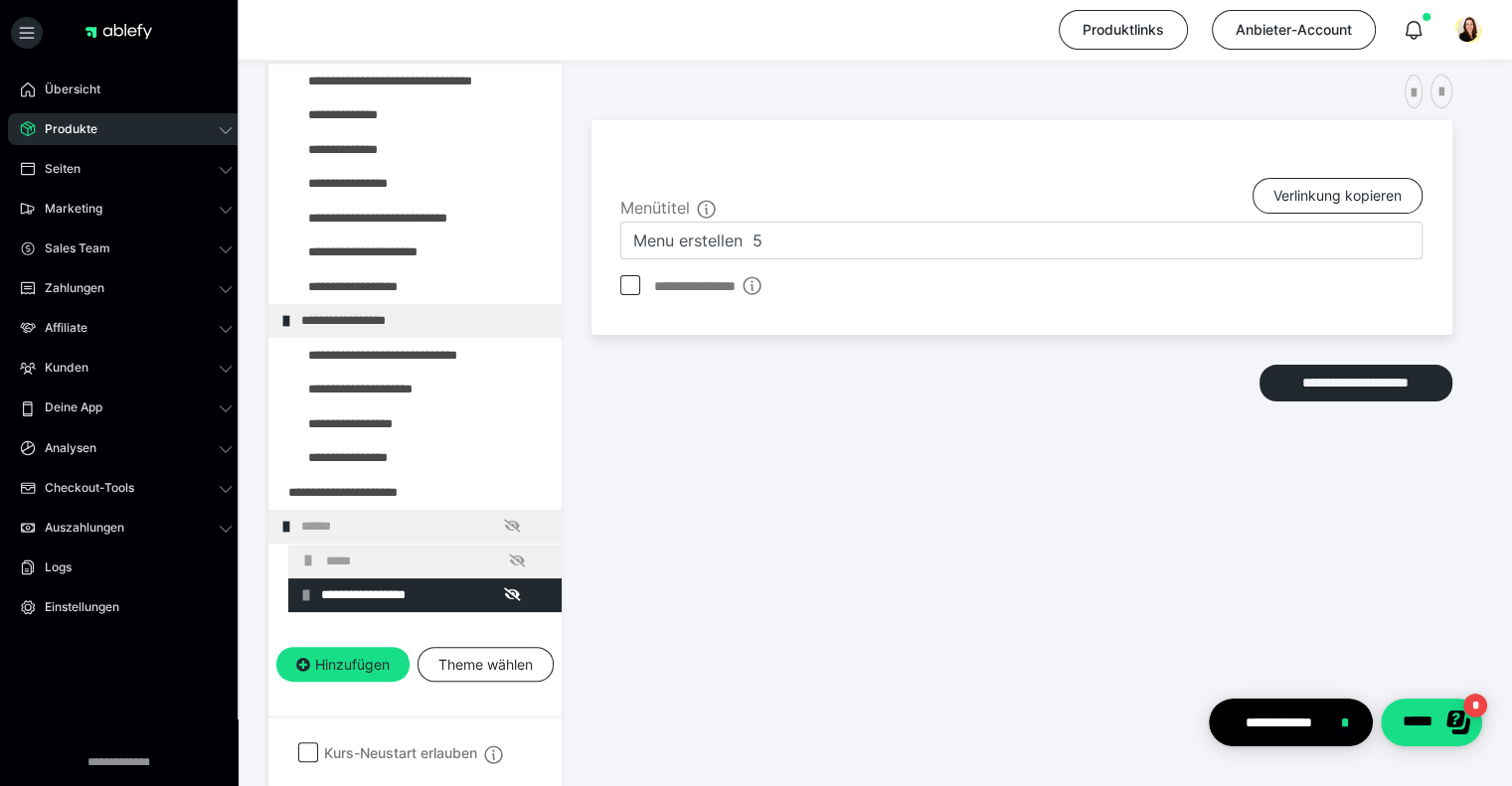scroll, scrollTop: 270, scrollLeft: 0, axis: vertical 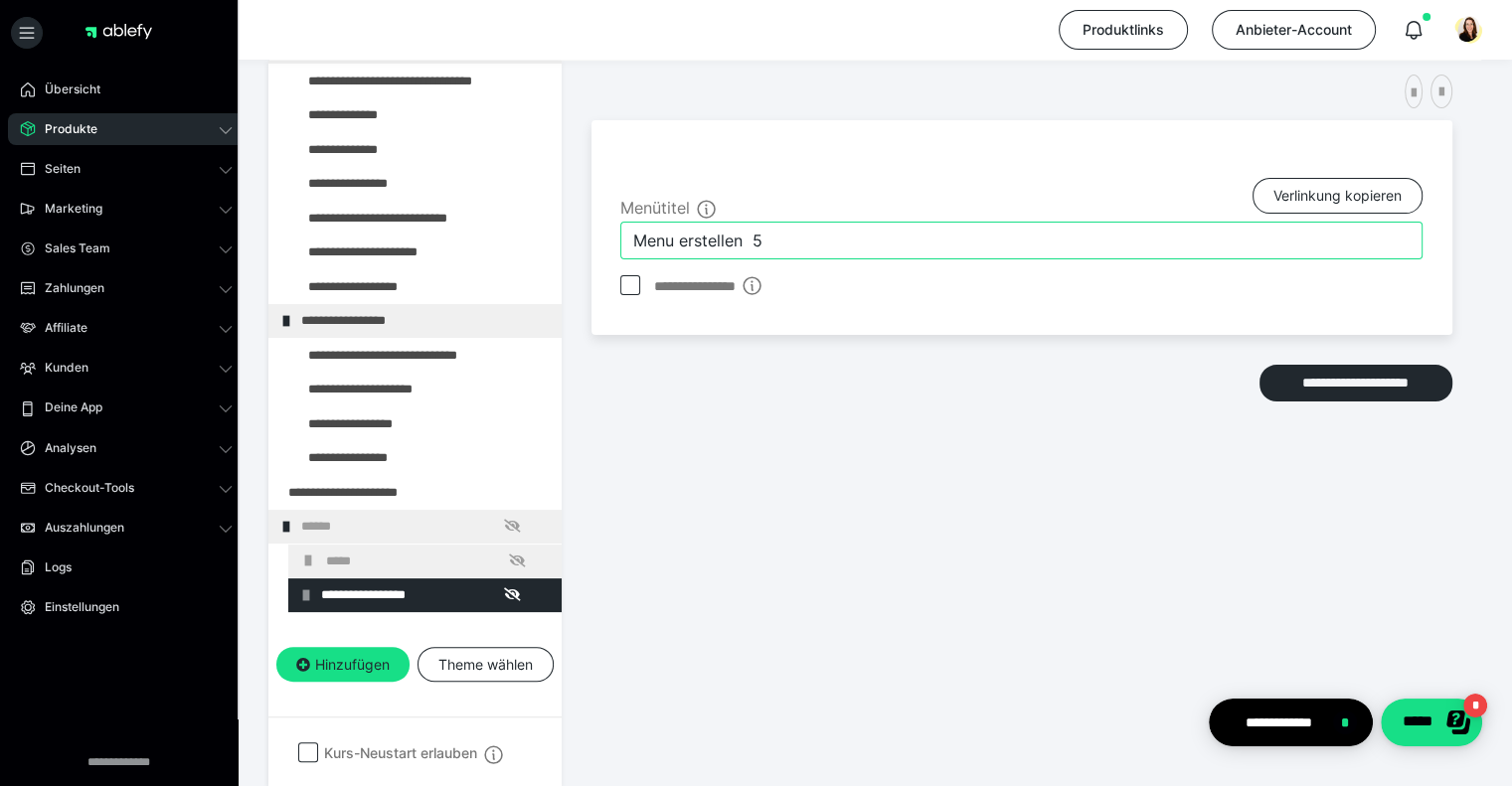 drag, startPoint x: 786, startPoint y: 236, endPoint x: 585, endPoint y: 236, distance: 201 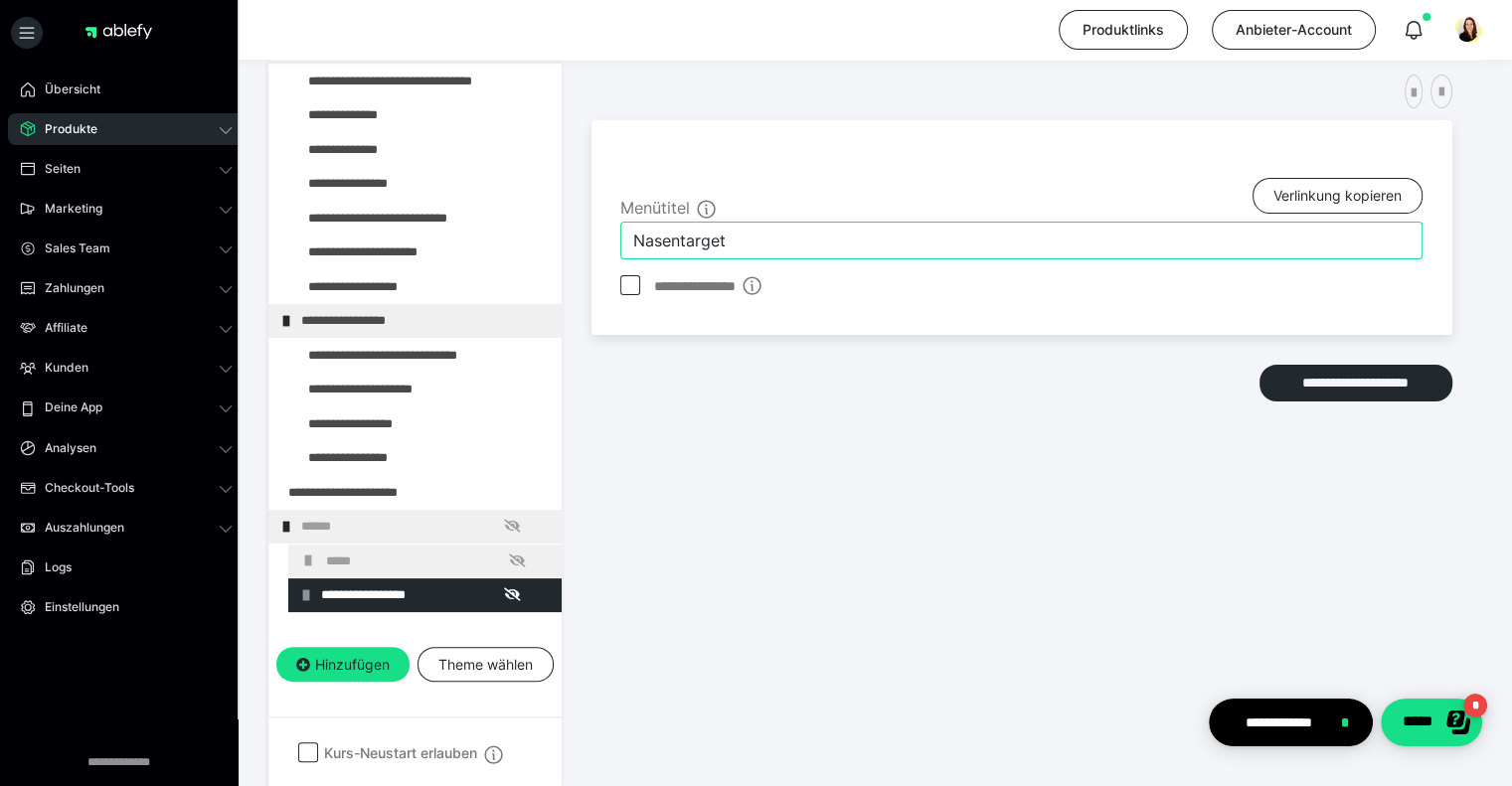 type on "Nasentarget" 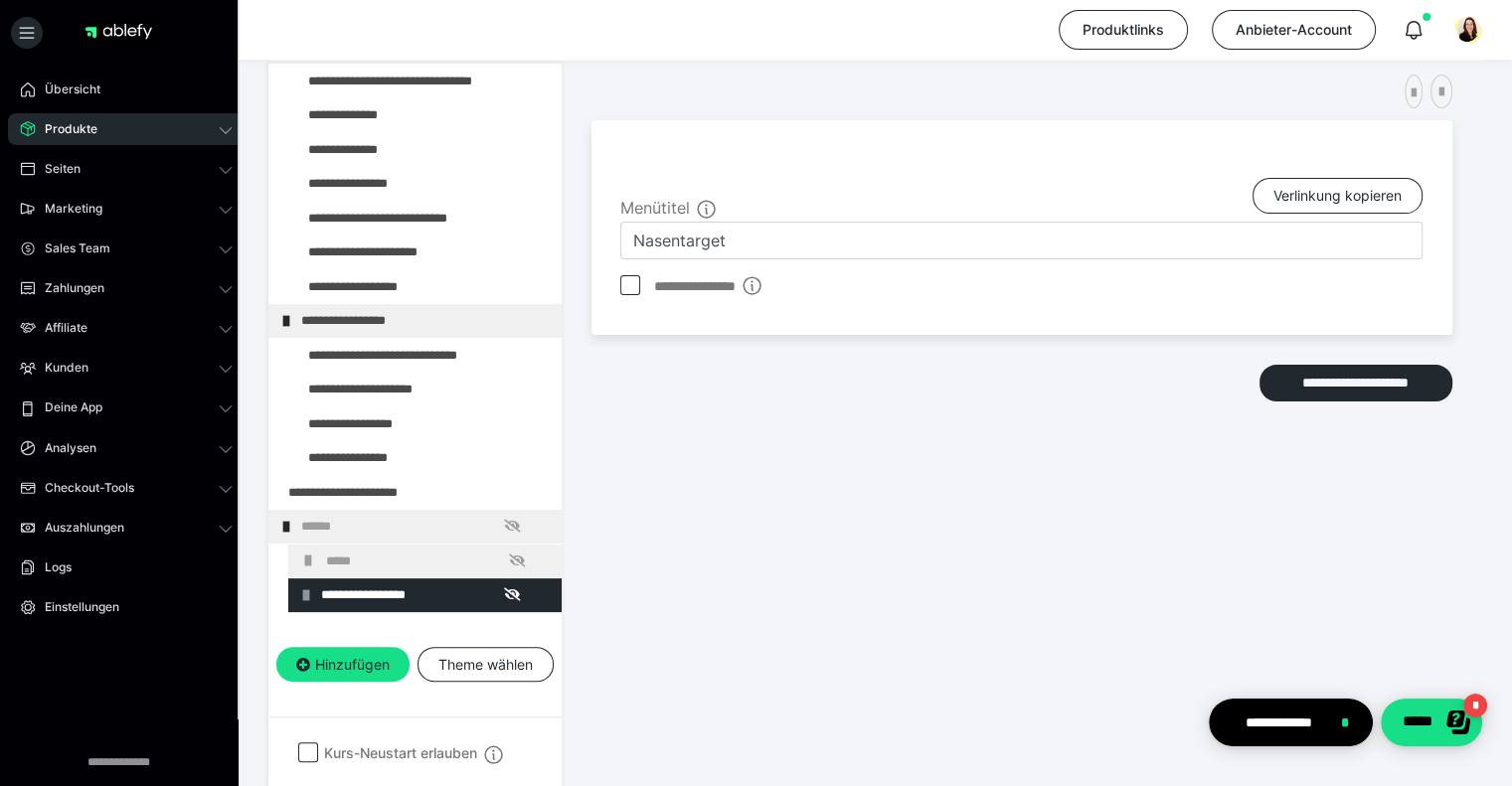 click on "**********" at bounding box center [1022, 389] 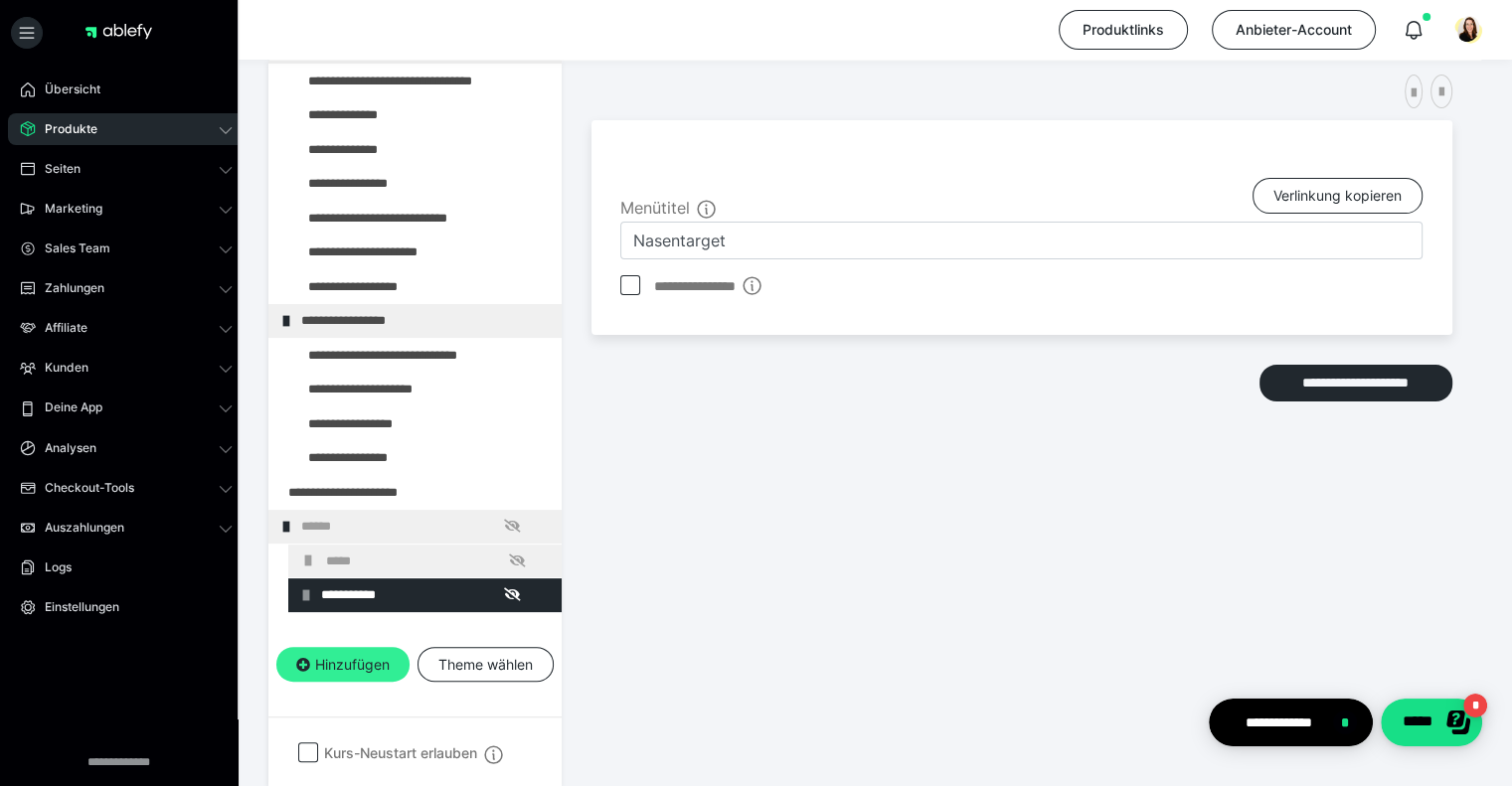 click on "Hinzufügen" at bounding box center [343, 665] 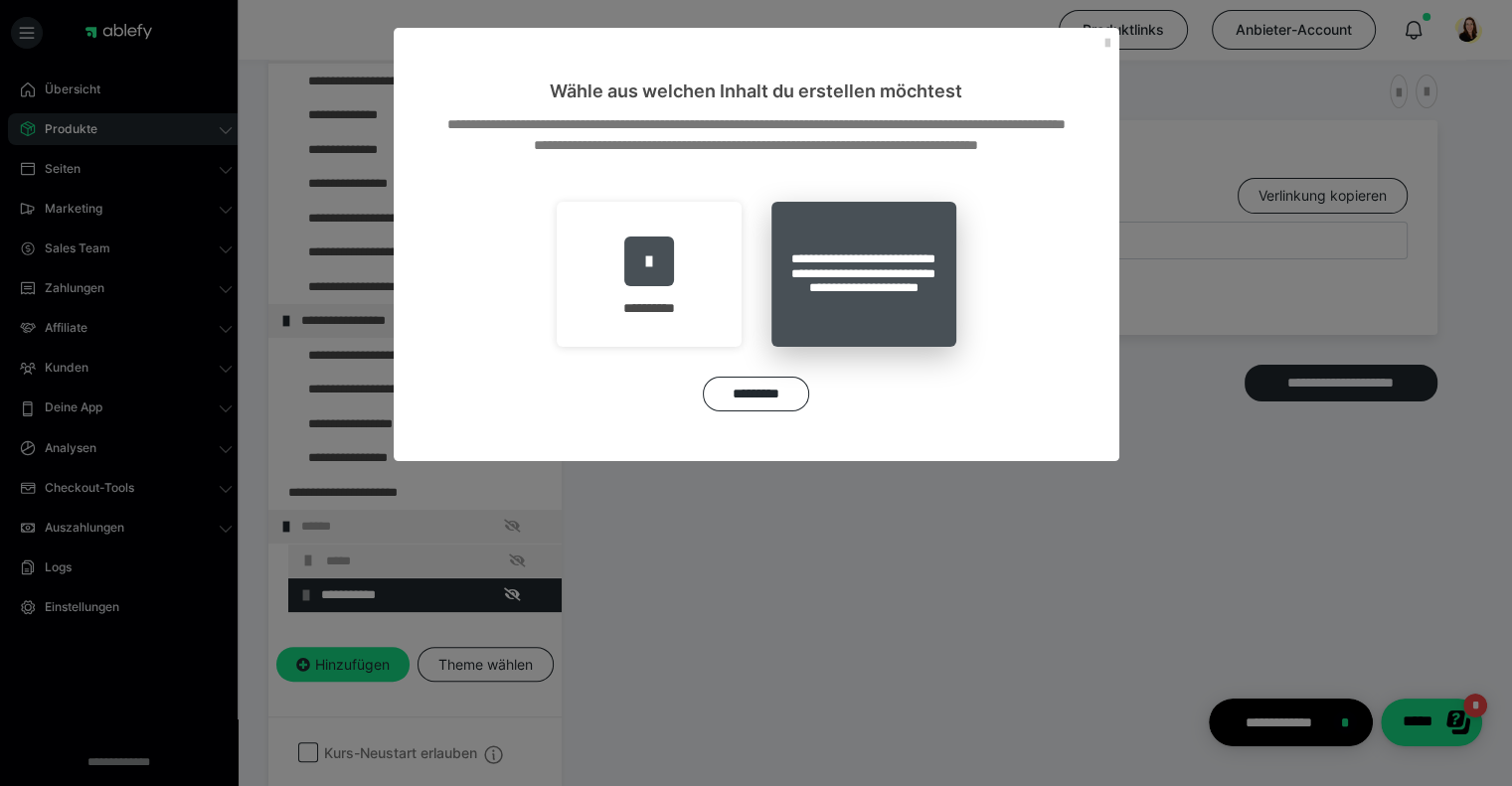 click on "**********" at bounding box center (864, 274) 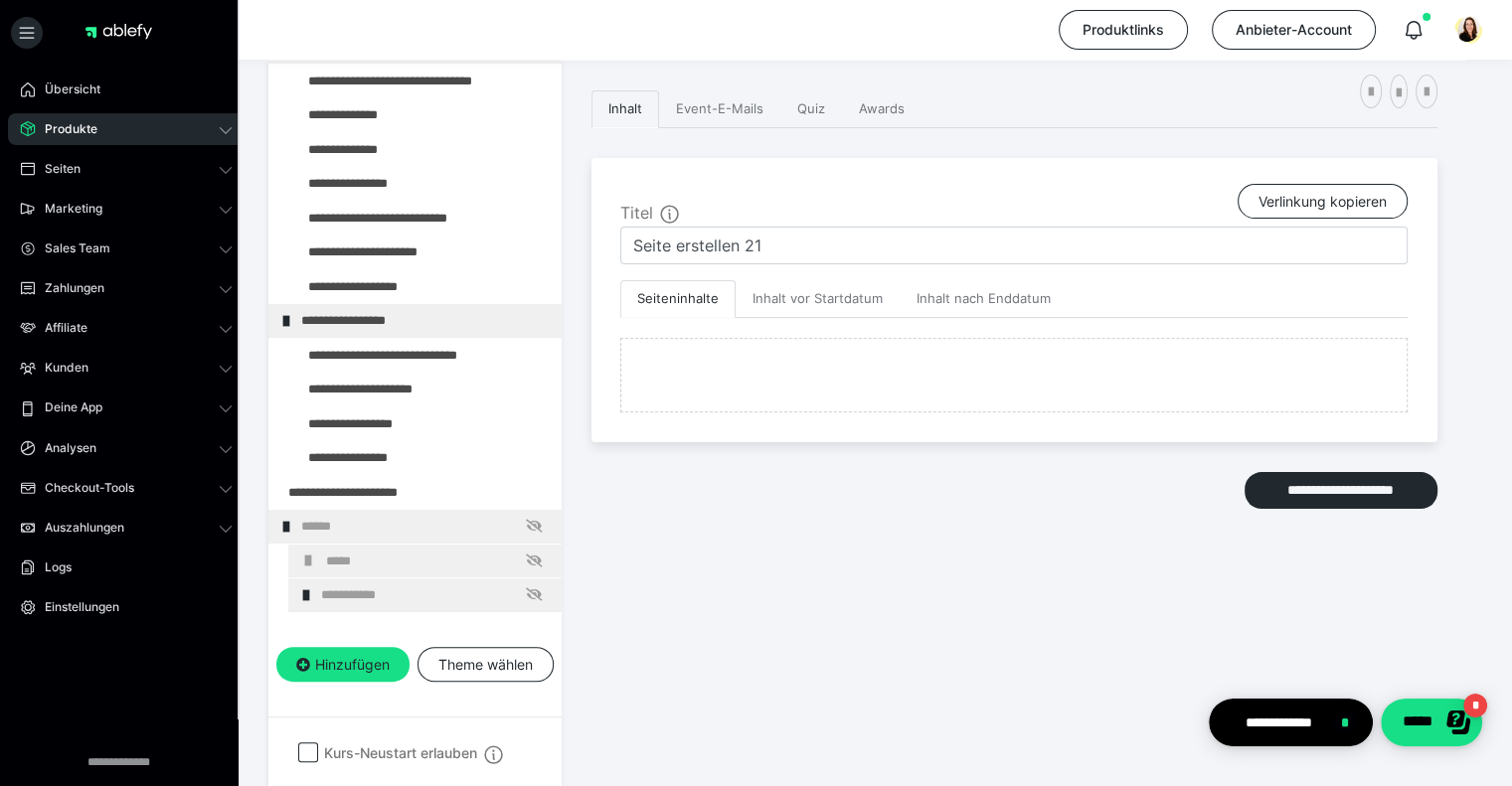 scroll, scrollTop: 305, scrollLeft: 0, axis: vertical 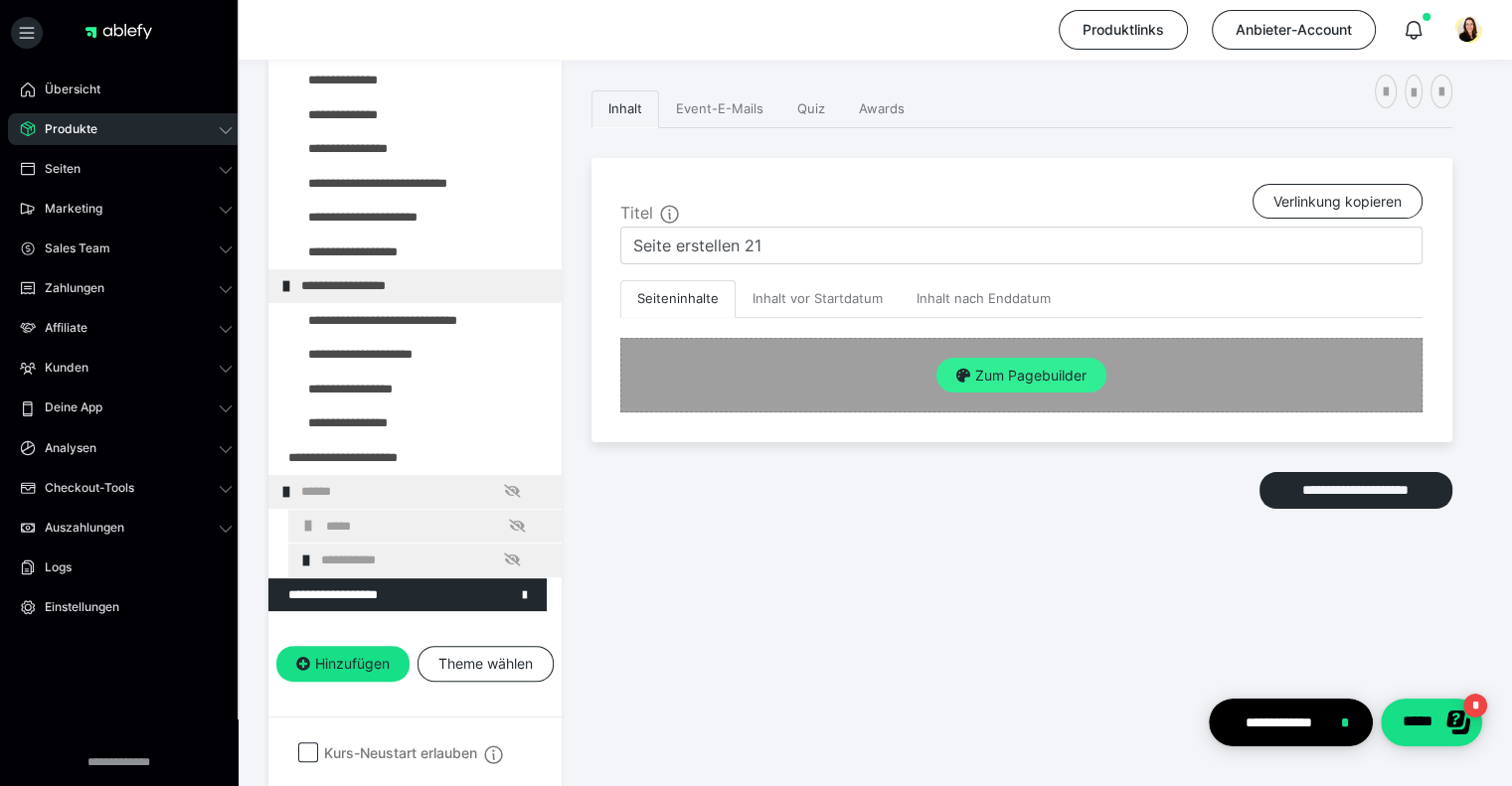 click on "Zum Pagebuilder" at bounding box center (1021, 376) 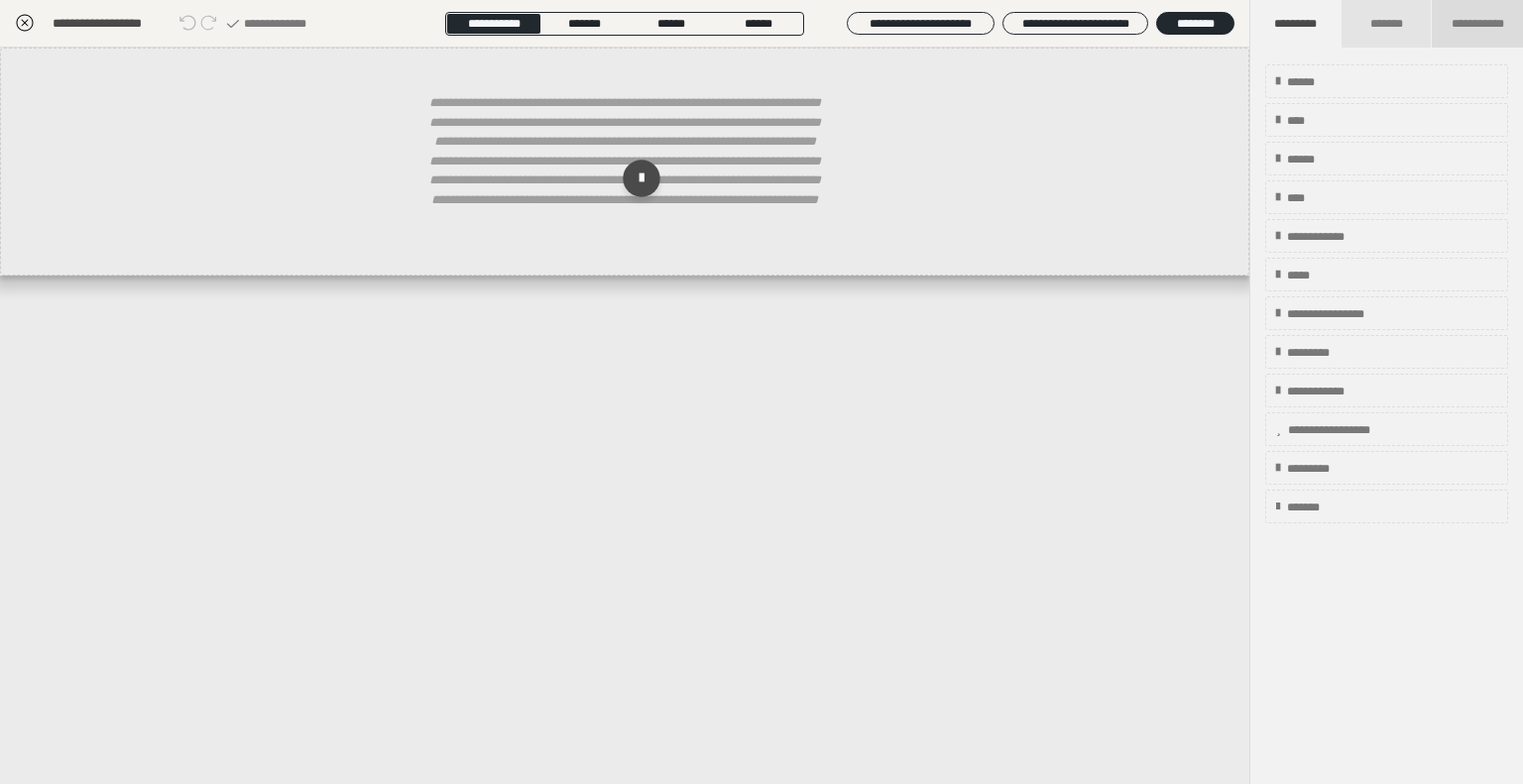 click on "**********" at bounding box center (1477, 24) 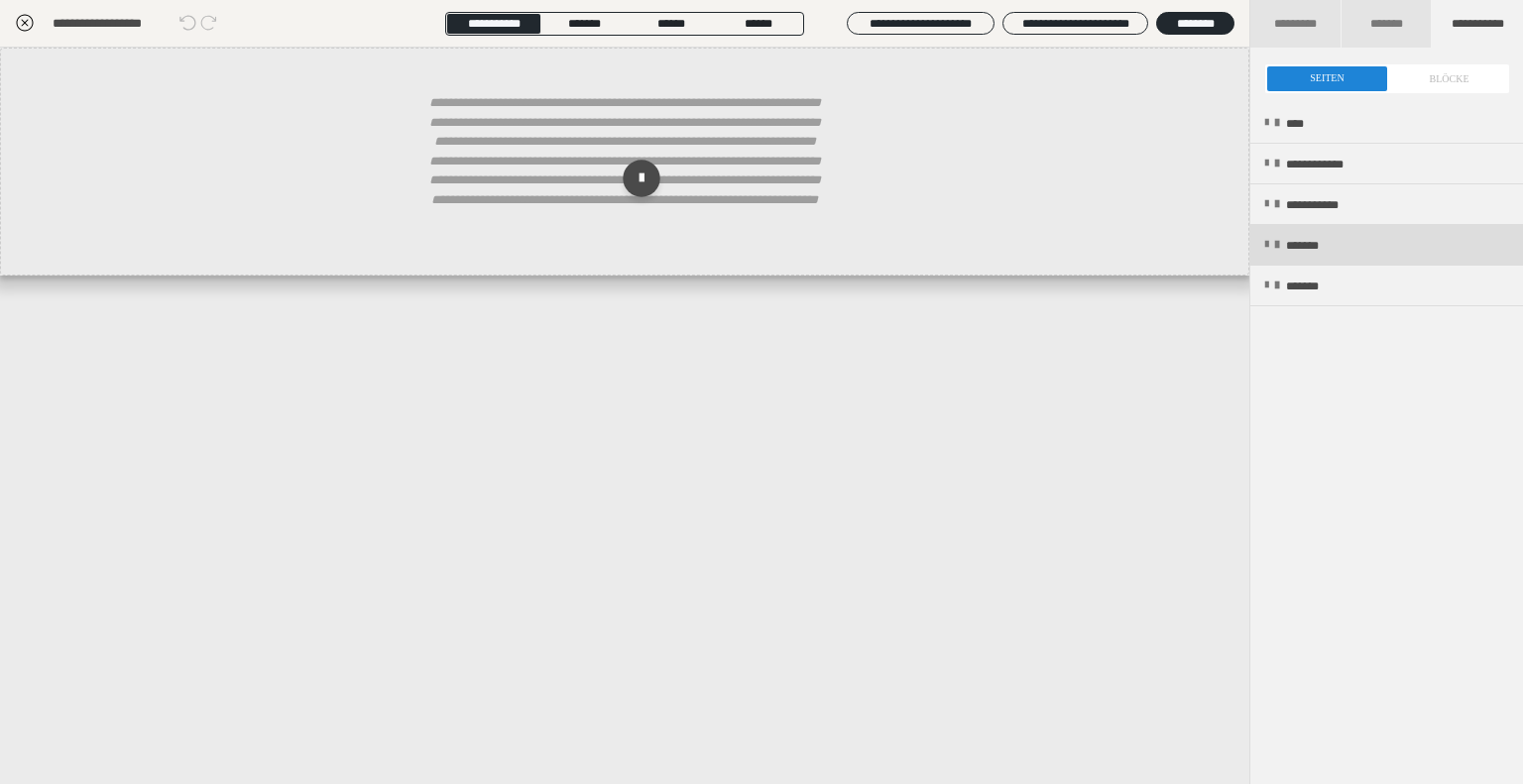 click on "*******" at bounding box center (1386, 245) 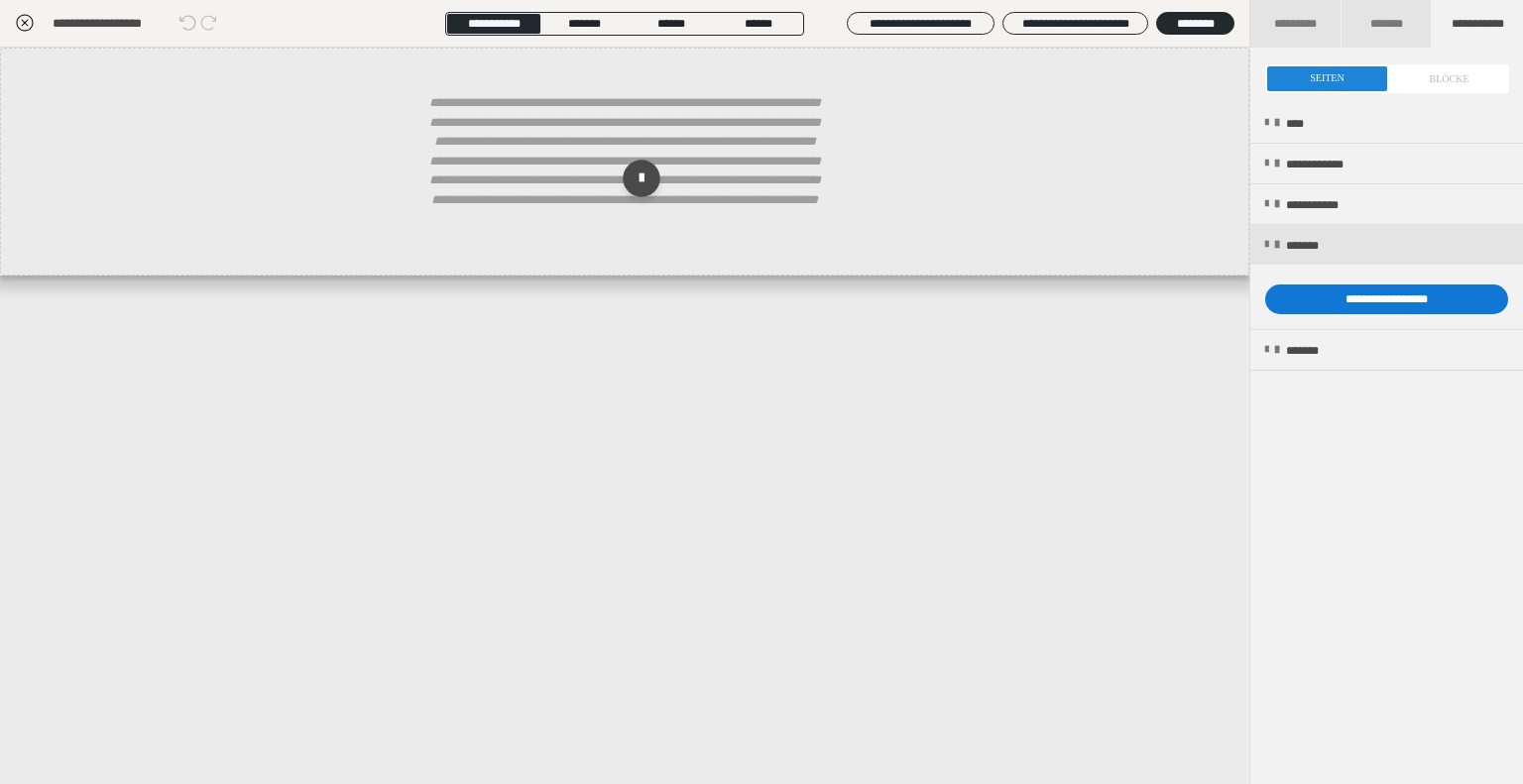 click on "**********" at bounding box center [1386, 299] 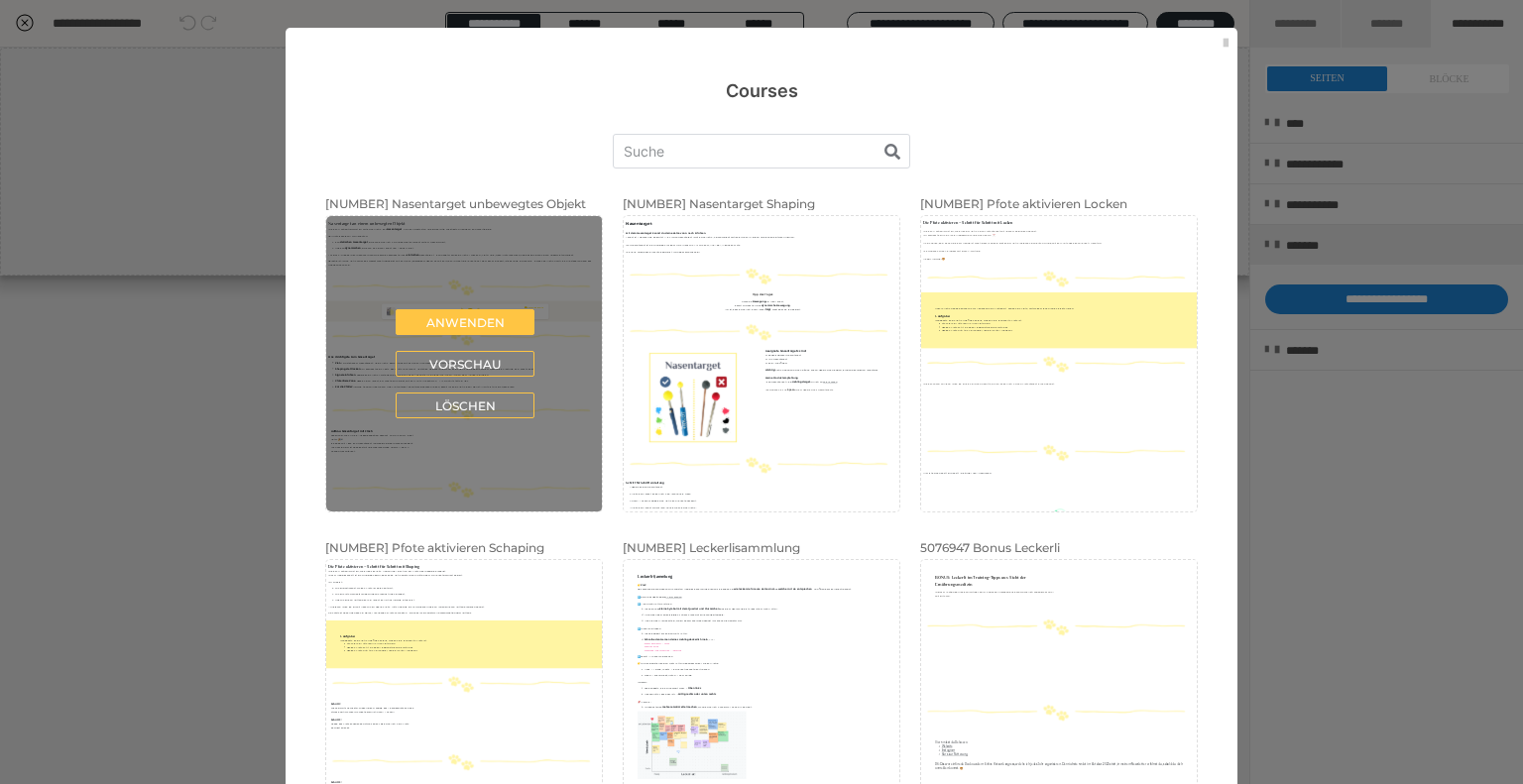 click on "Anwenden Vorschau Löschen" at bounding box center (465, 364) 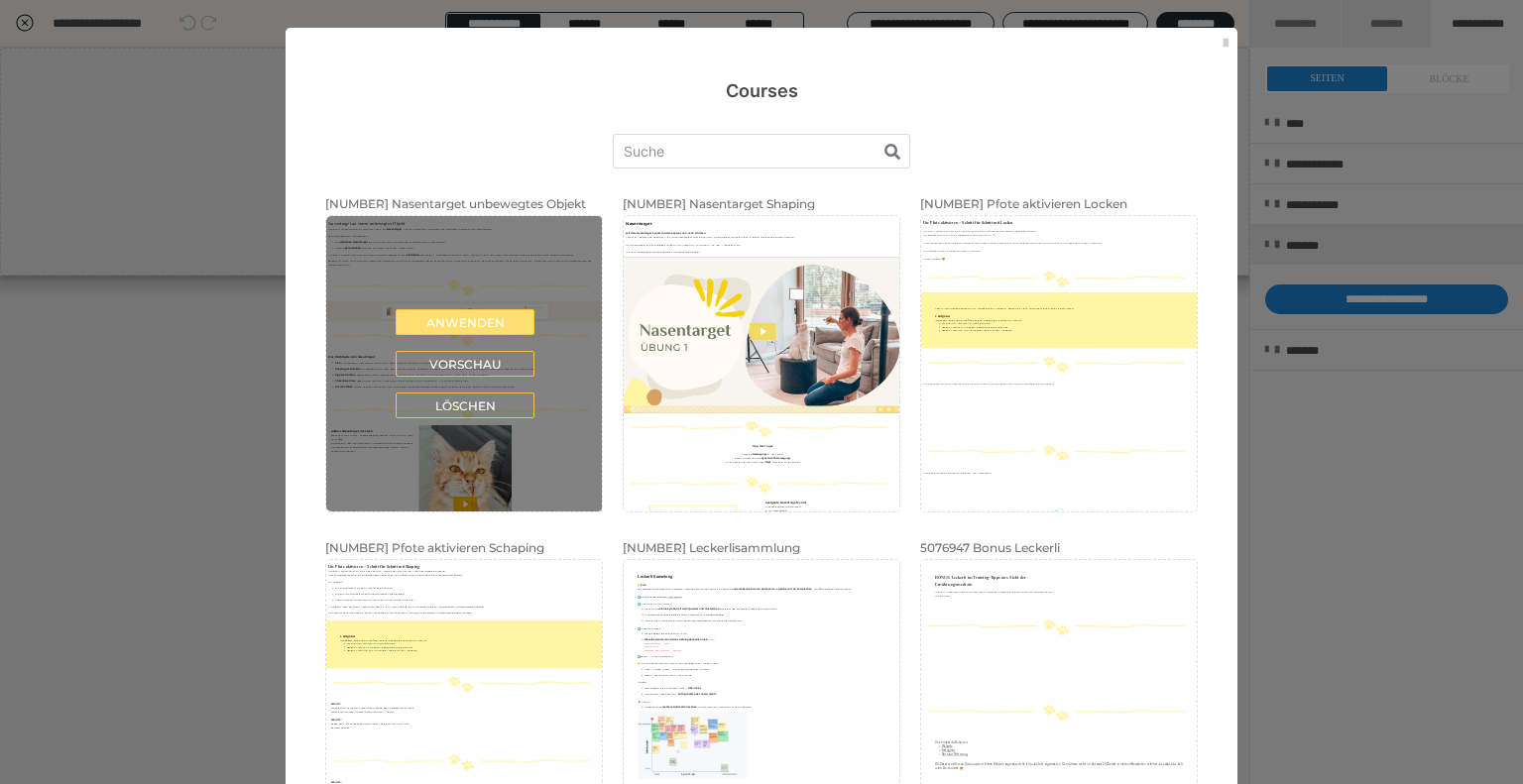 click on "Anwenden" at bounding box center [465, 322] 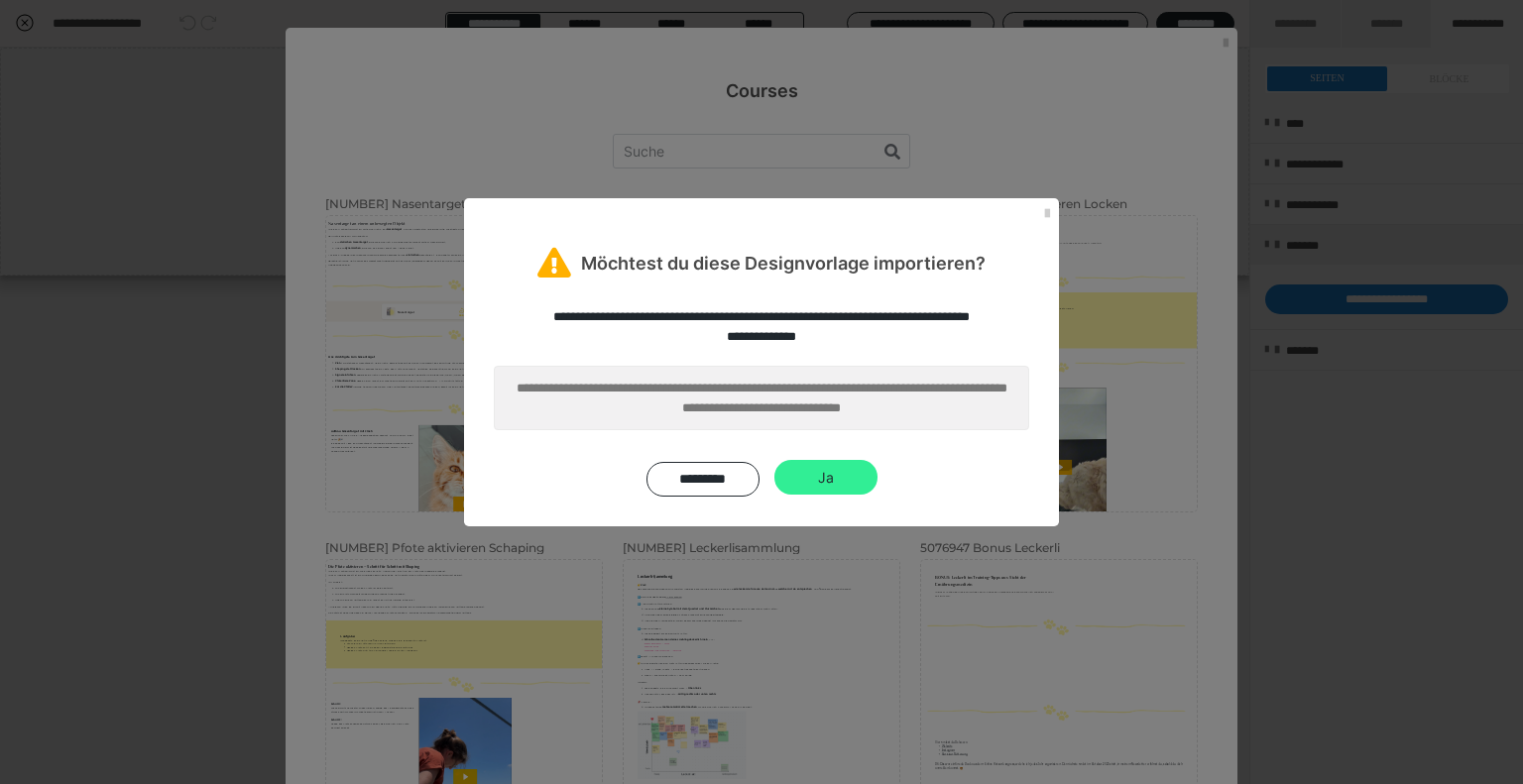 click on "Ja" at bounding box center [826, 478] 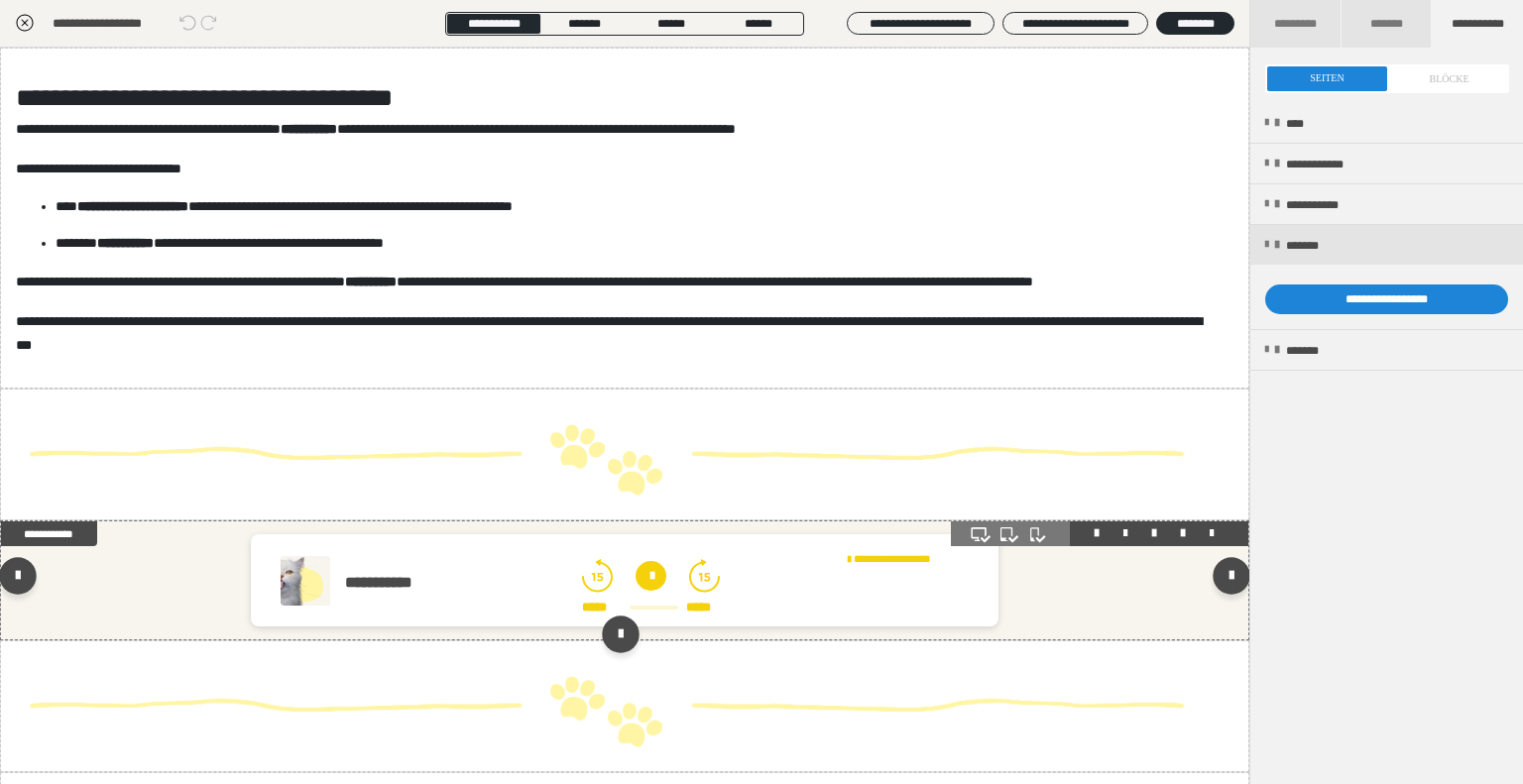 click on "***** *****" at bounding box center [650, 588] 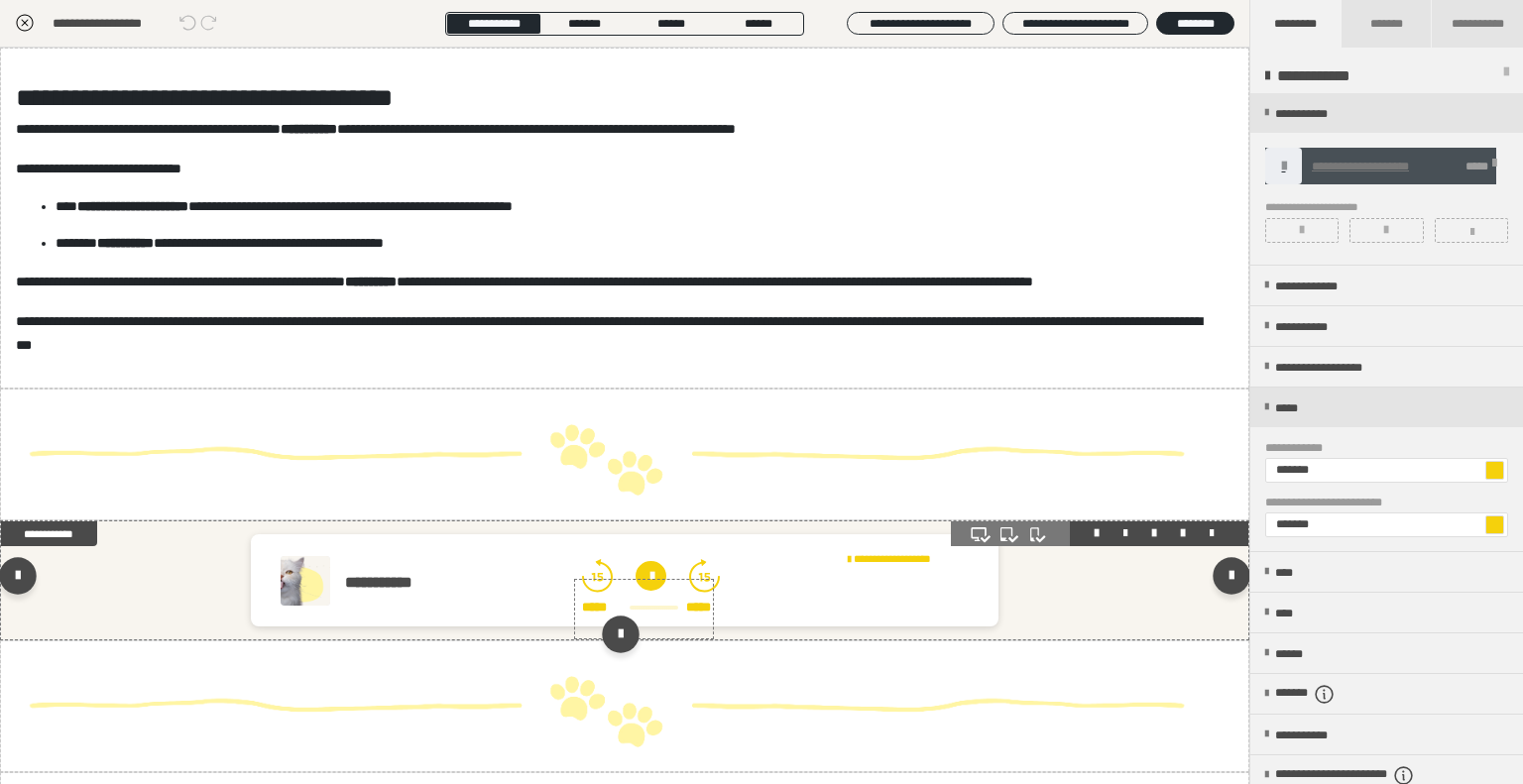 click at bounding box center (650, 576) 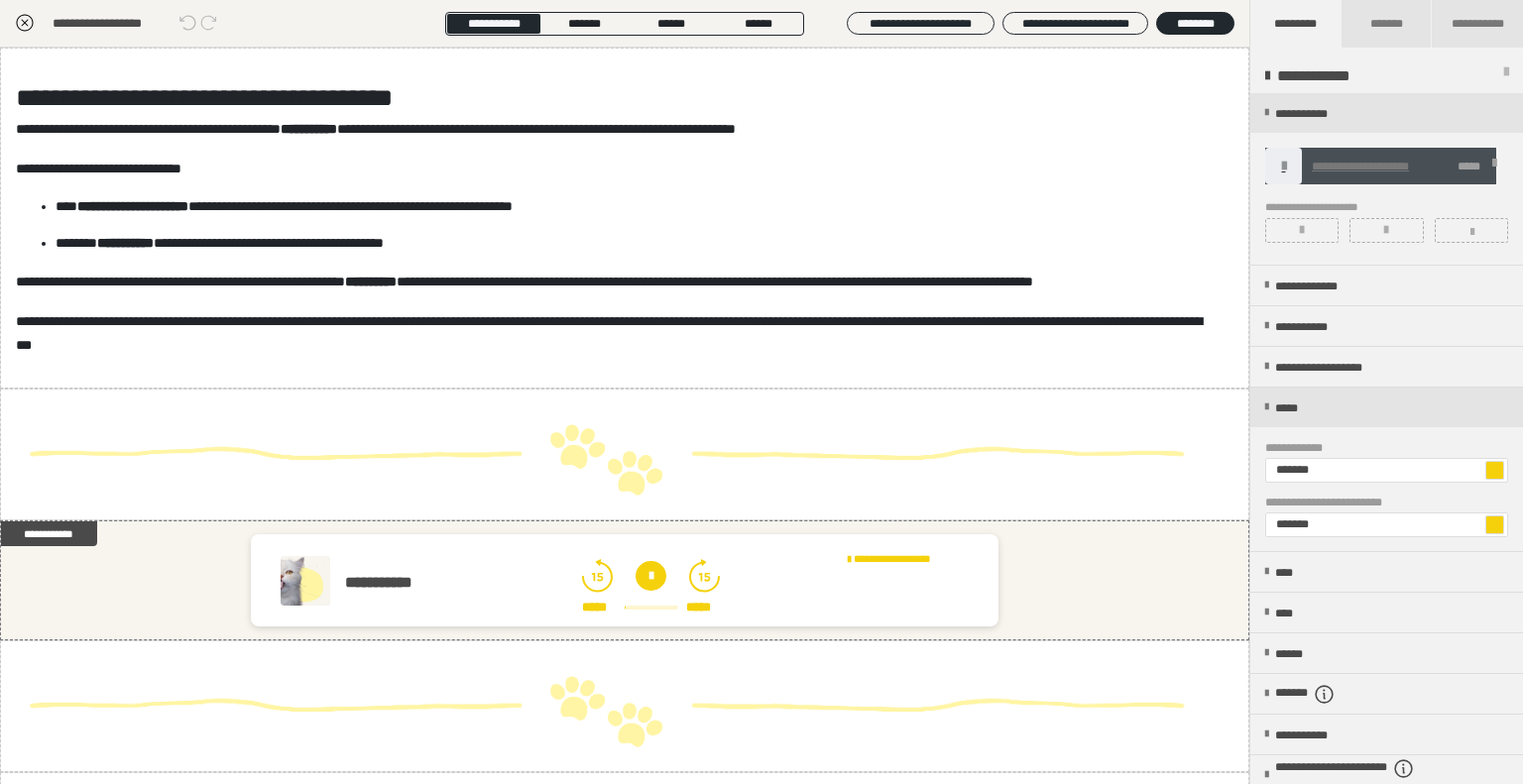 click 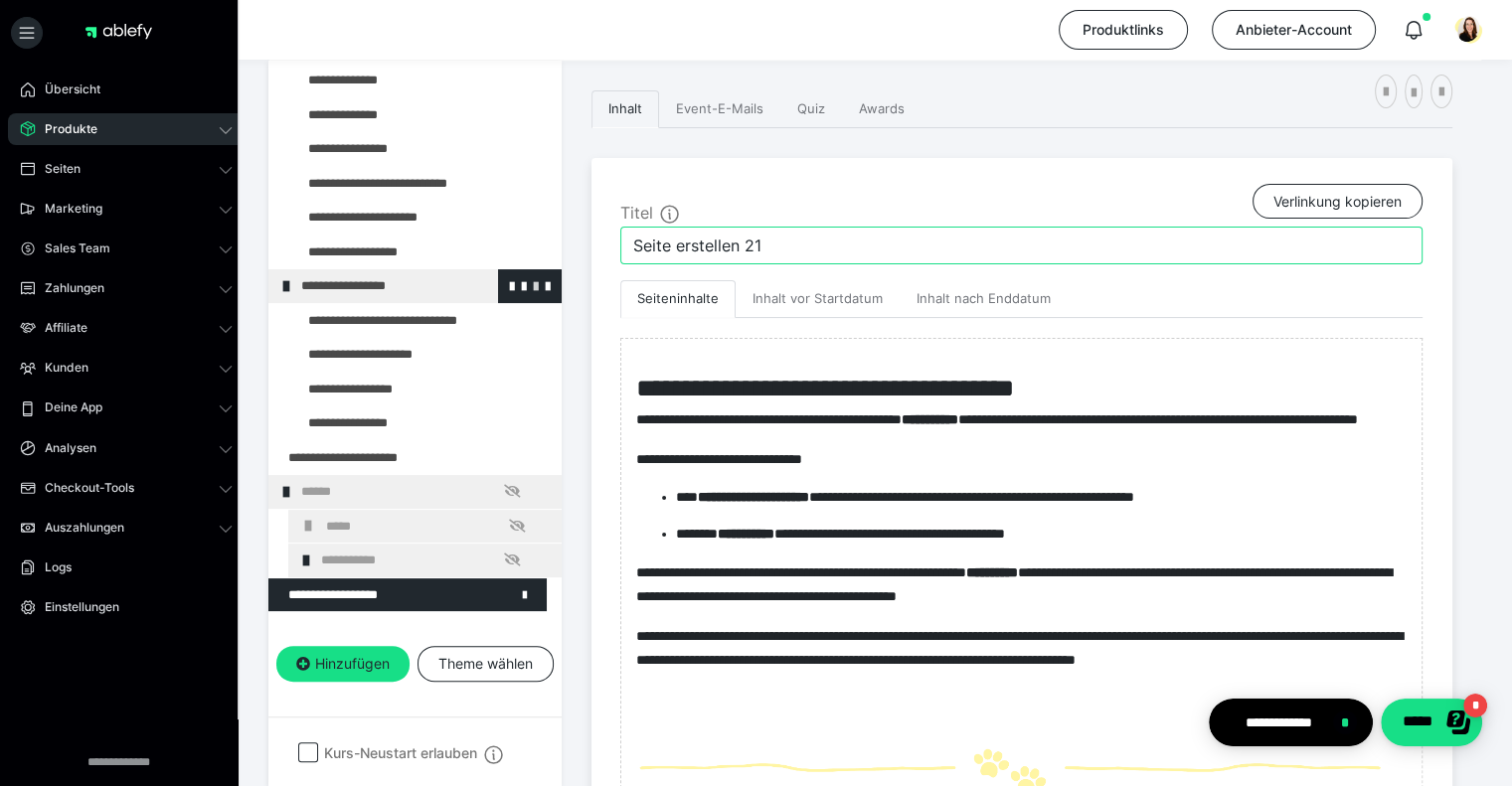 drag, startPoint x: 784, startPoint y: 243, endPoint x: 507, endPoint y: 244, distance: 277.0018 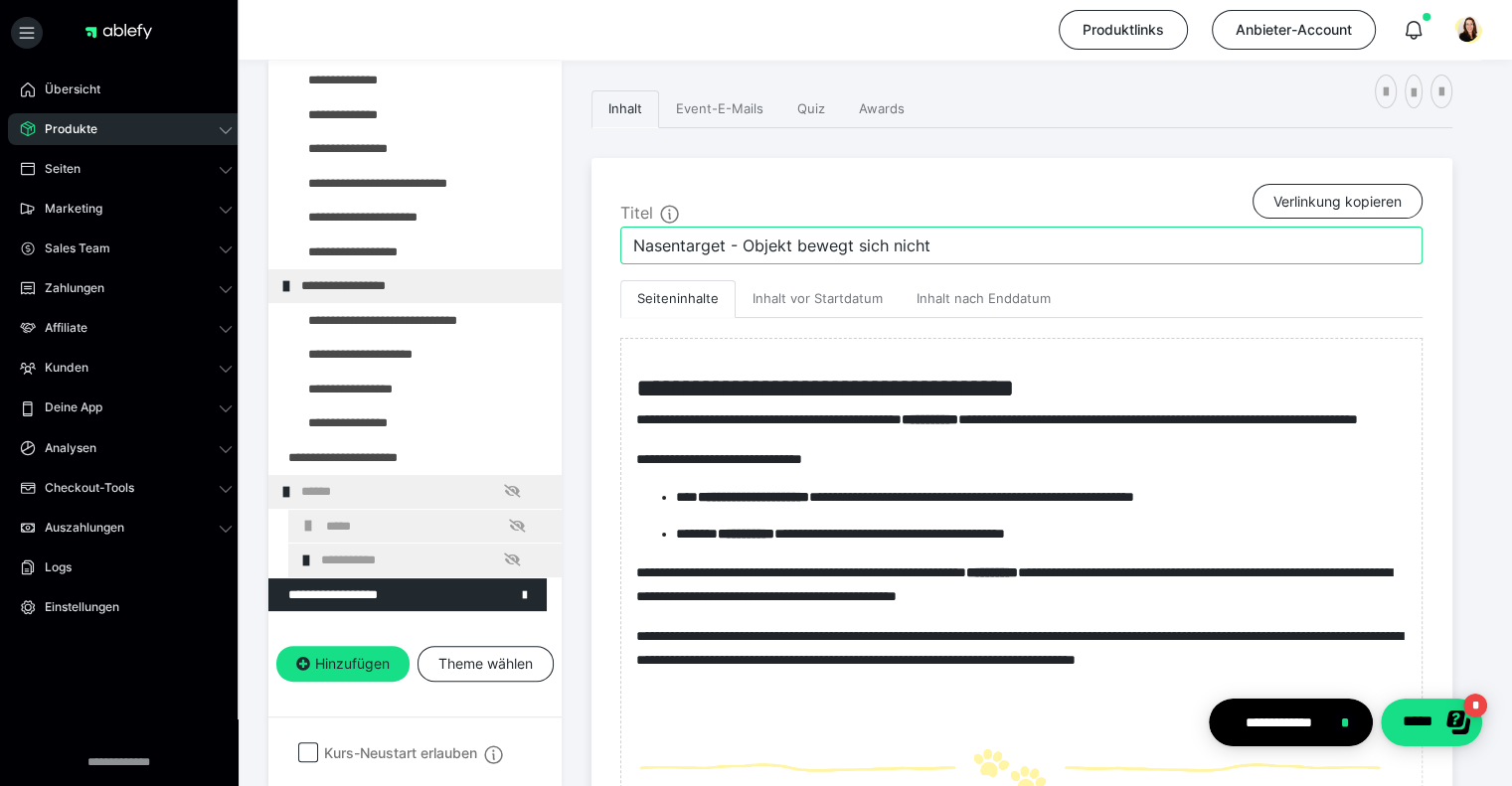 type on "Nasentarget - Objekt bewegt sich nicht" 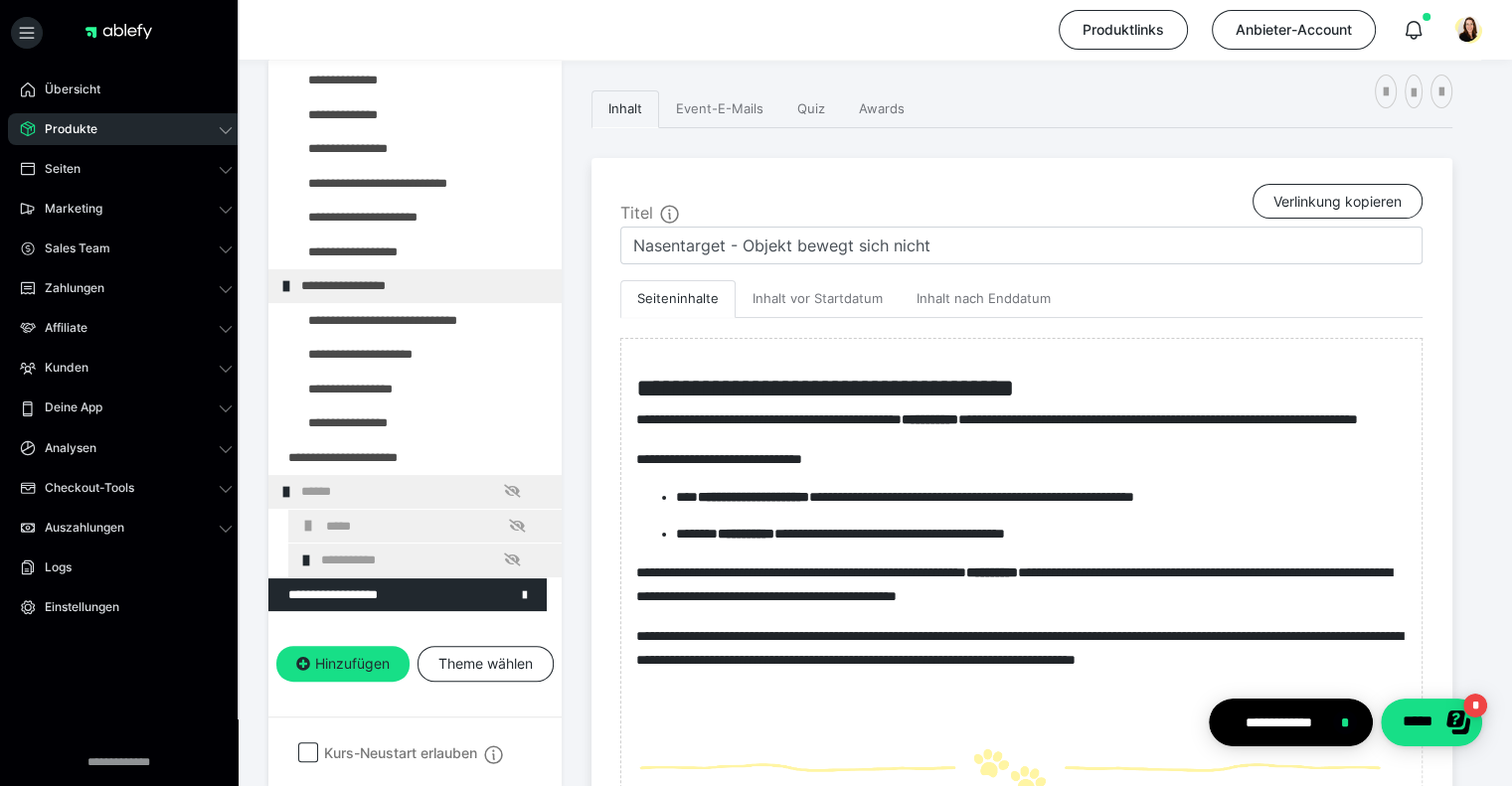 click on "**********" at bounding box center [875, 1946] 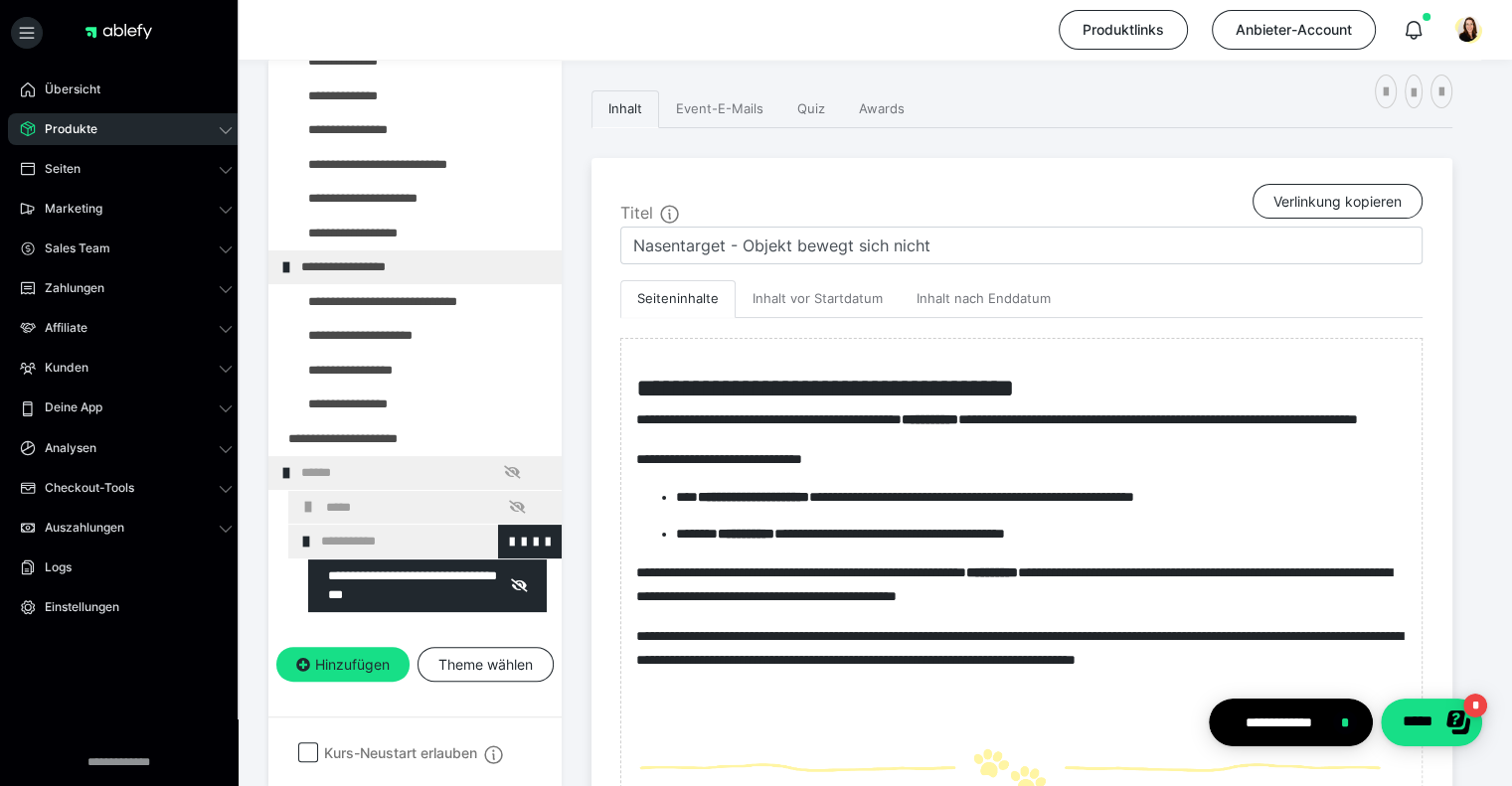 click at bounding box center [306, 542] 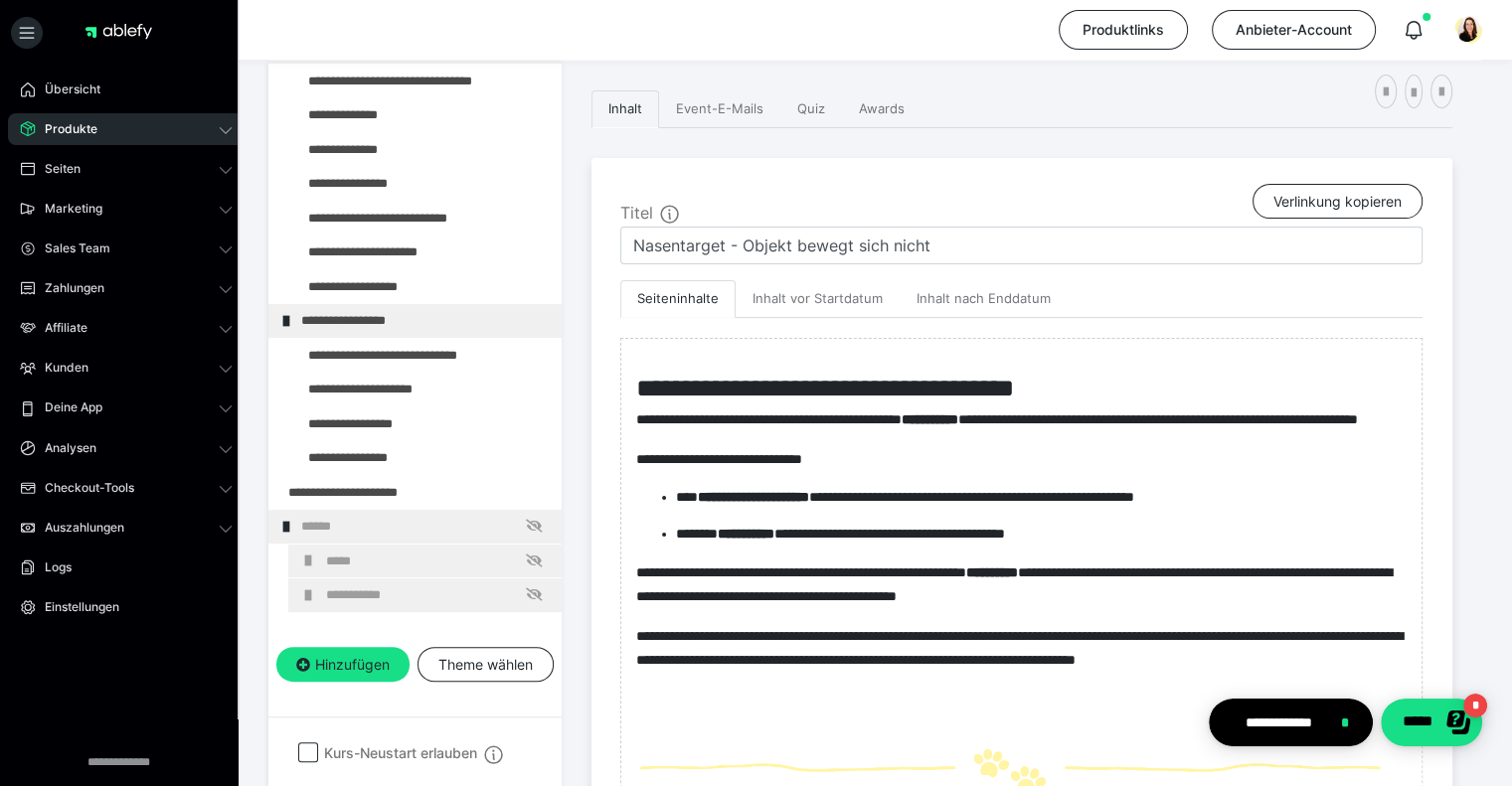 scroll, scrollTop: 270, scrollLeft: 0, axis: vertical 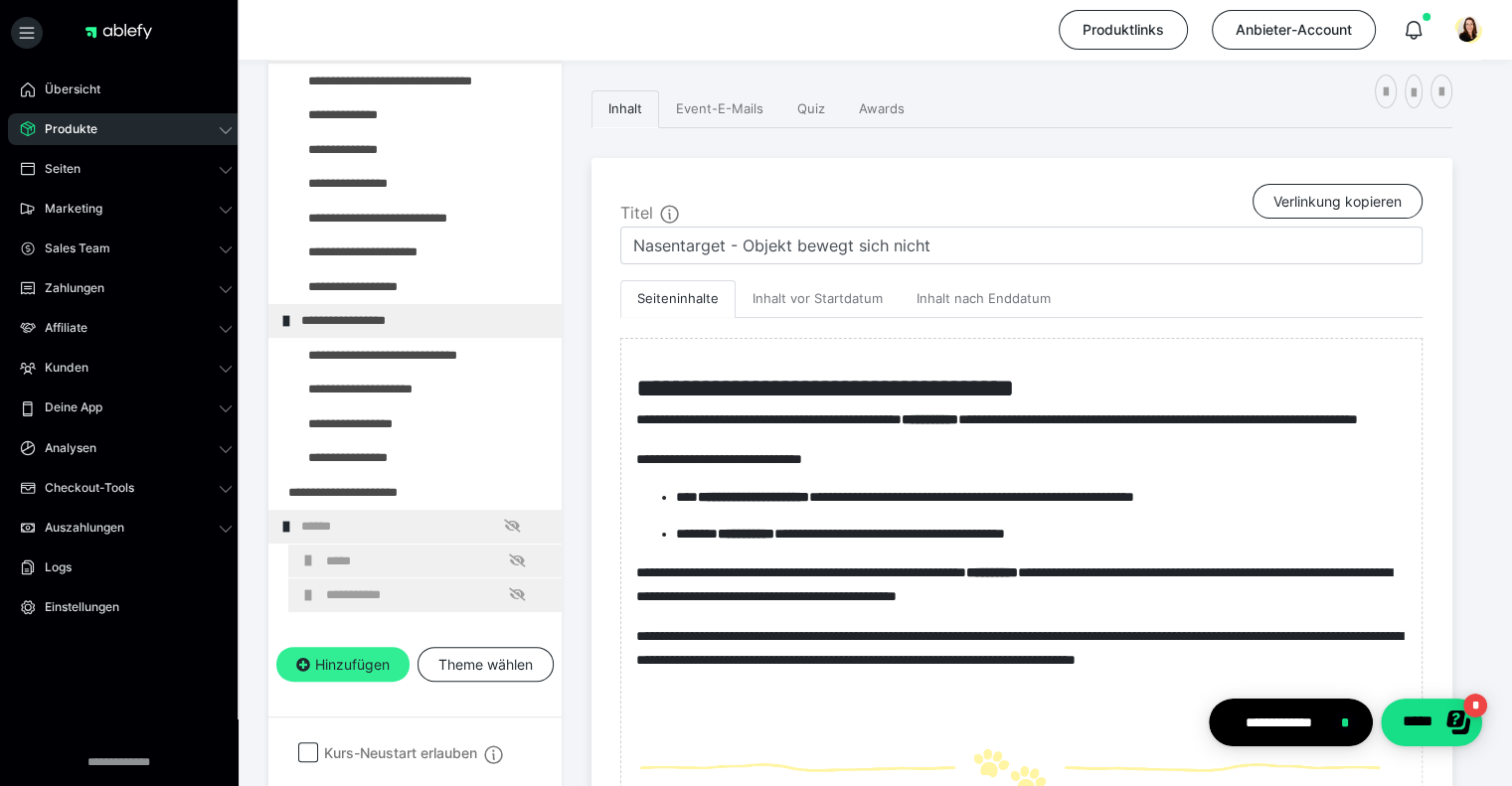 click on "Hinzufügen" at bounding box center (343, 665) 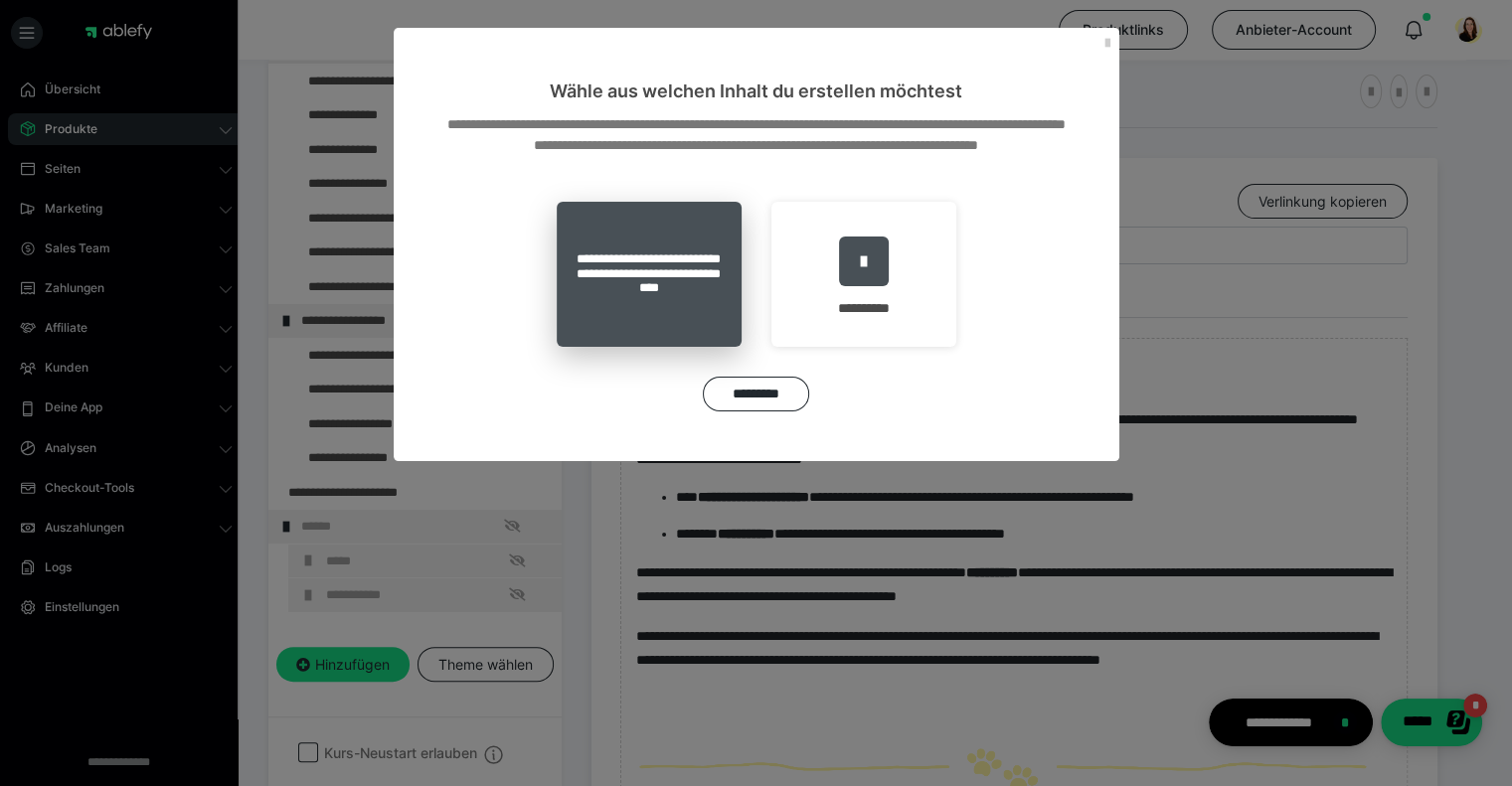 click on "**********" at bounding box center [649, 274] 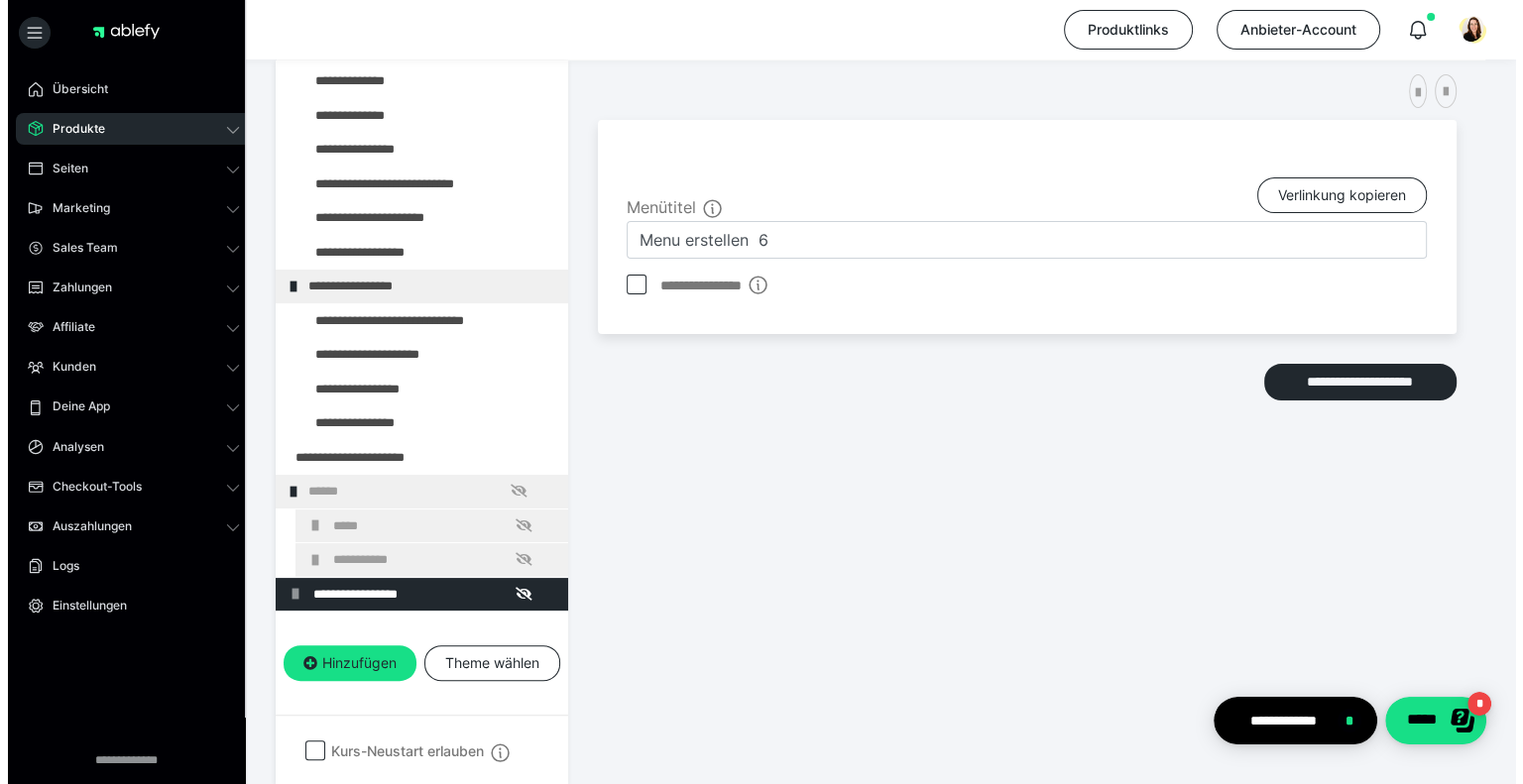 scroll, scrollTop: 303, scrollLeft: 0, axis: vertical 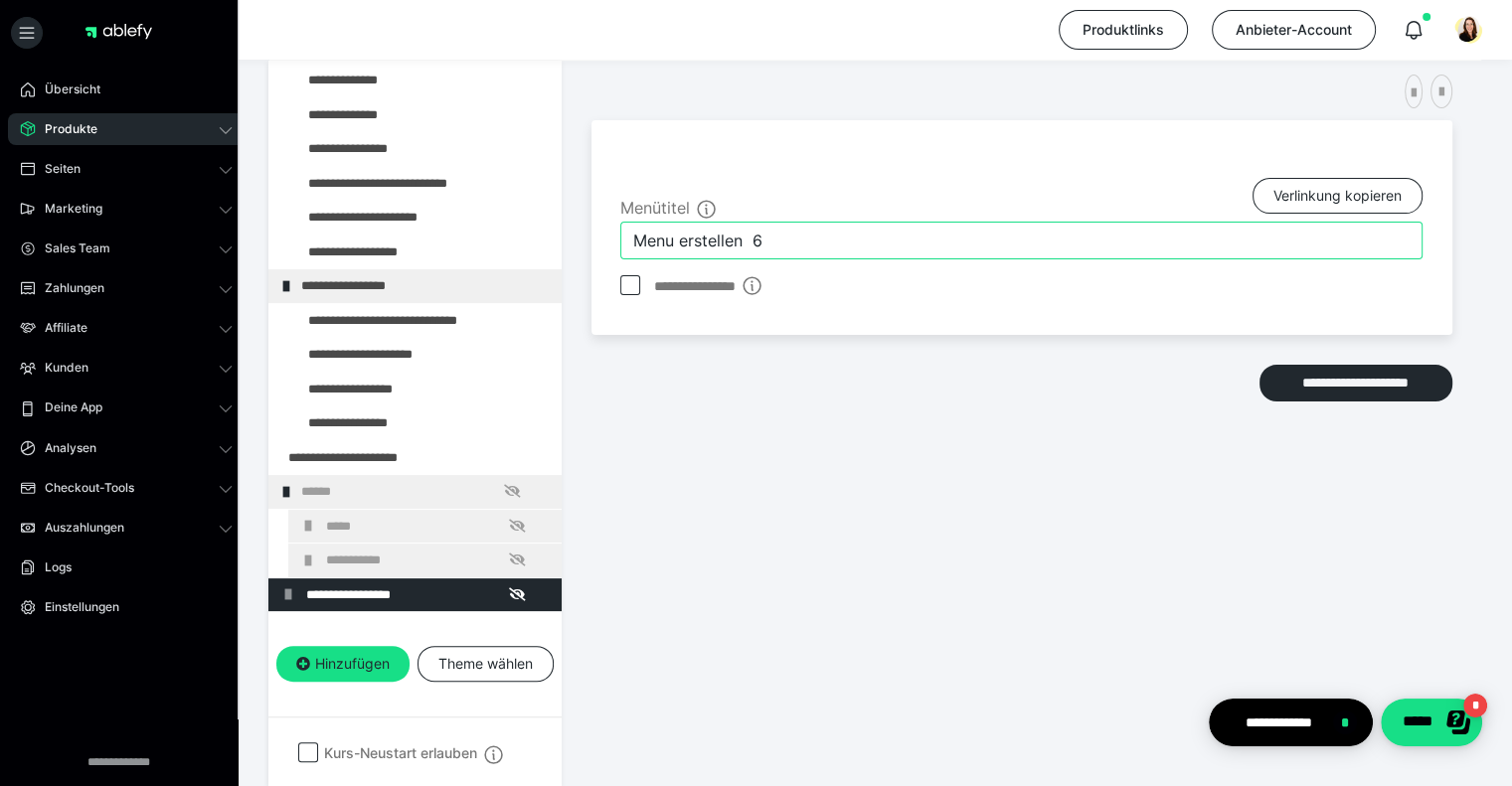 drag, startPoint x: 818, startPoint y: 236, endPoint x: 558, endPoint y: 236, distance: 260 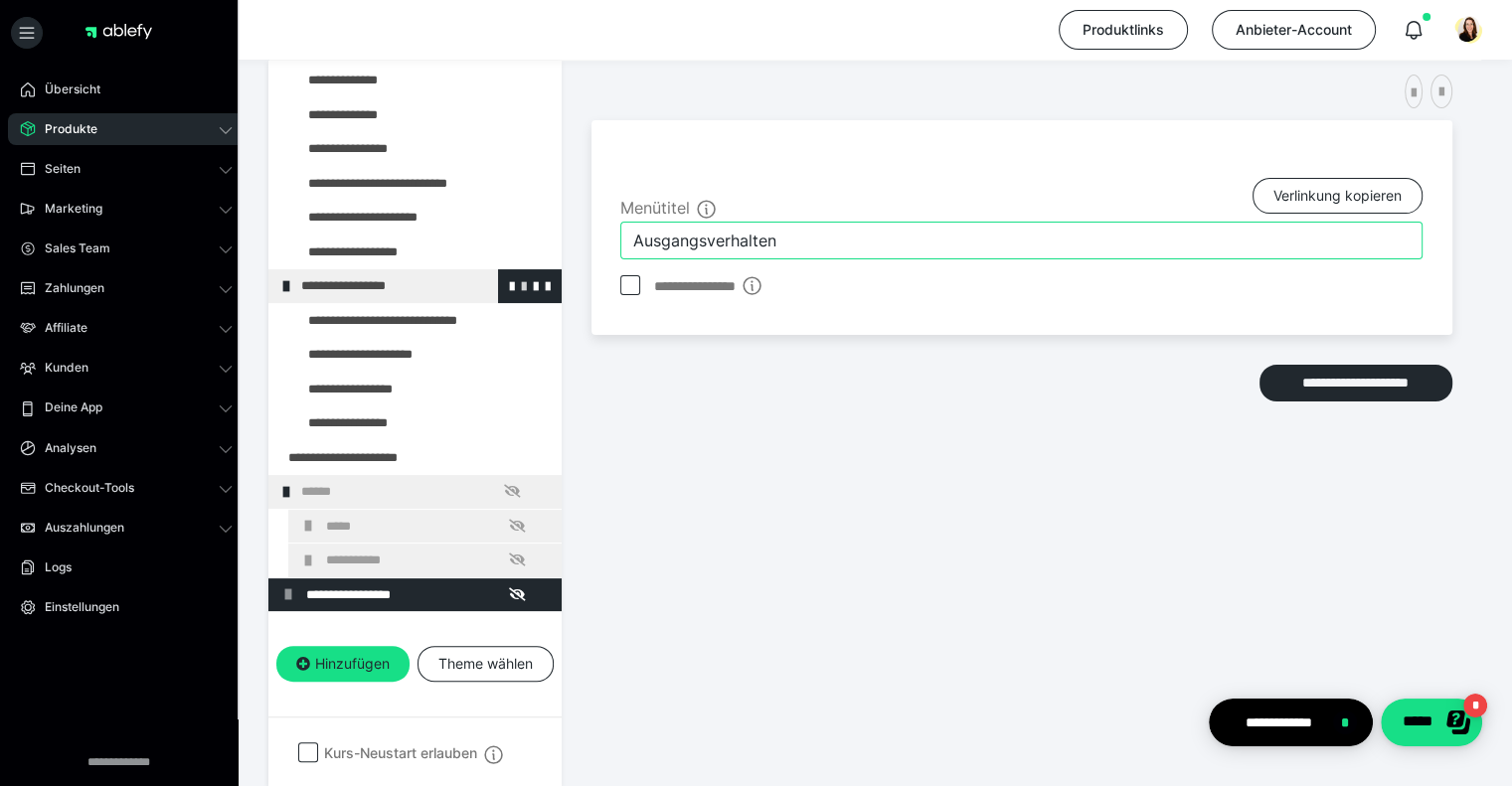 drag, startPoint x: 851, startPoint y: 244, endPoint x: 475, endPoint y: 241, distance: 376.012 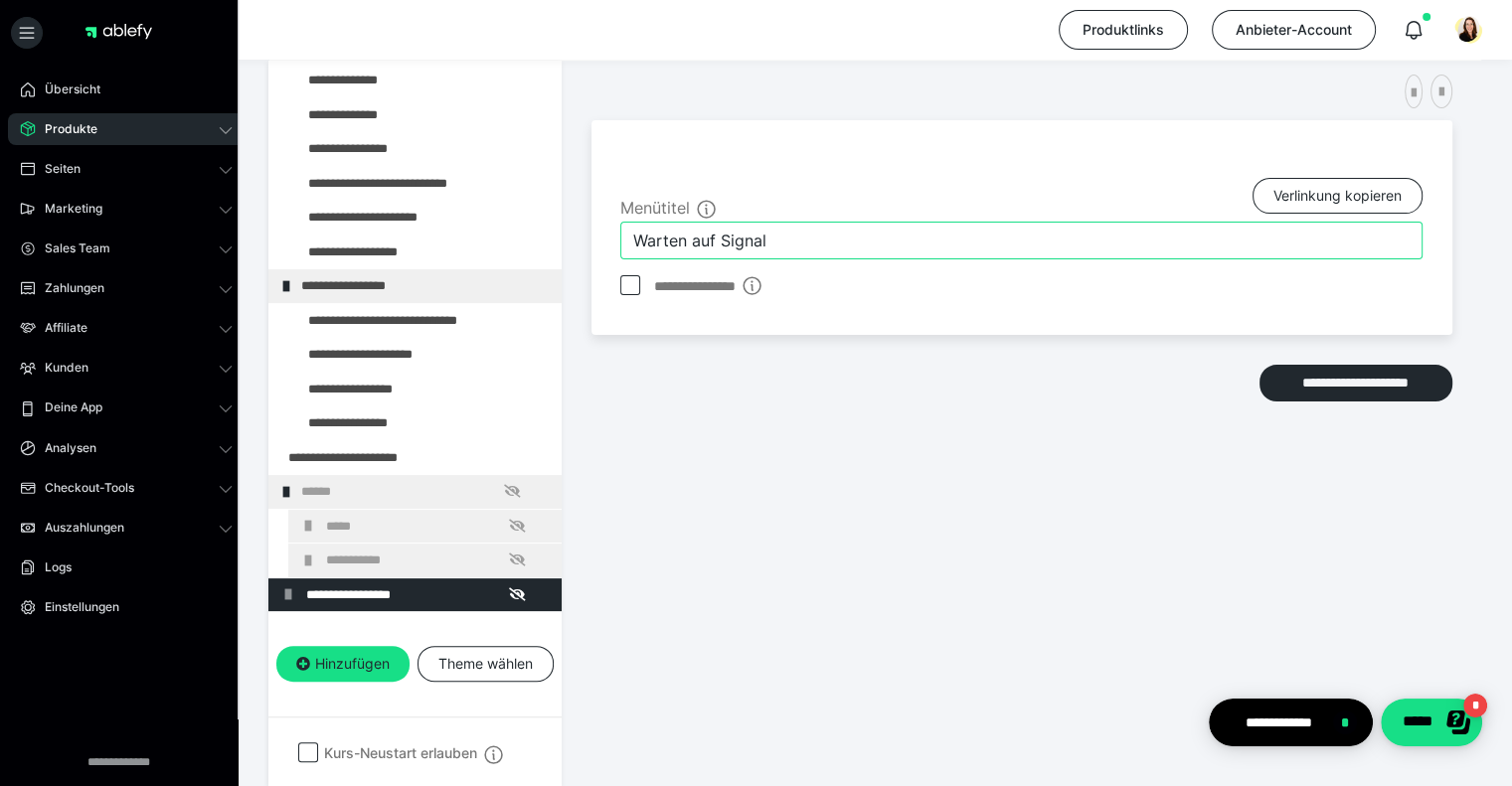 type on "Warten auf Signal" 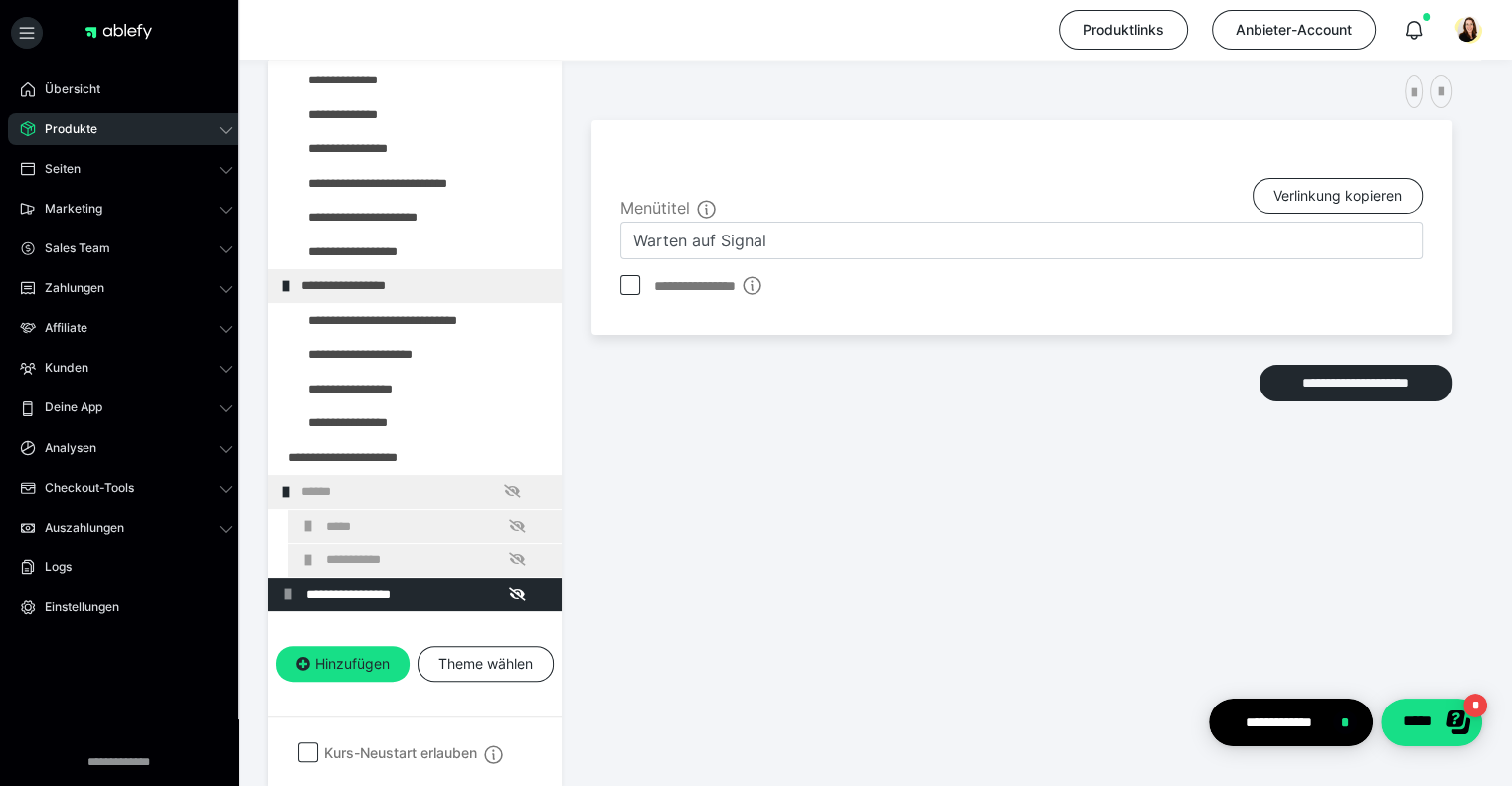 click on "**********" at bounding box center (1022, 389) 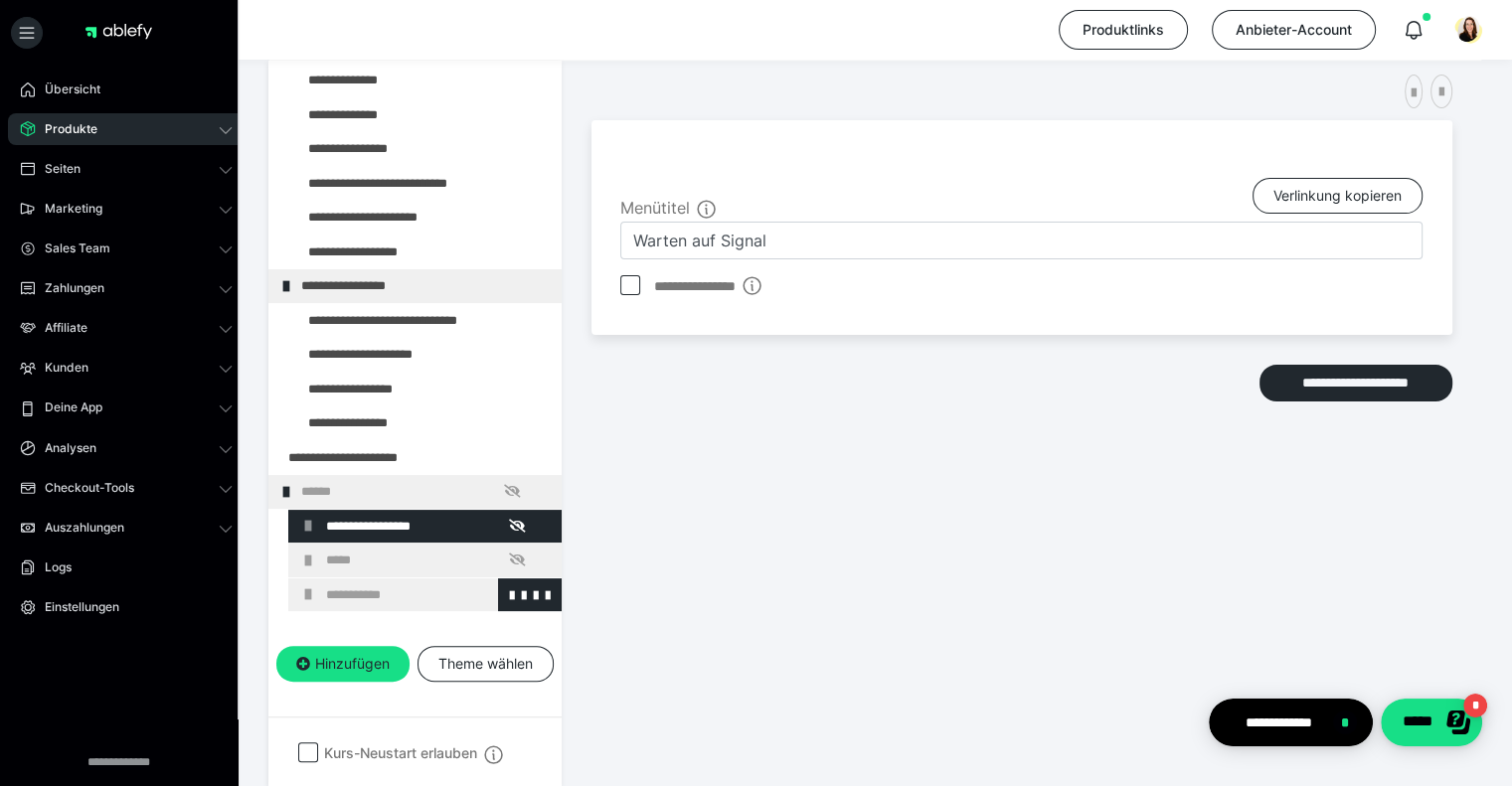 click on "**********" at bounding box center [430, 595] 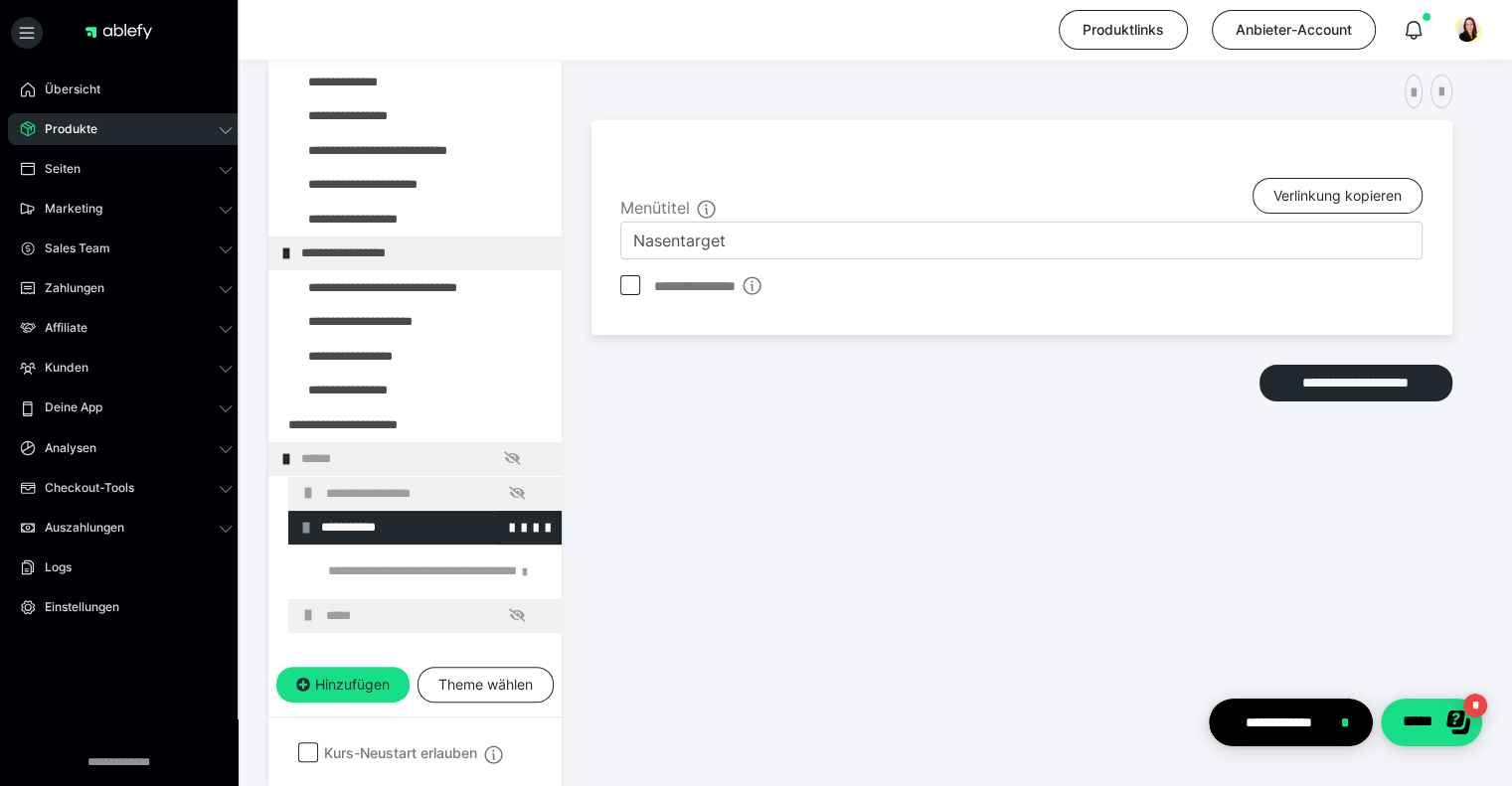click at bounding box center [306, 528] 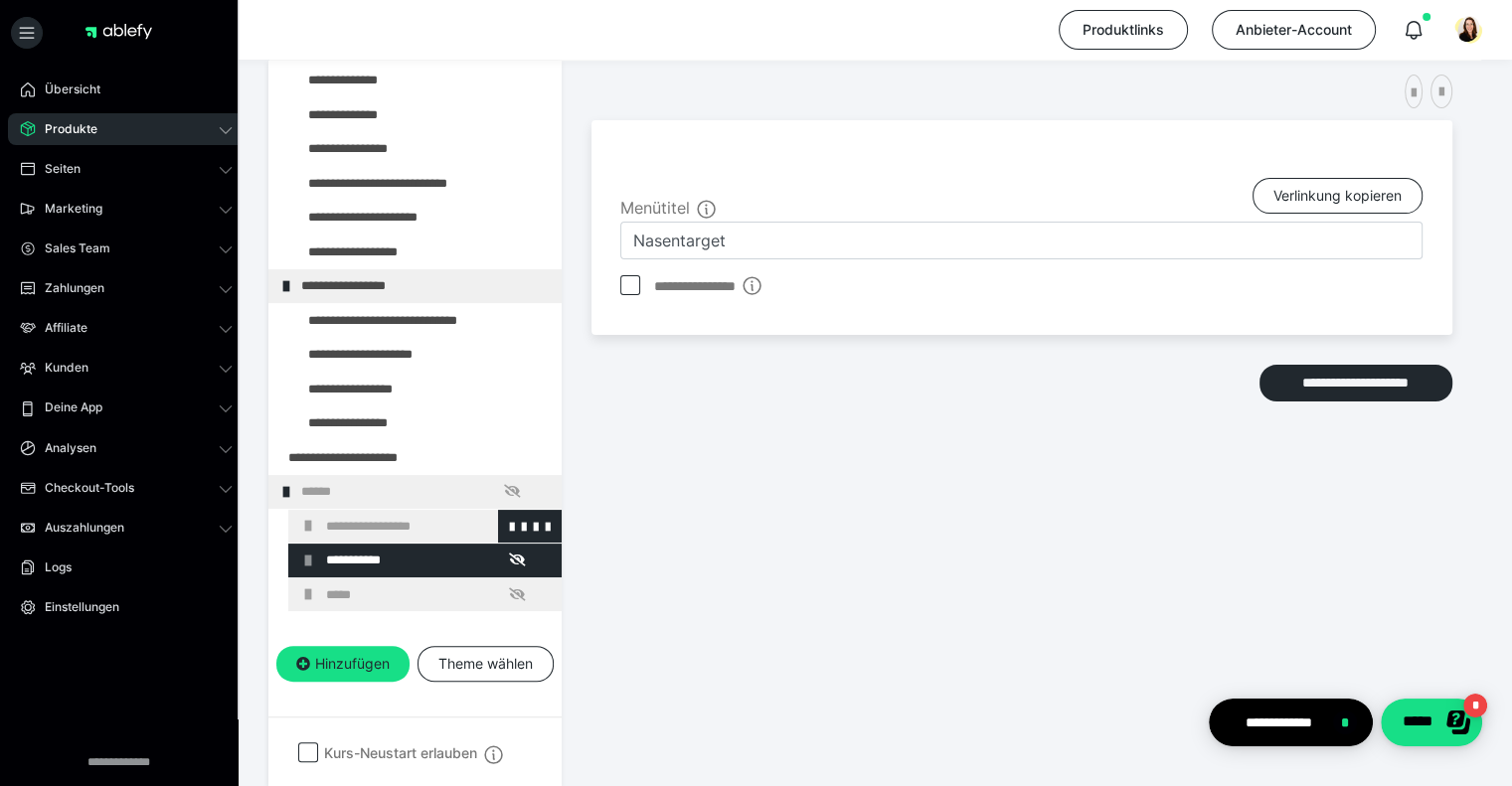 click at bounding box center (308, 526) 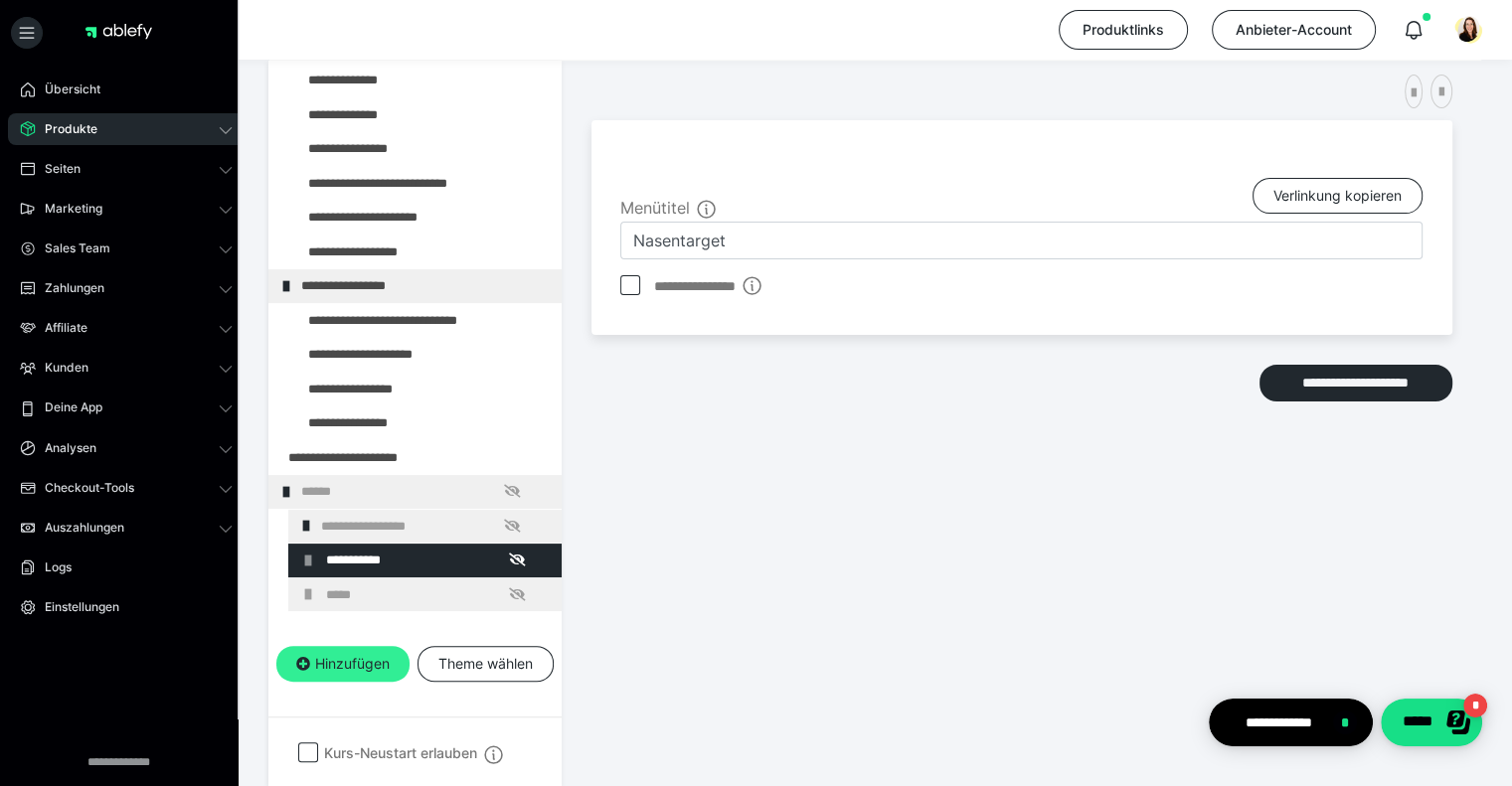 click on "Hinzufügen" at bounding box center [343, 664] 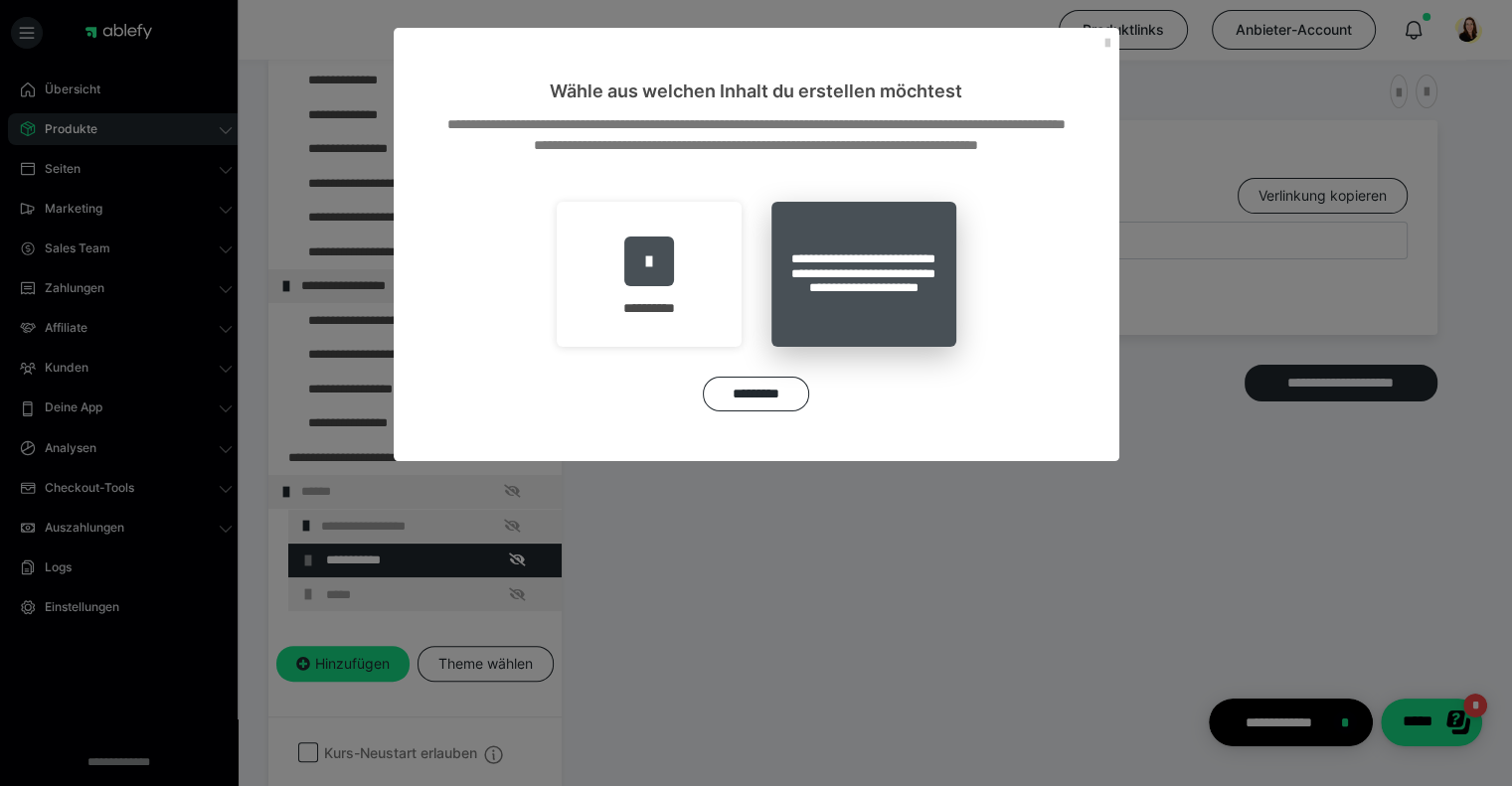 click on "**********" at bounding box center [864, 274] 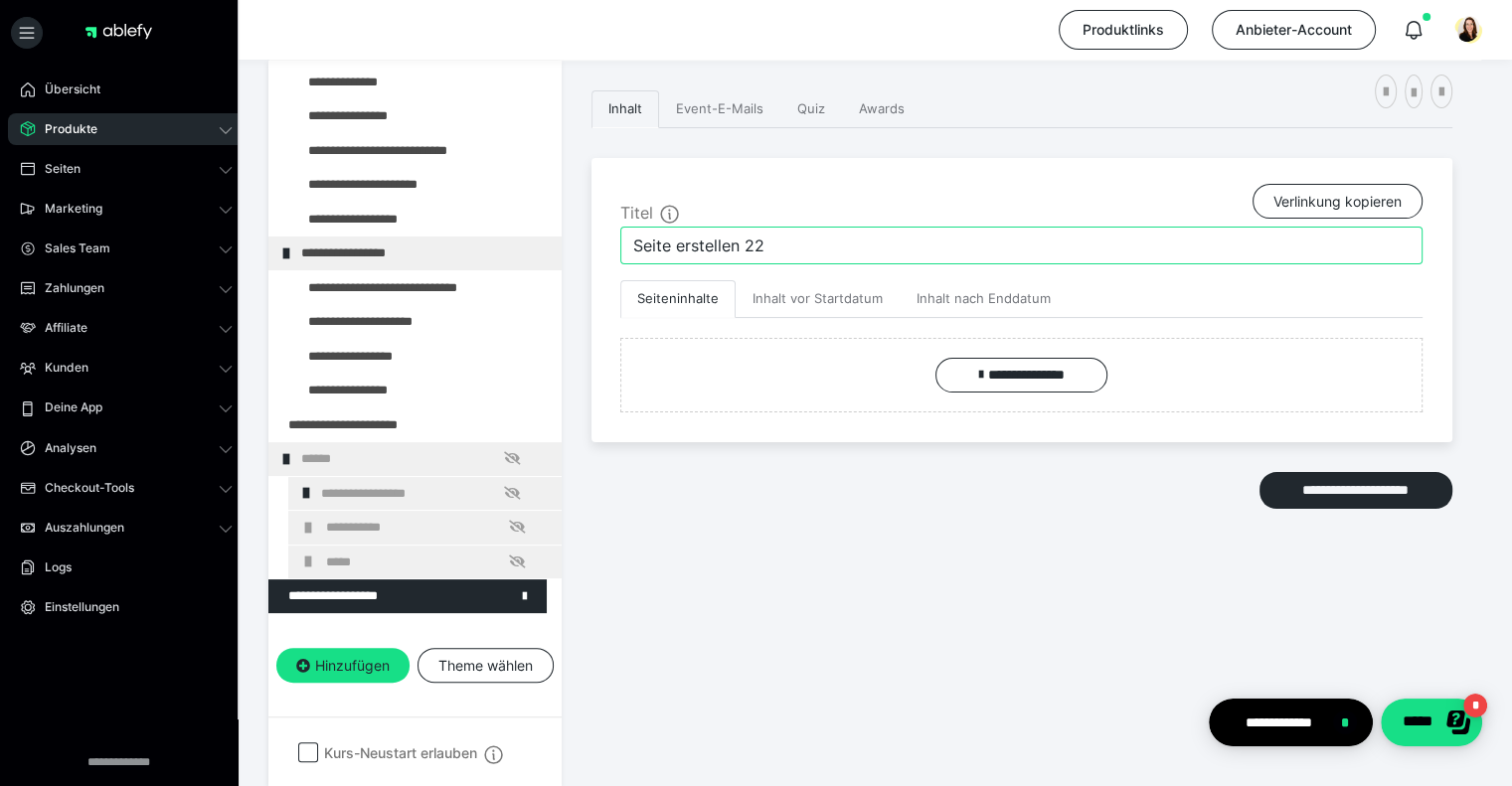 drag, startPoint x: 823, startPoint y: 233, endPoint x: 623, endPoint y: 234, distance: 200.0025 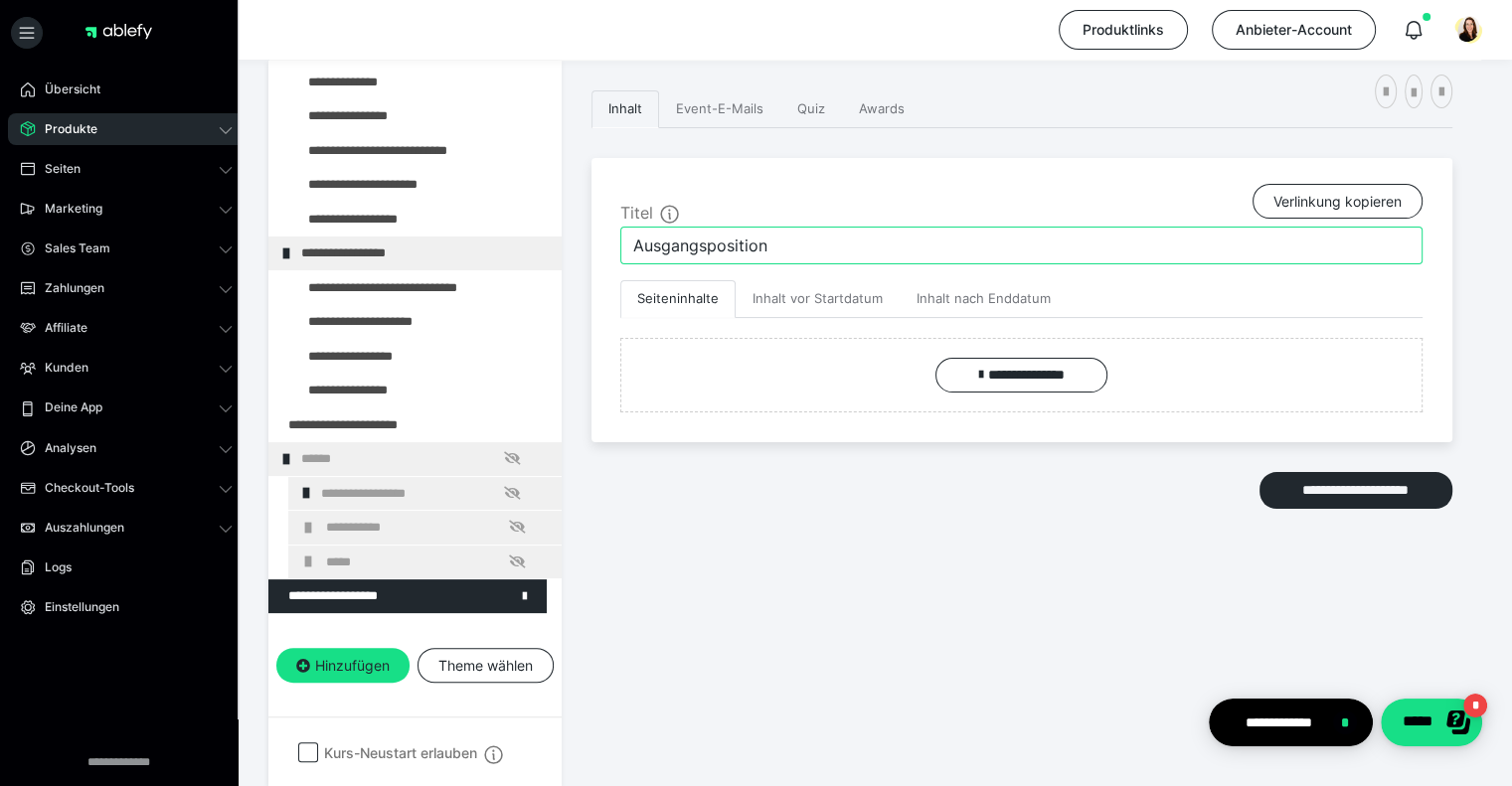 type on "Ausgangsposition" 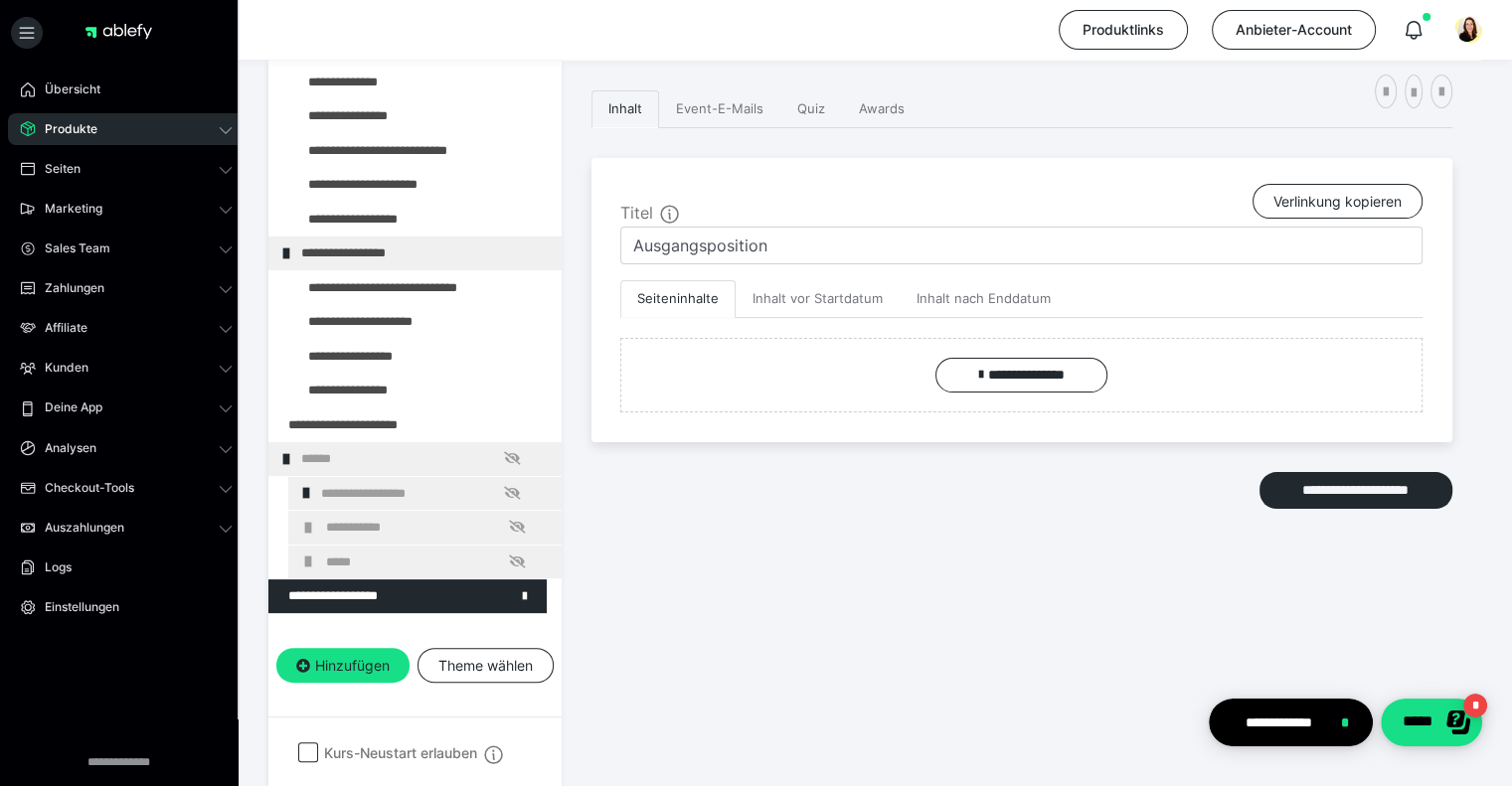 click on "**********" at bounding box center (875, 423) 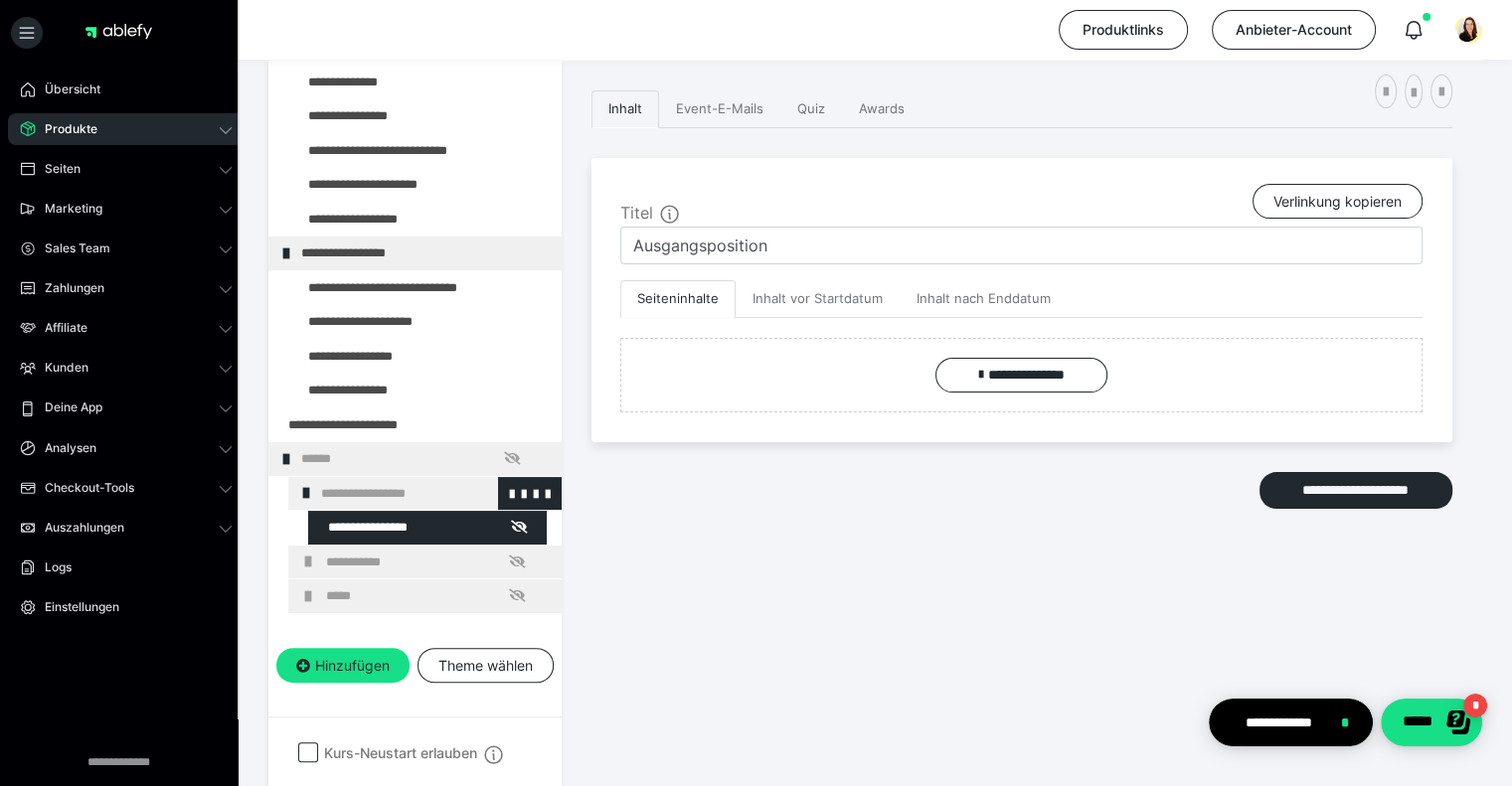 click at bounding box center (306, 493) 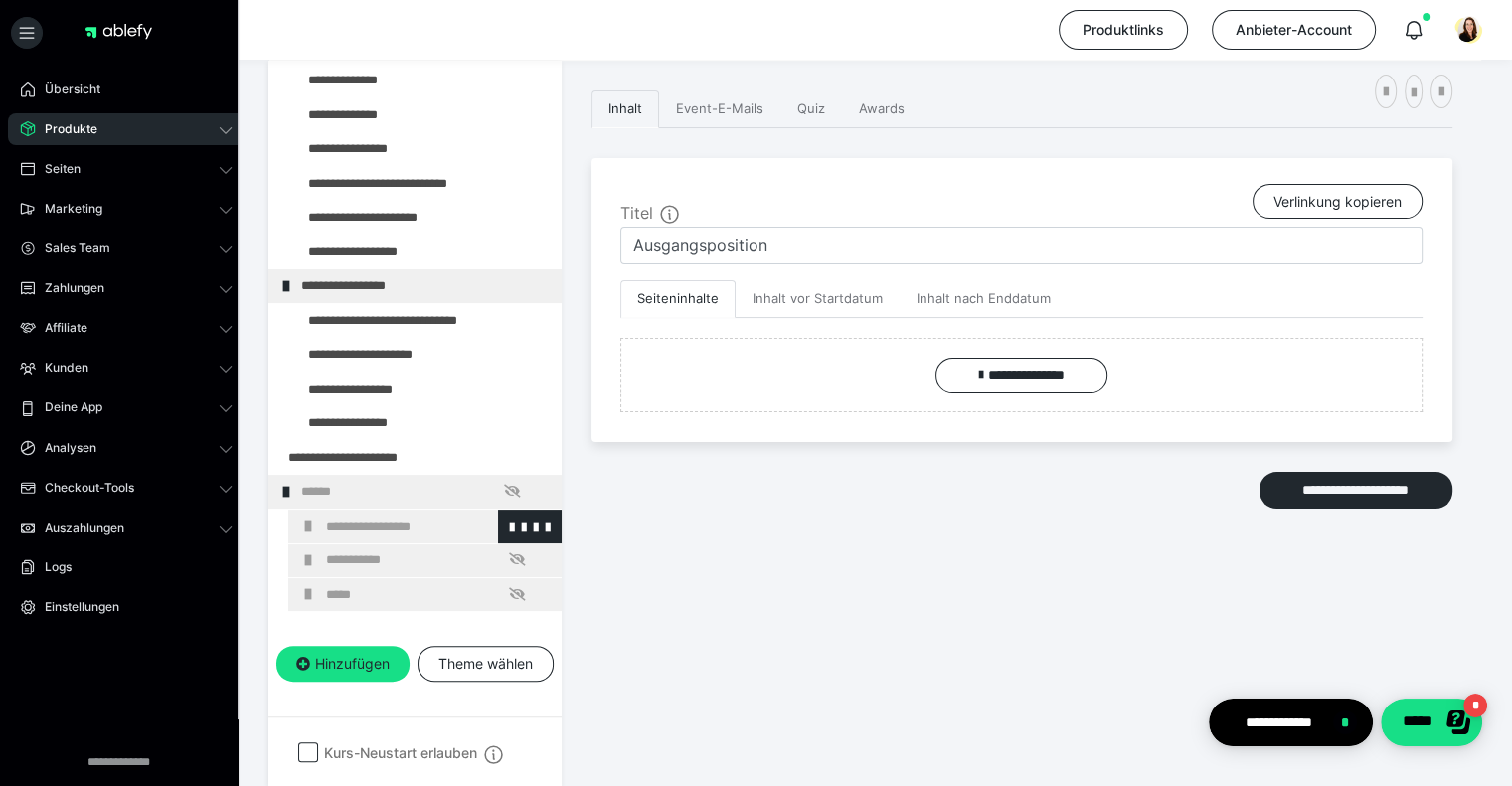 click at bounding box center [308, 526] 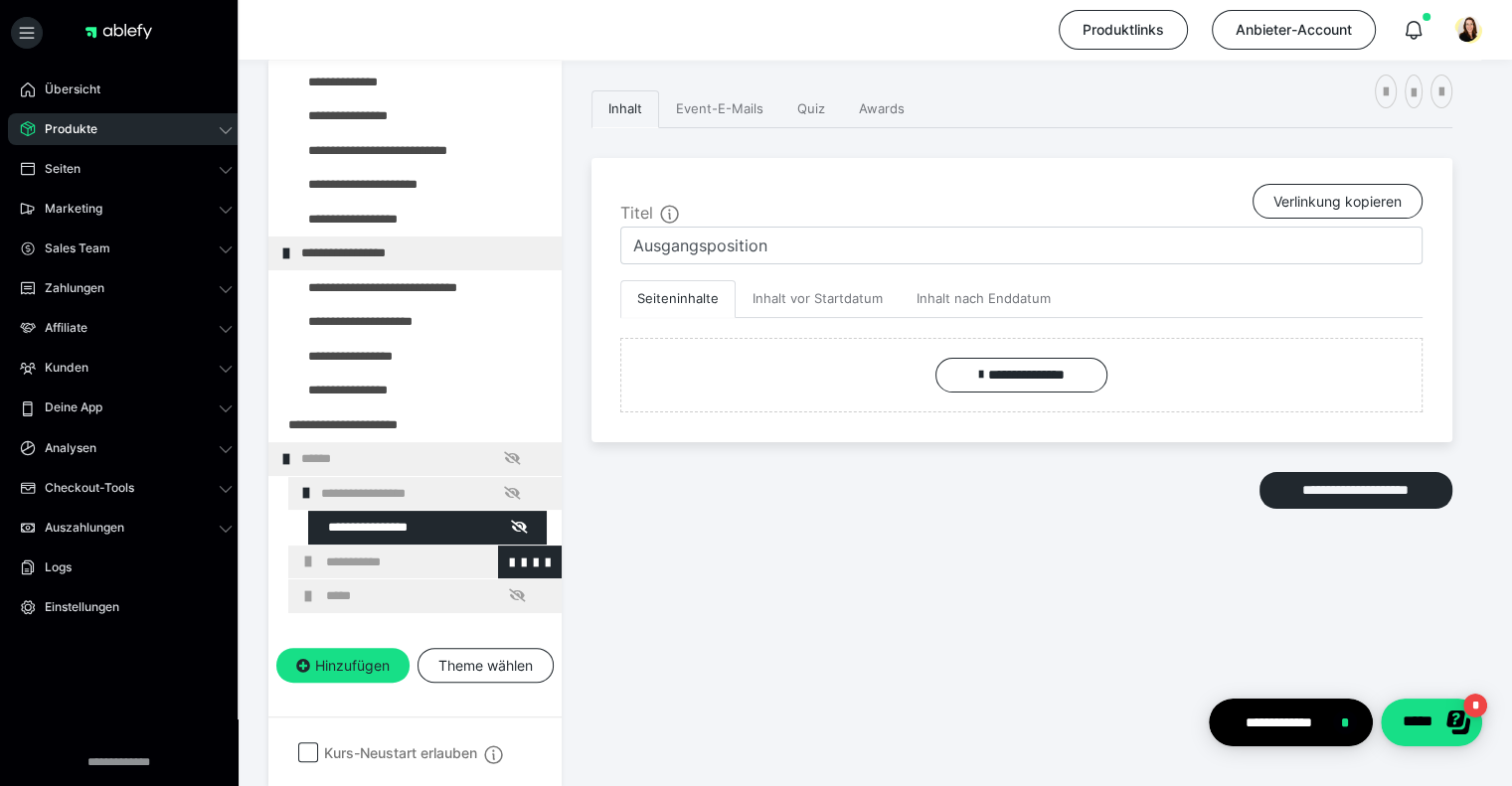 click at bounding box center [308, 561] 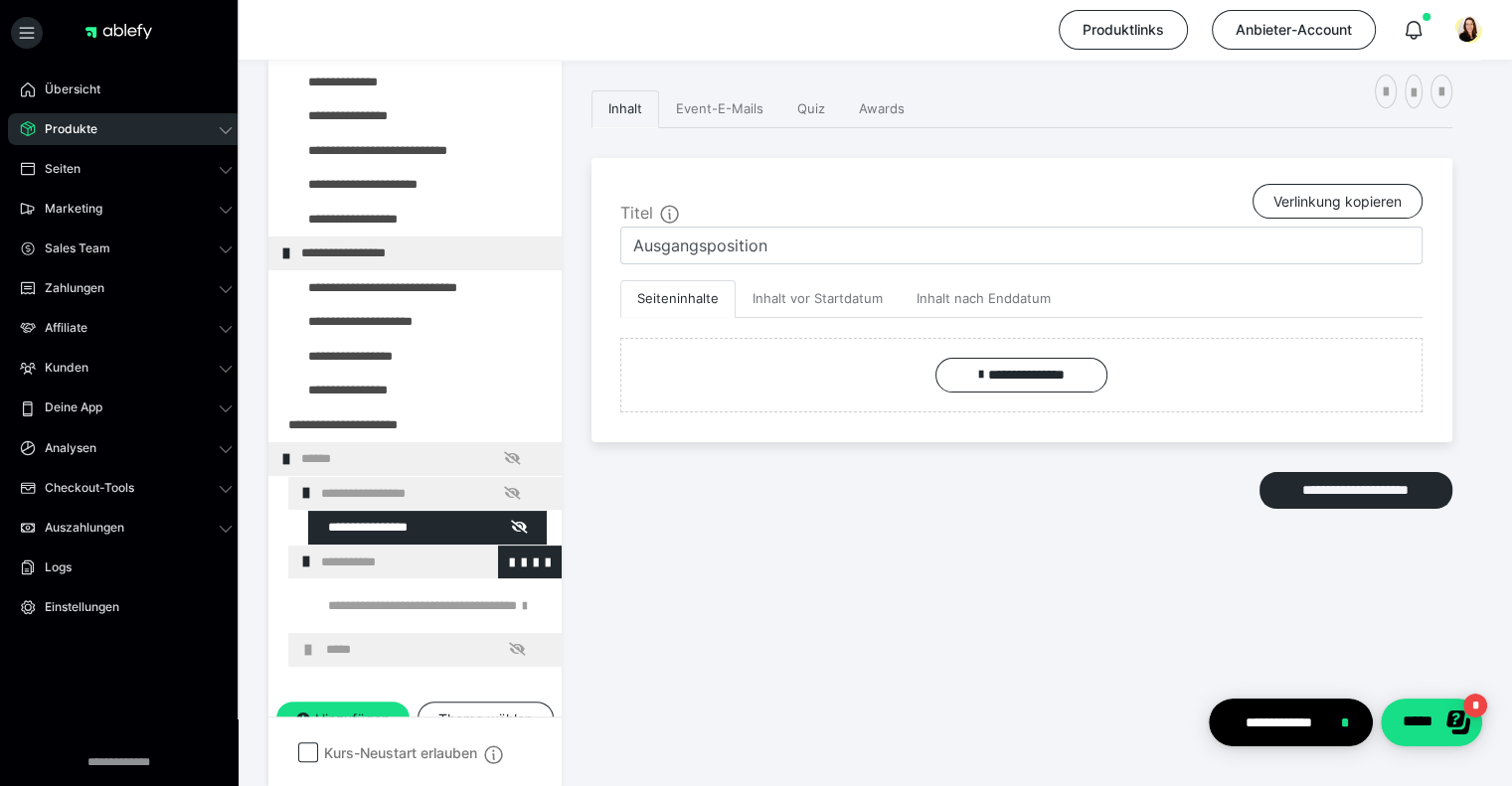 click at bounding box center (306, 561) 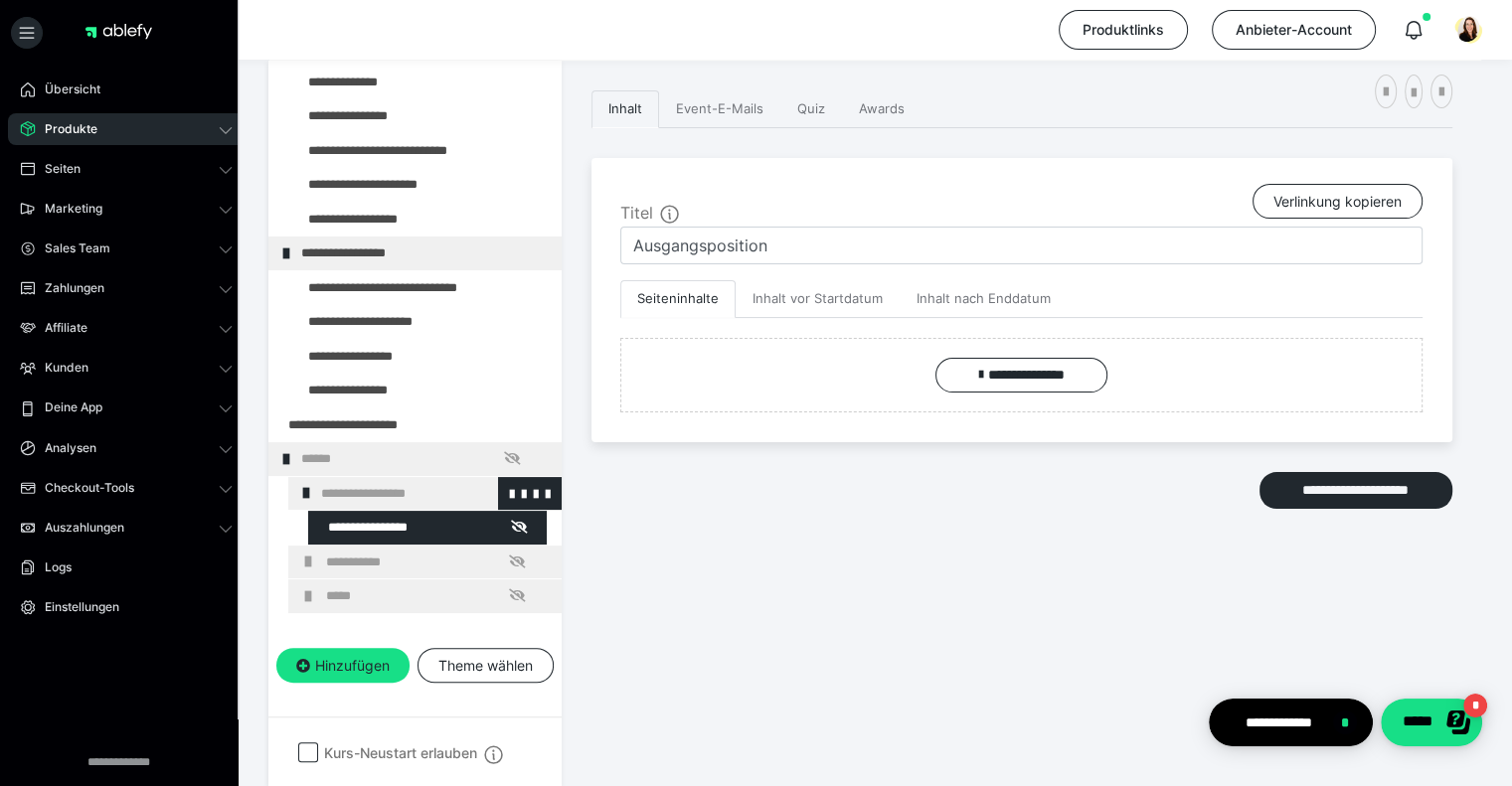 click at bounding box center [306, 493] 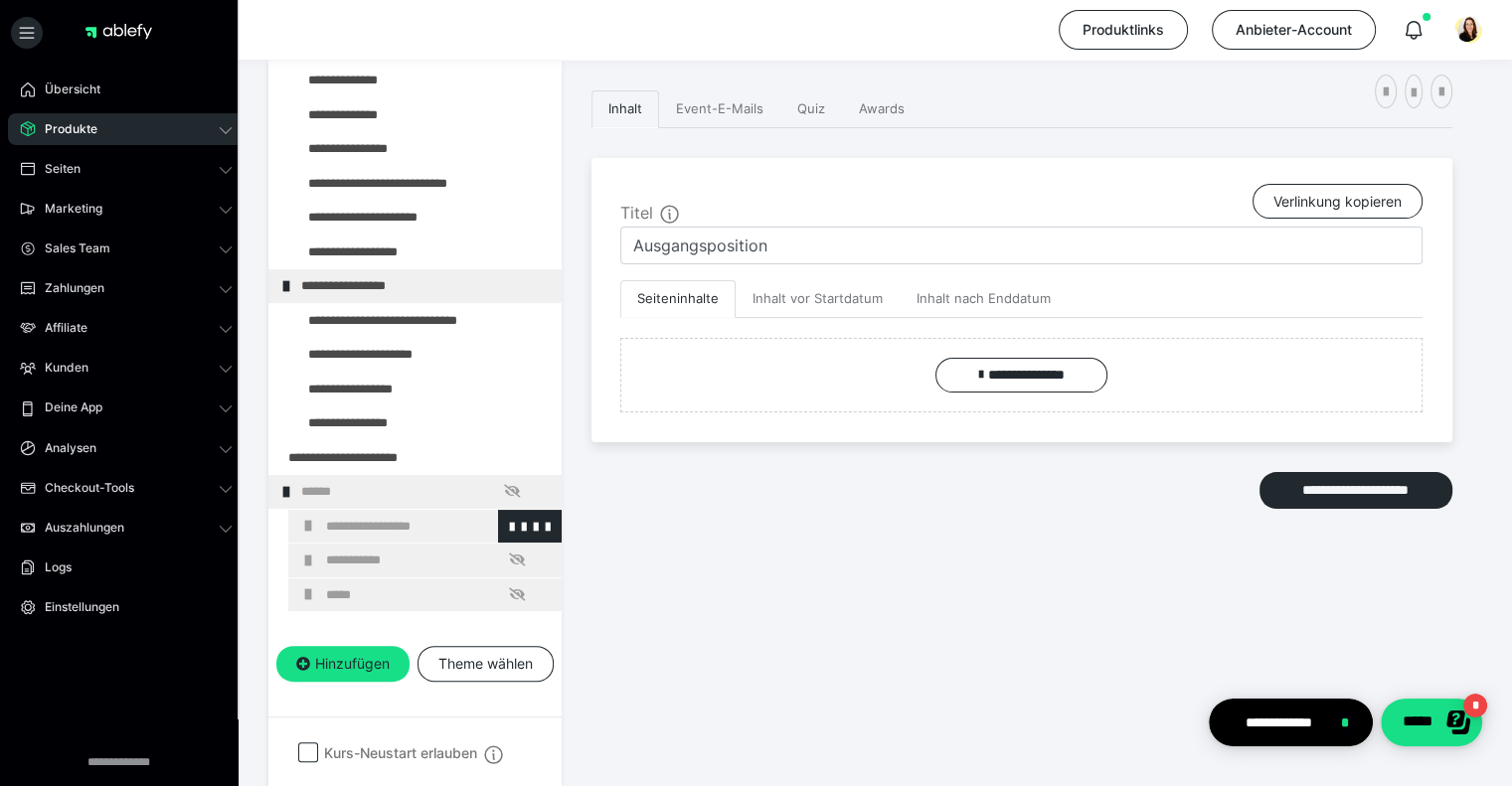 click on "**********" at bounding box center (424, 527) 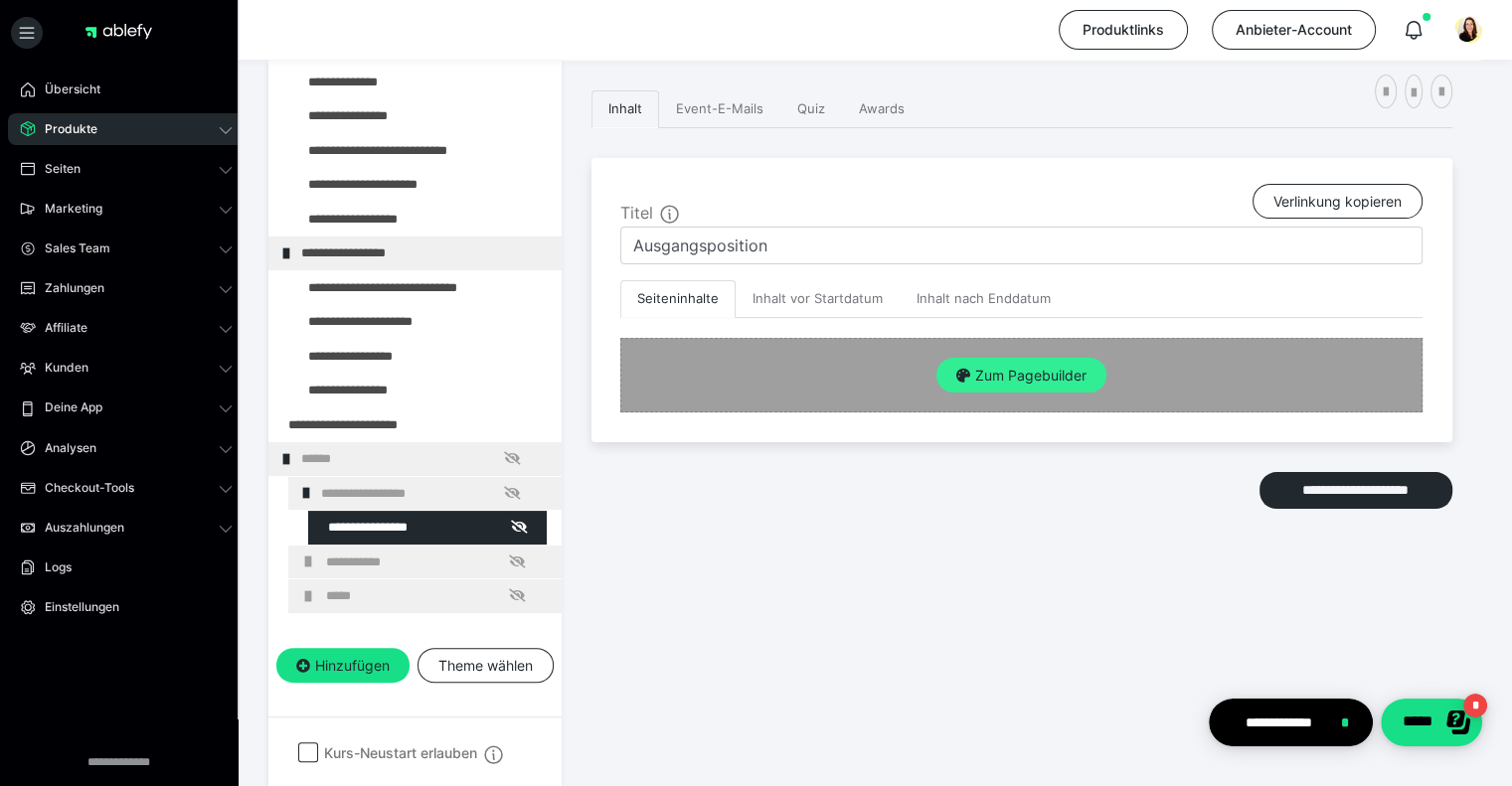 click on "Zum Pagebuilder" at bounding box center [1021, 376] 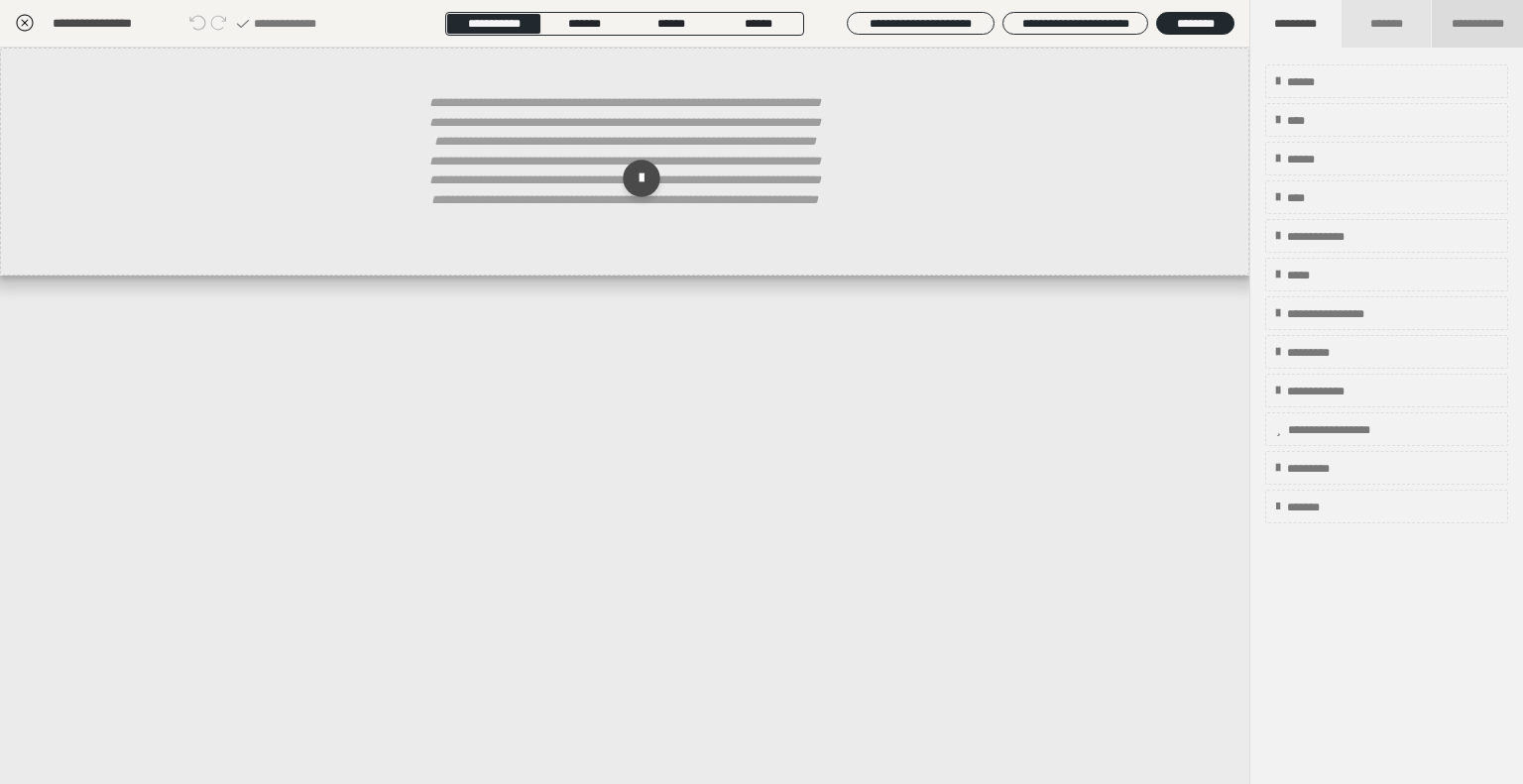 drag, startPoint x: 1475, startPoint y: 16, endPoint x: 1477, endPoint y: 31, distance: 15.132746 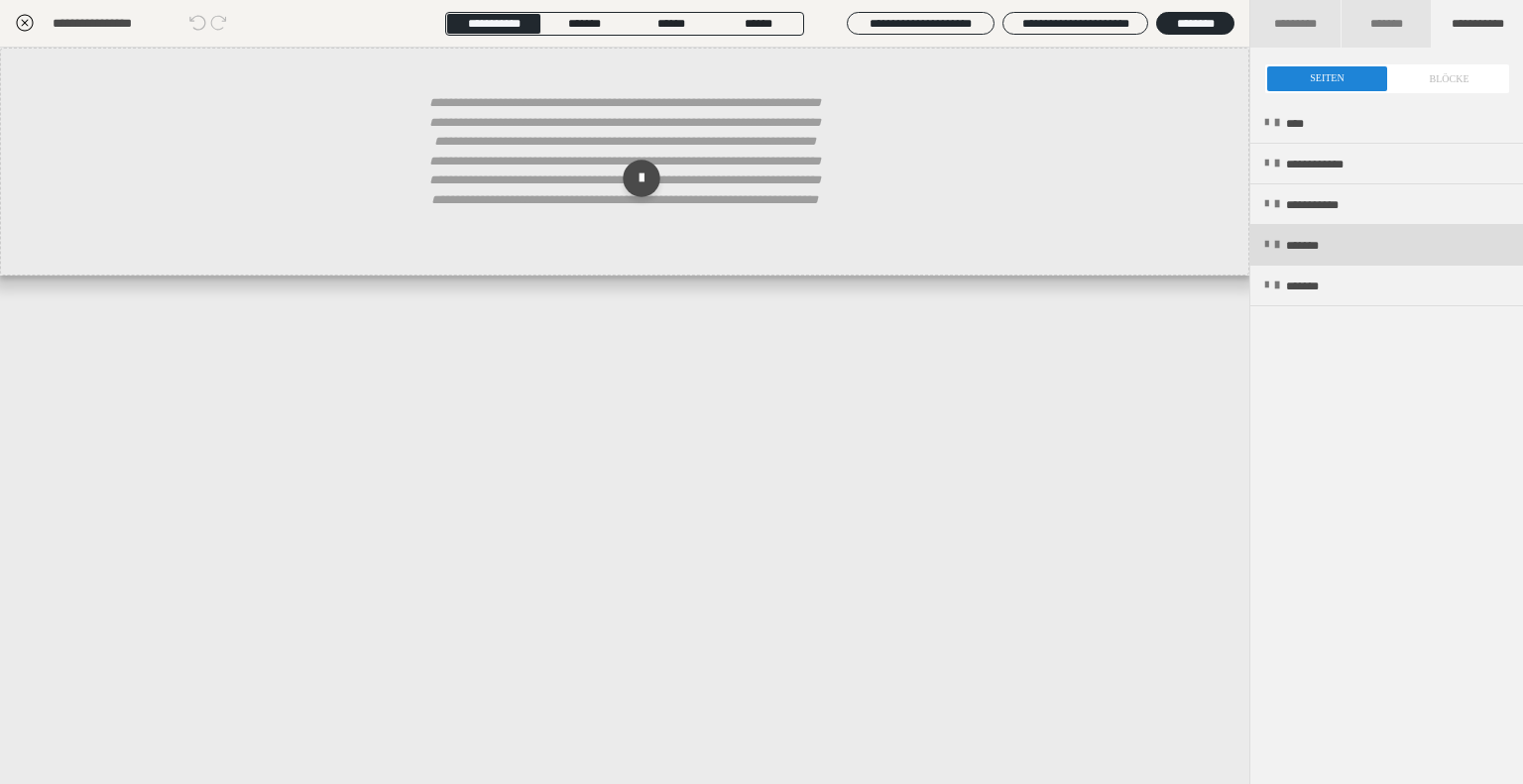 click on "*******" at bounding box center (1316, 246) 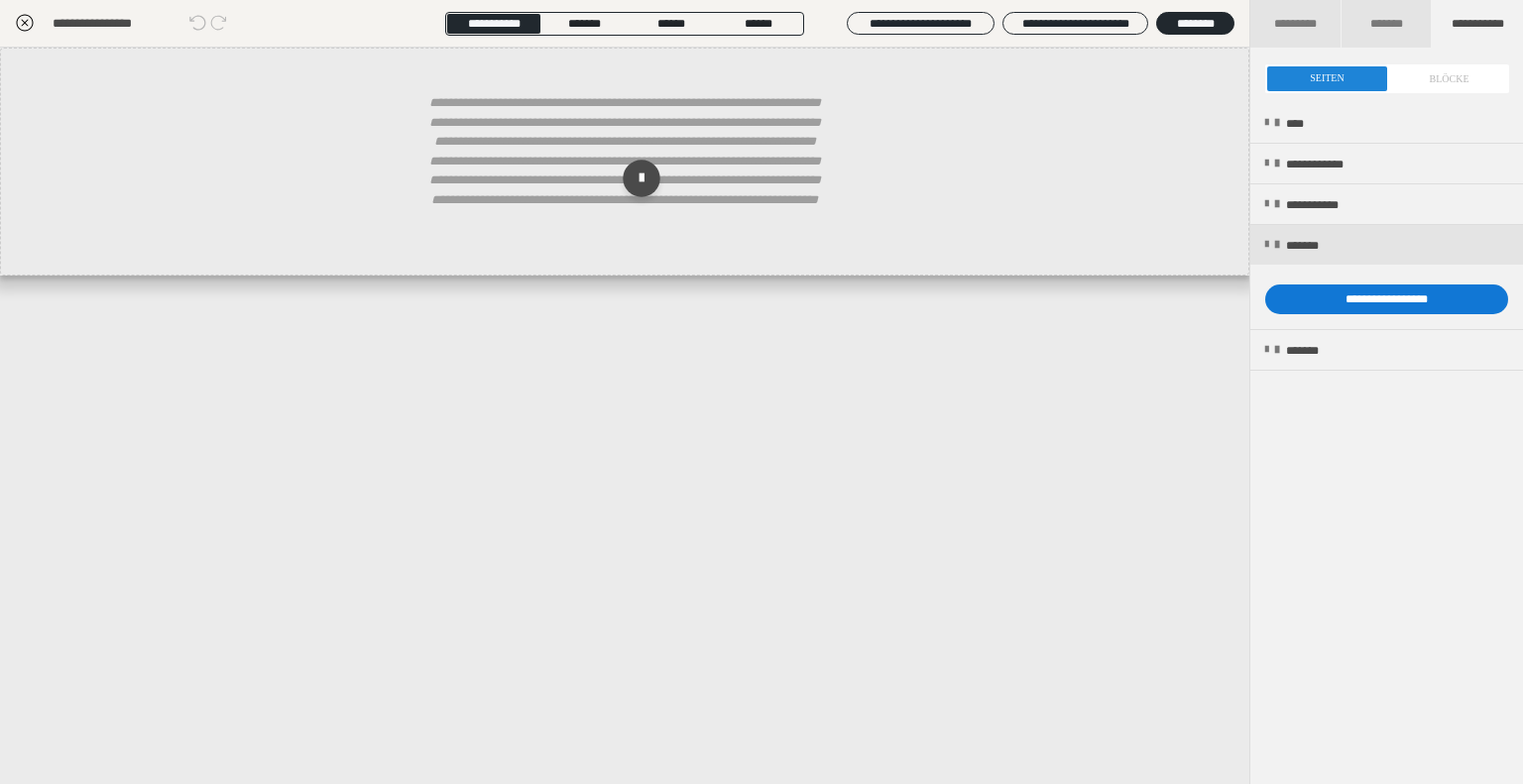 click on "**********" at bounding box center (1386, 299) 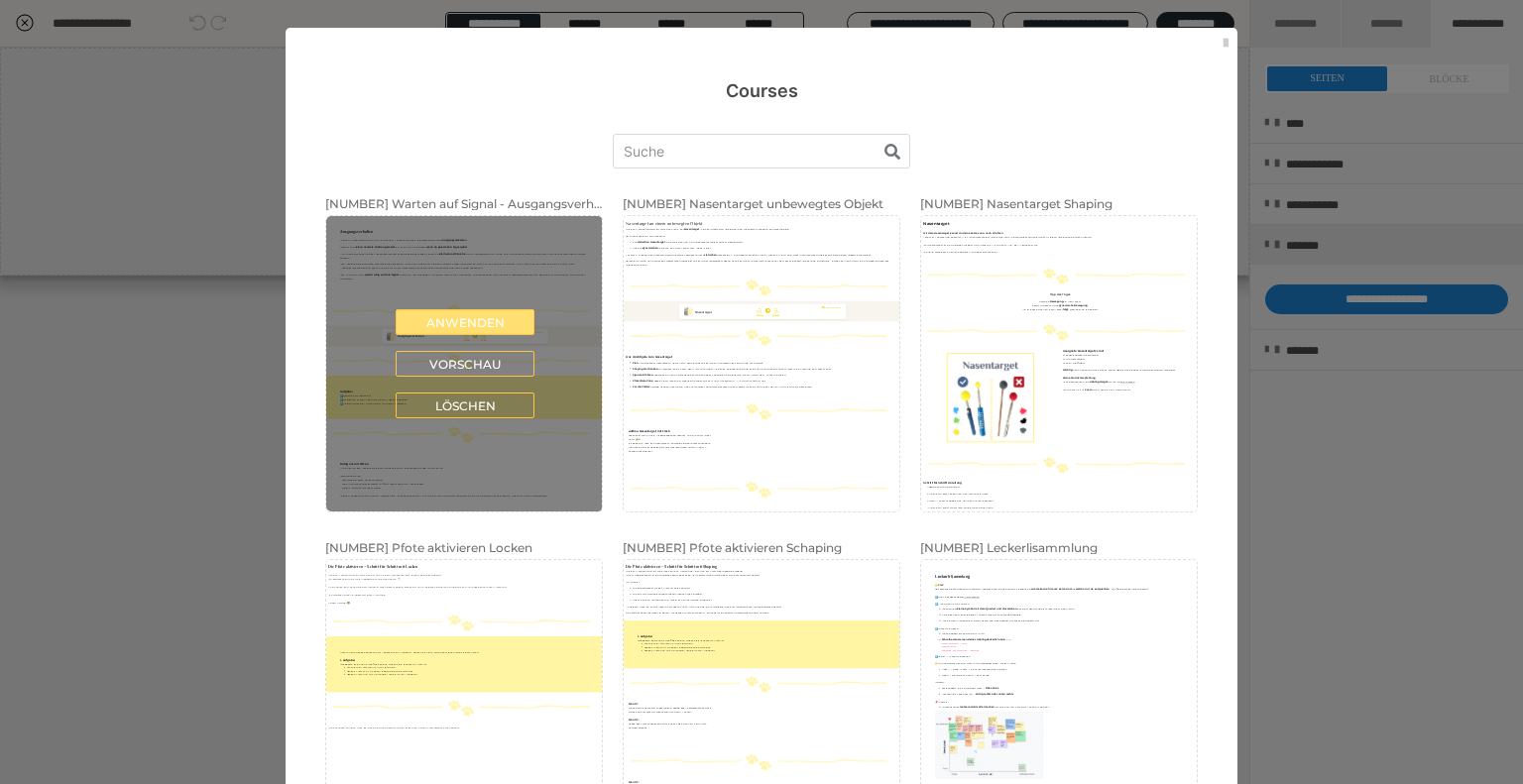 click on "Anwenden" at bounding box center (465, 322) 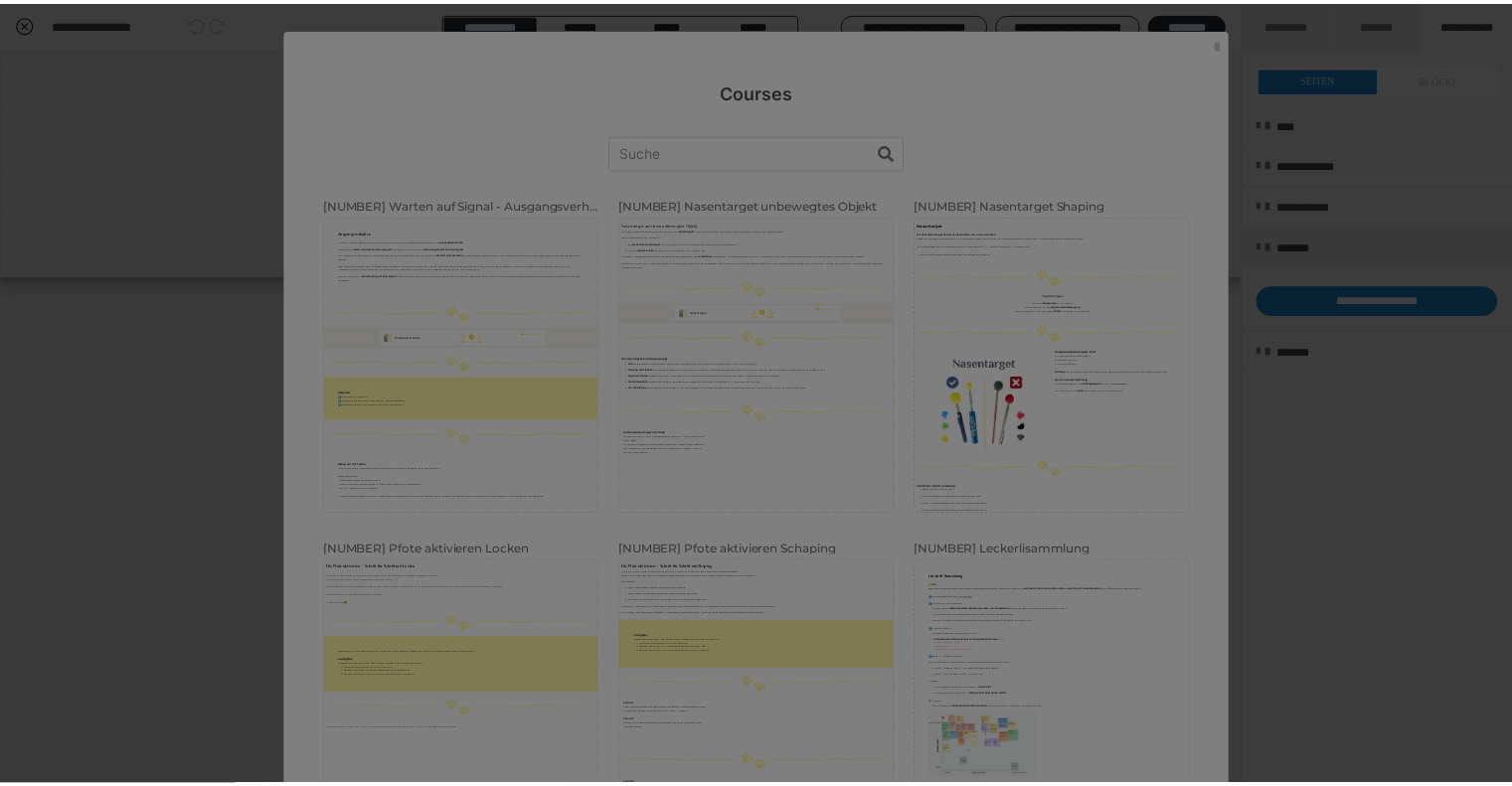 scroll, scrollTop: 199, scrollLeft: 0, axis: vertical 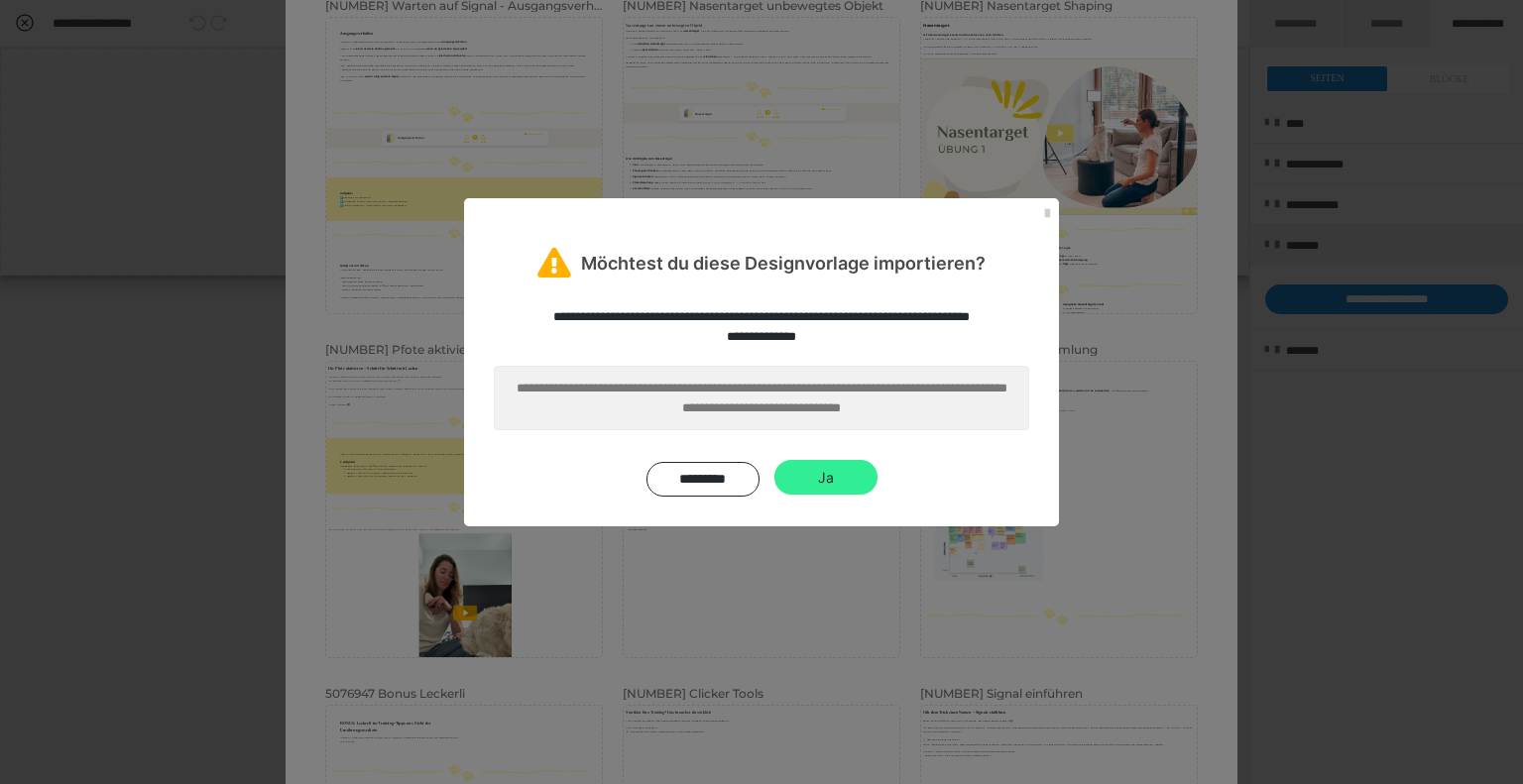 click on "Ja" at bounding box center (826, 478) 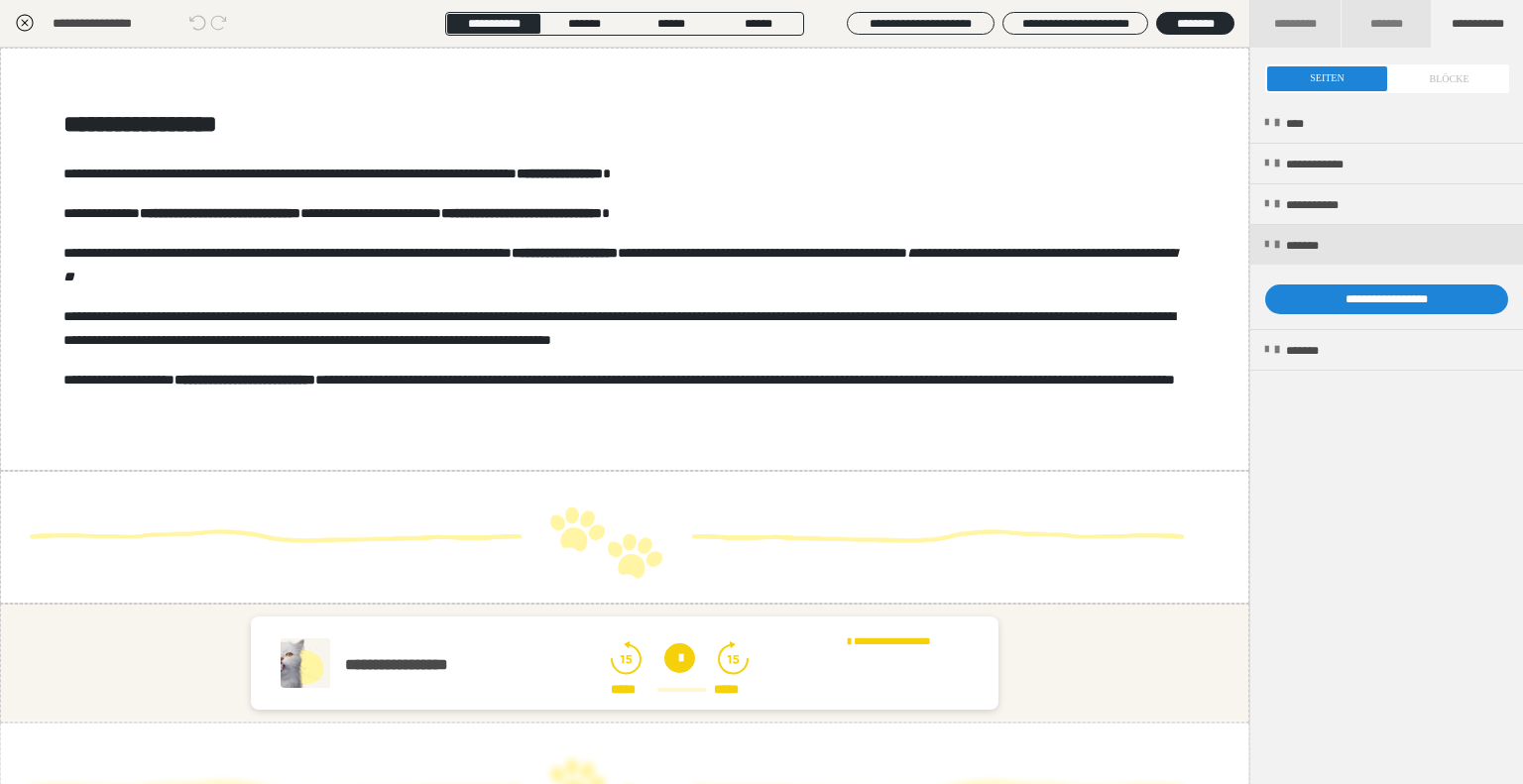 click 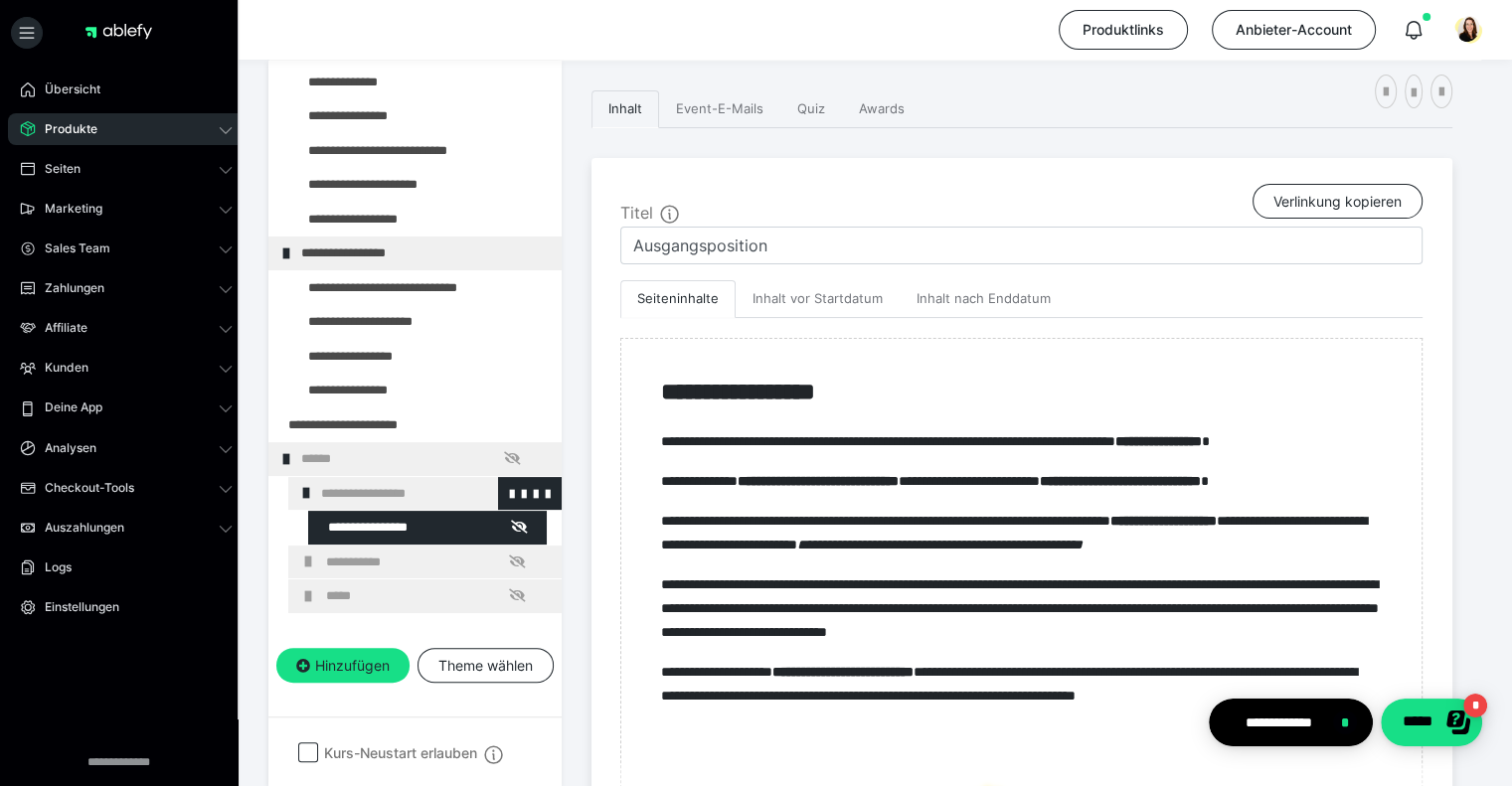 click at bounding box center [306, 493] 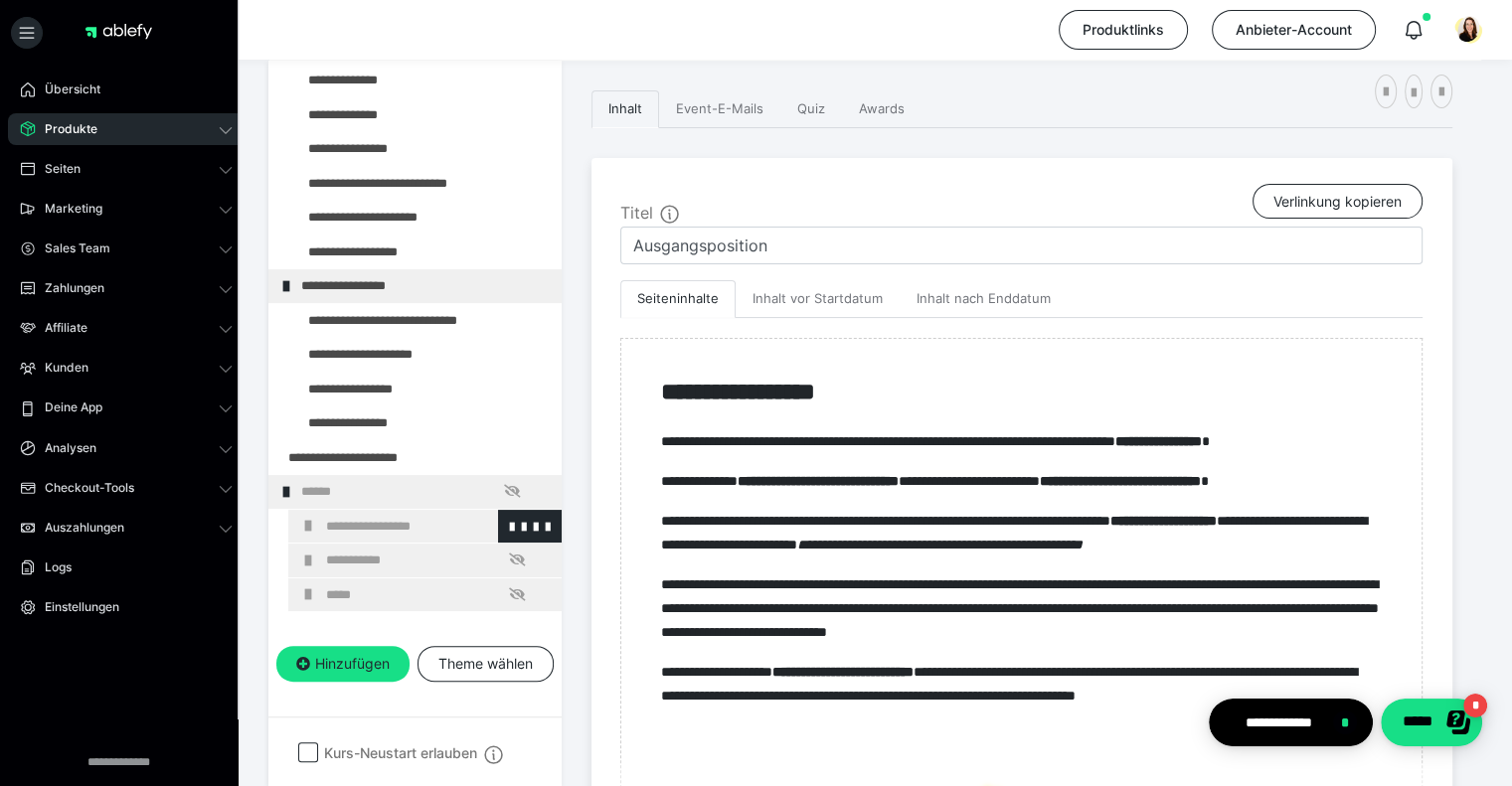click at bounding box center (308, 526) 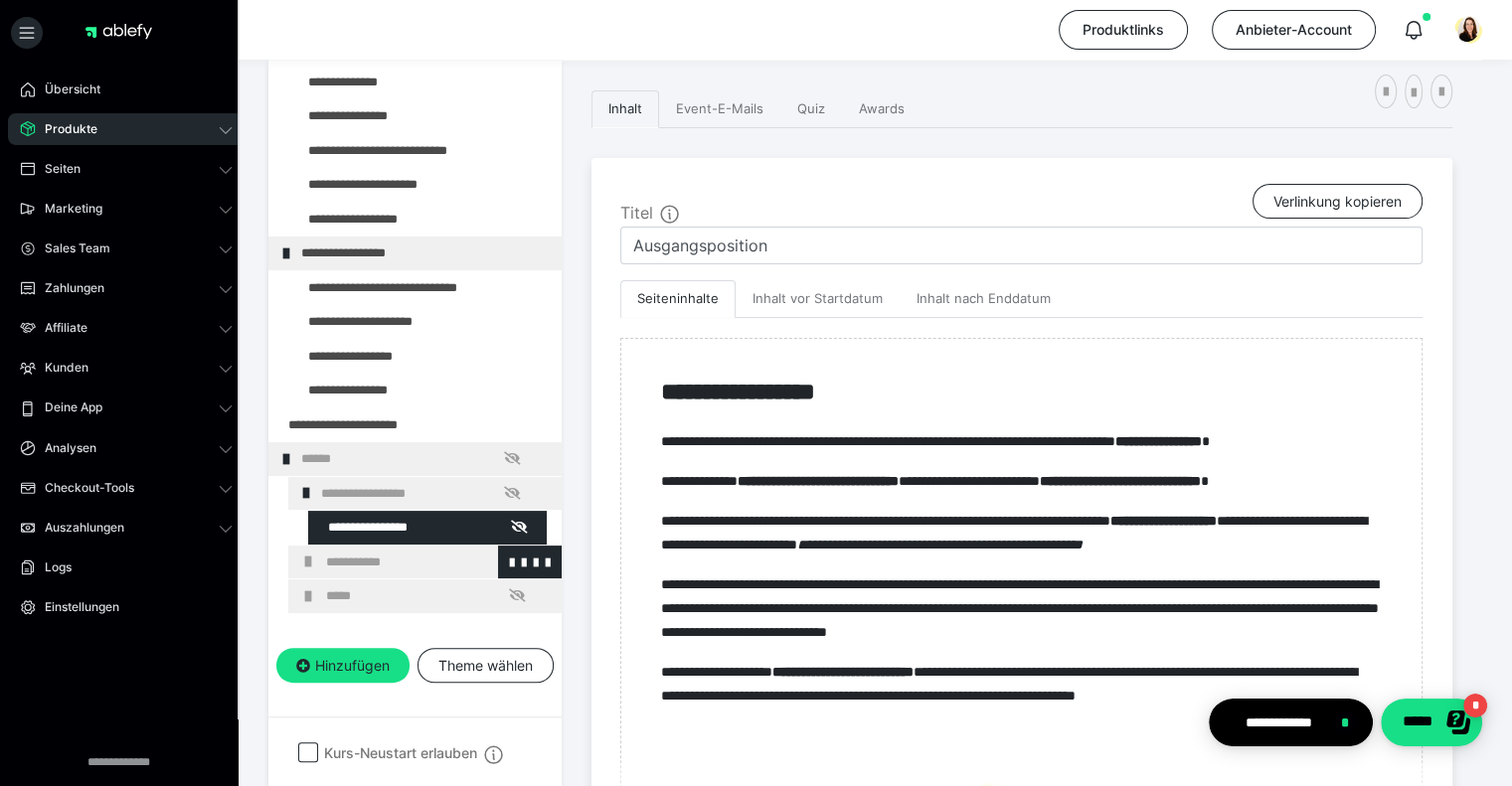 click on "**********" at bounding box center [424, 562] 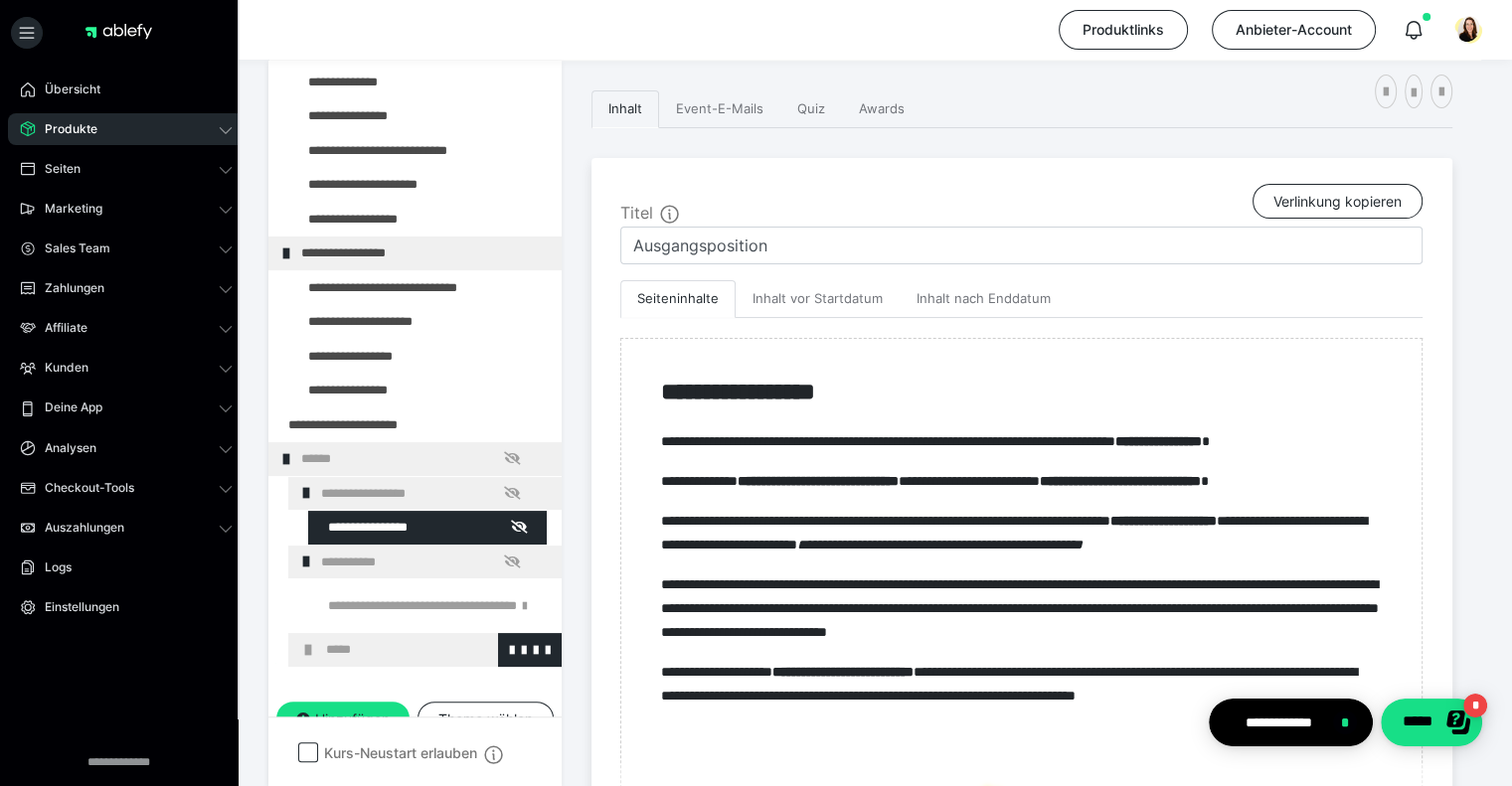 click on "*****" at bounding box center [424, 650] 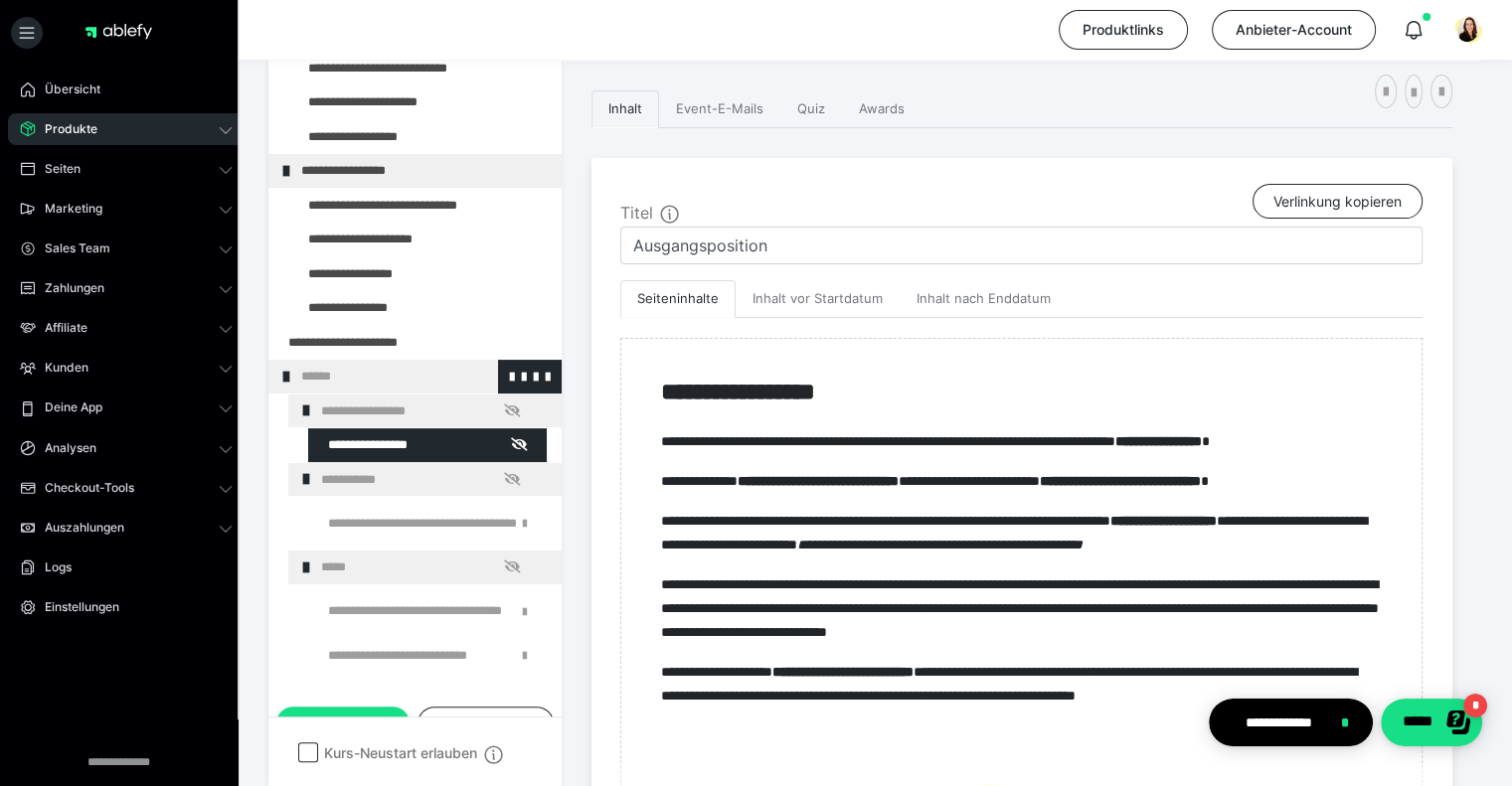 scroll, scrollTop: 481, scrollLeft: 0, axis: vertical 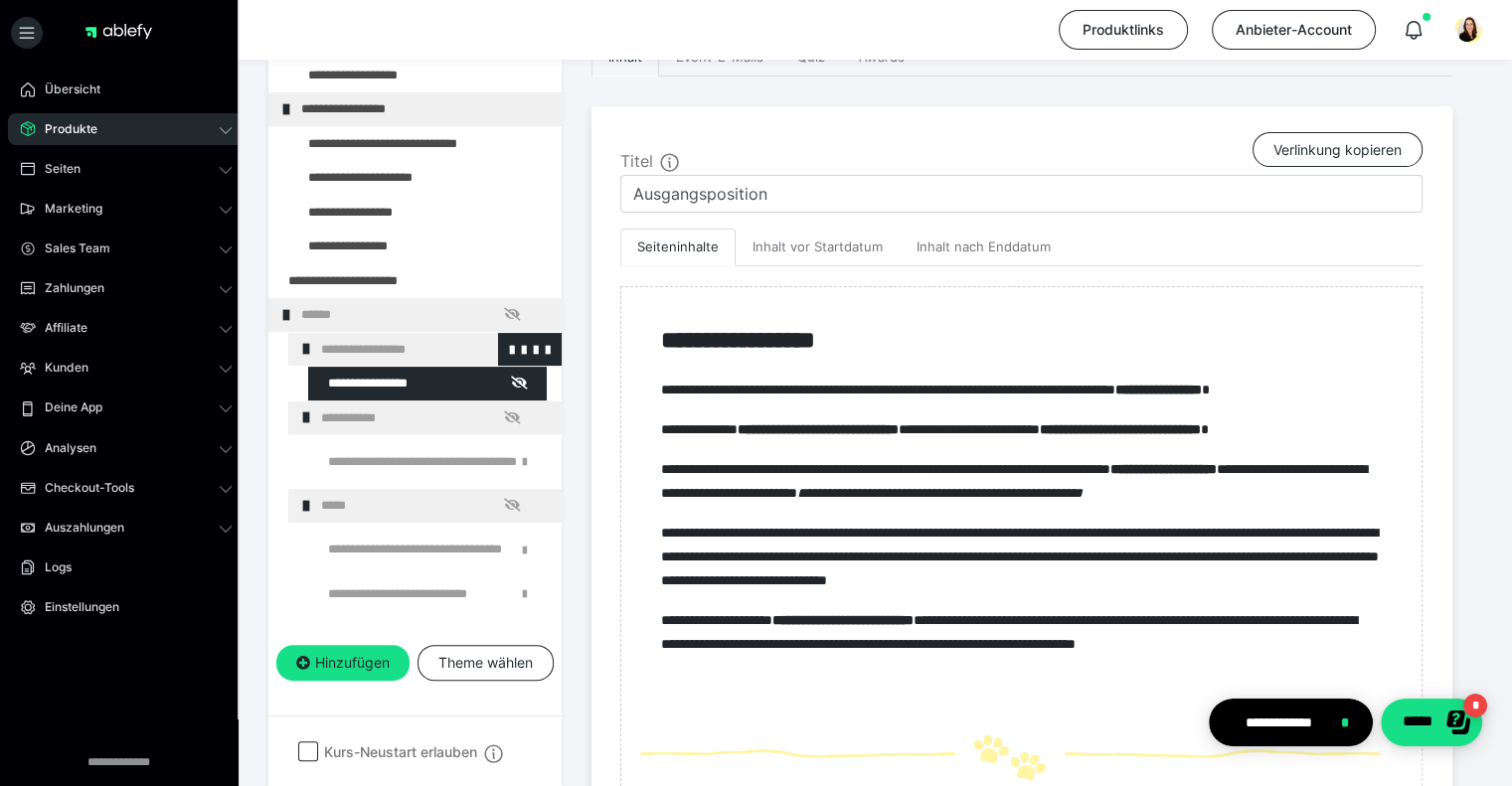 click at bounding box center [306, 349] 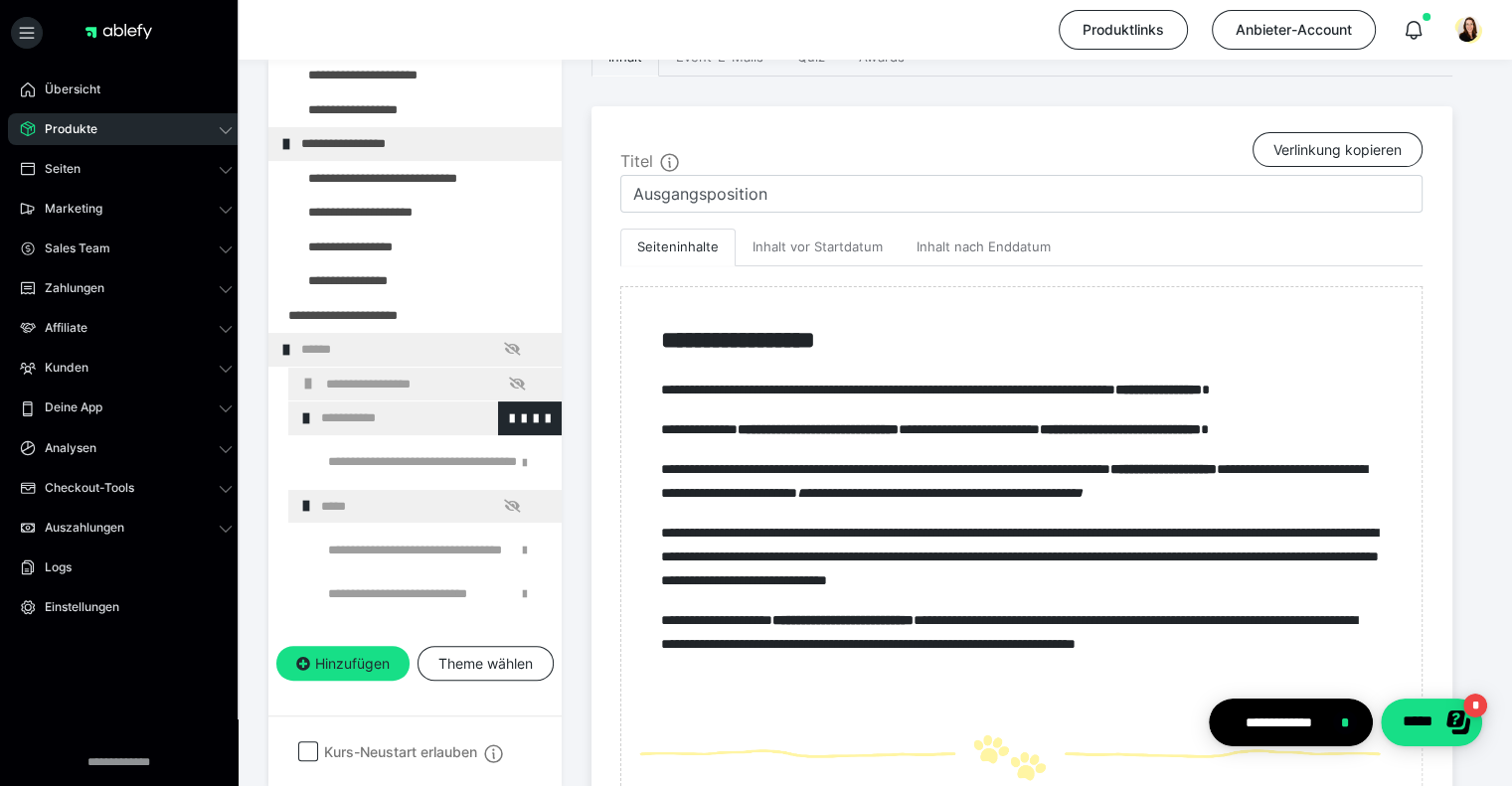 click at bounding box center [306, 418] 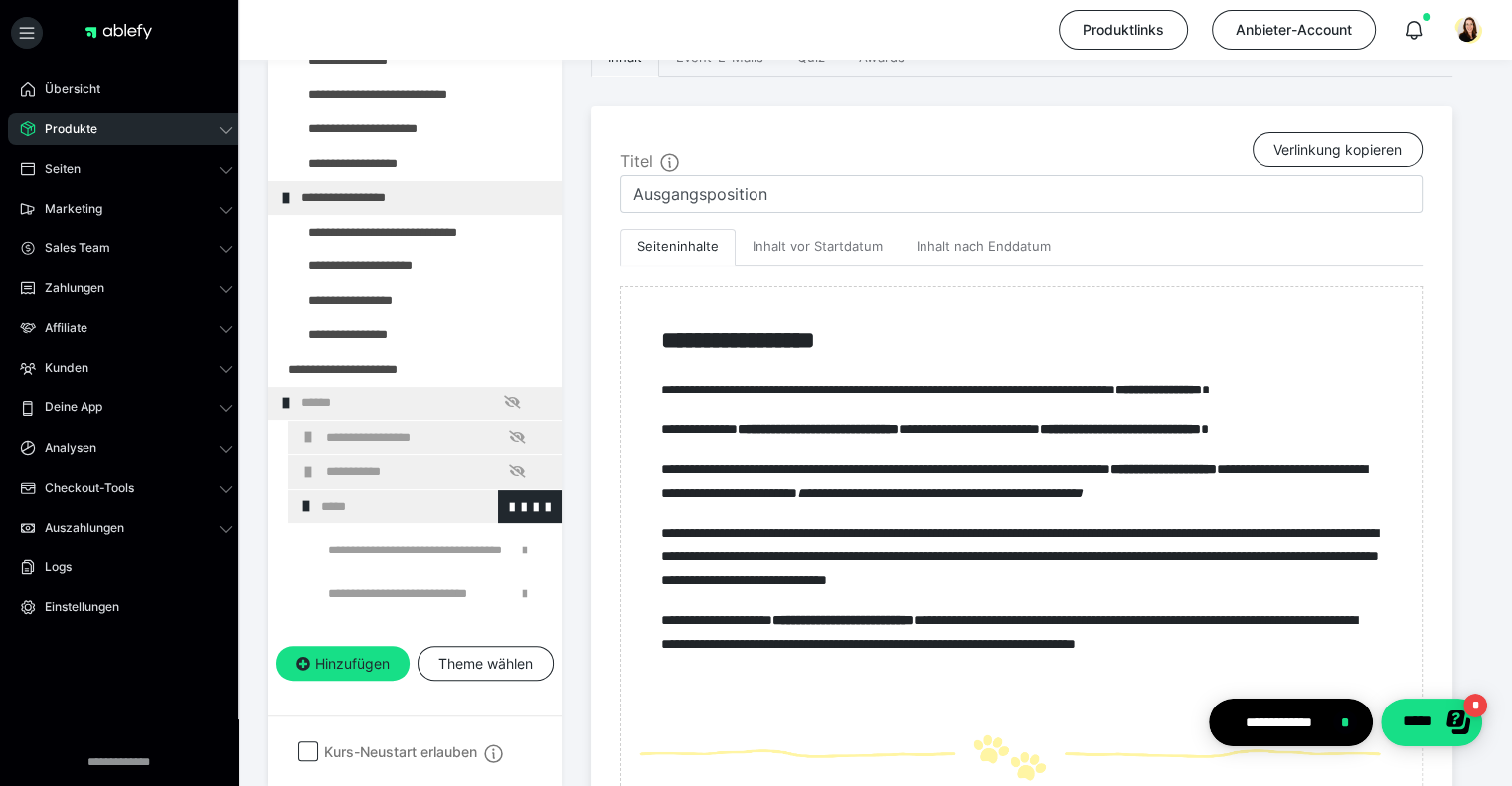 click at bounding box center [306, 506] 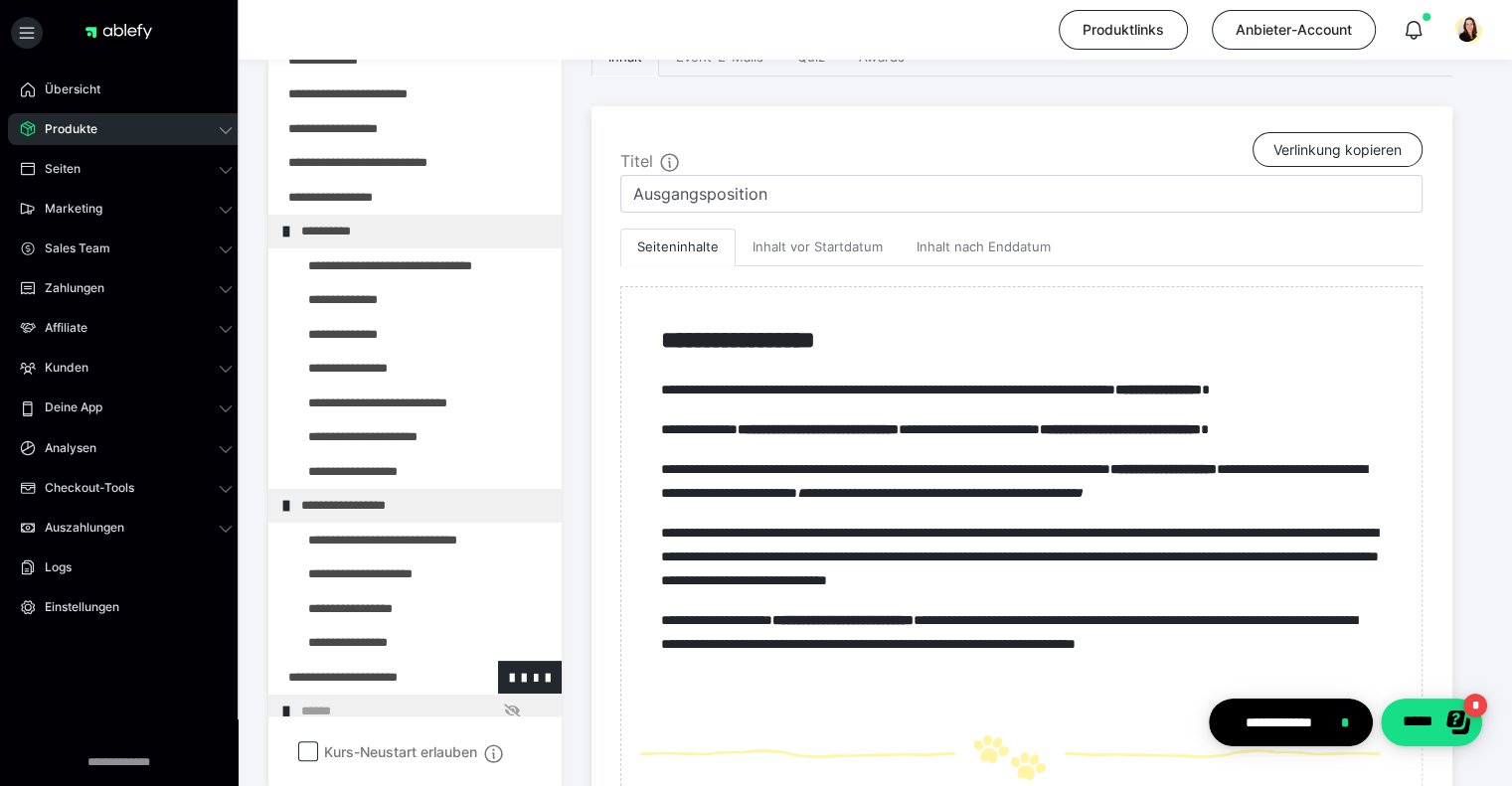 scroll, scrollTop: 0, scrollLeft: 0, axis: both 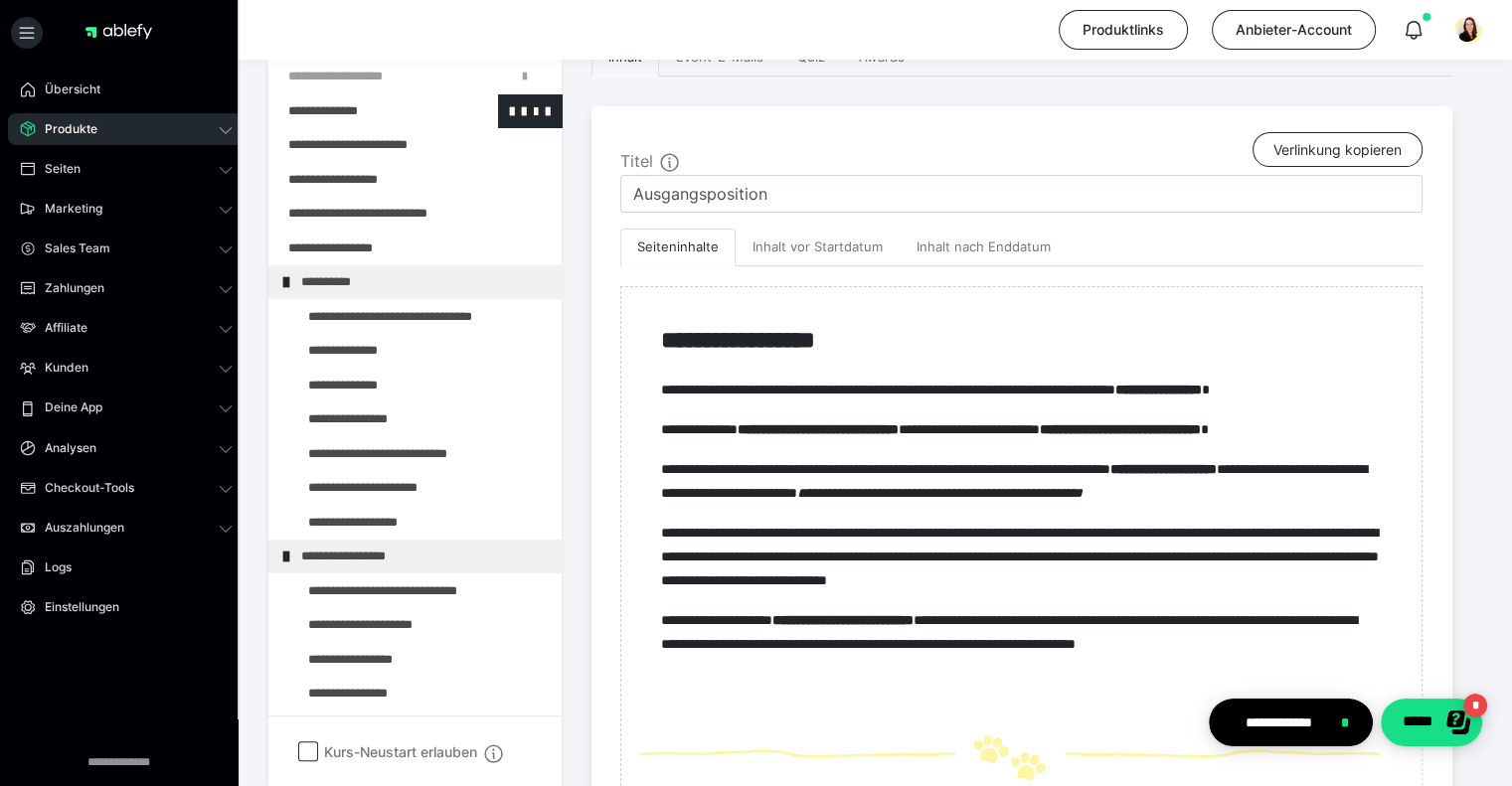 click at bounding box center (363, 111) 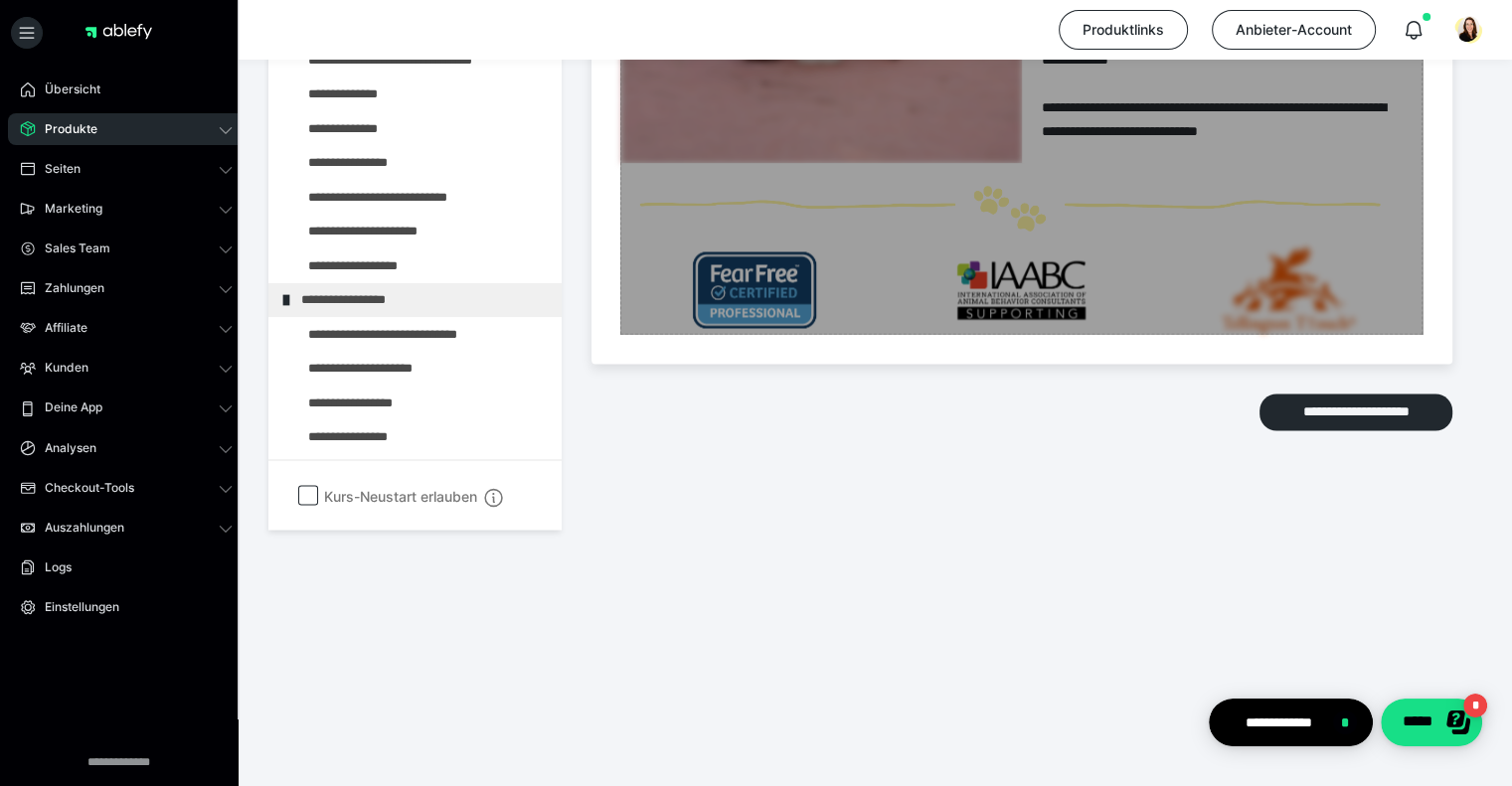 scroll, scrollTop: 3303, scrollLeft: 0, axis: vertical 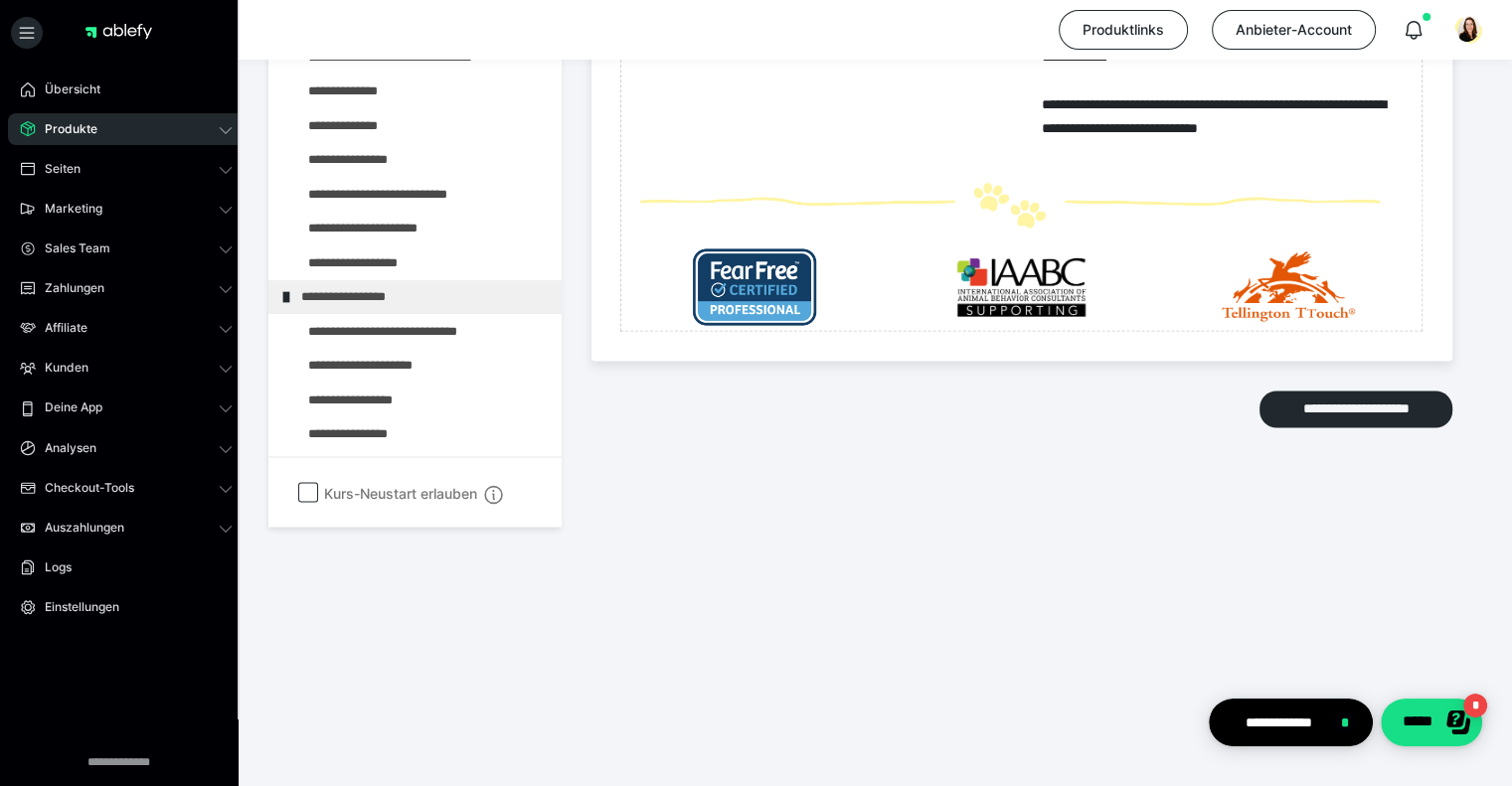 click at bounding box center [363, -114] 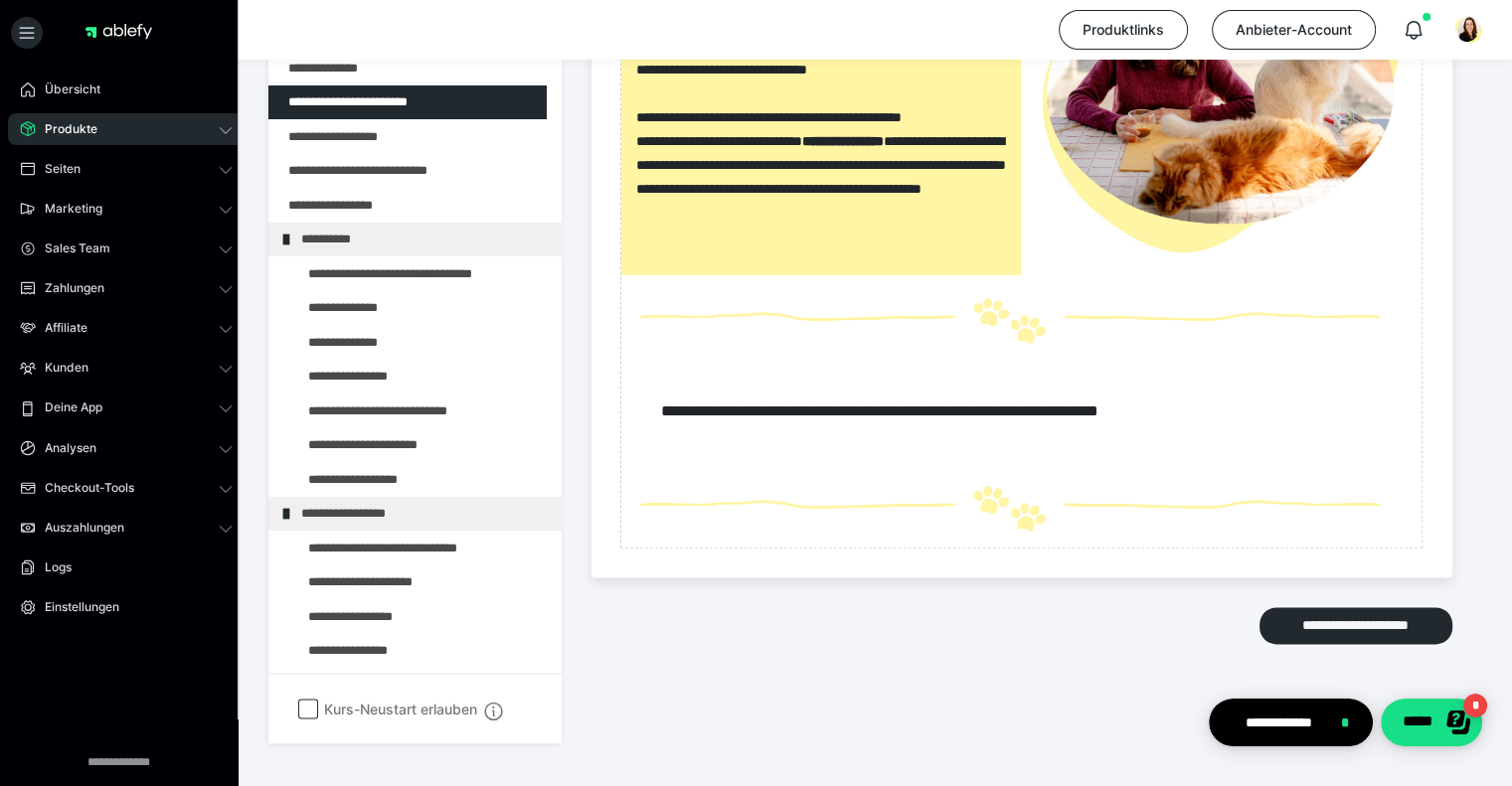 scroll, scrollTop: 2468, scrollLeft: 0, axis: vertical 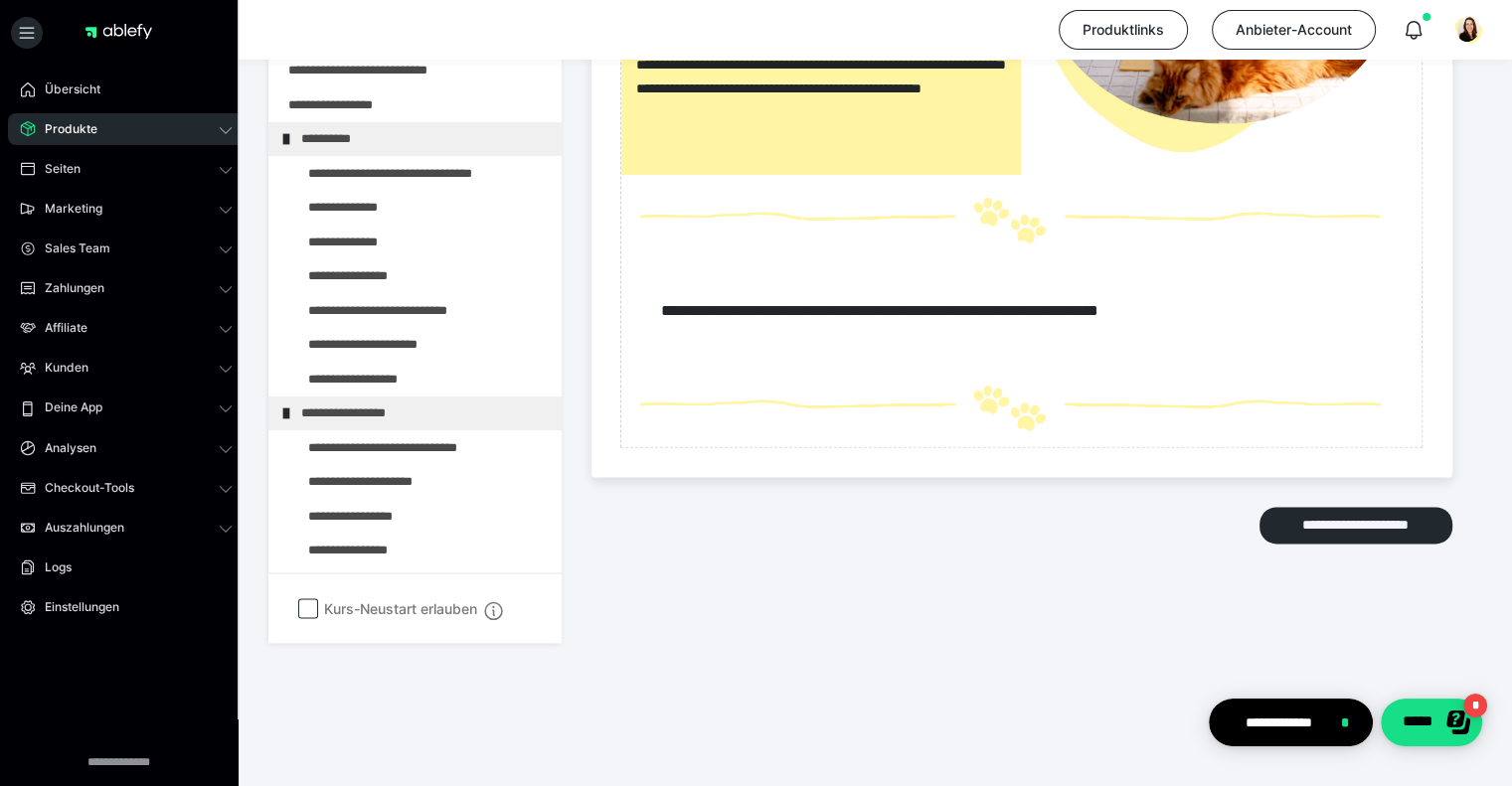 click at bounding box center (363, 37) 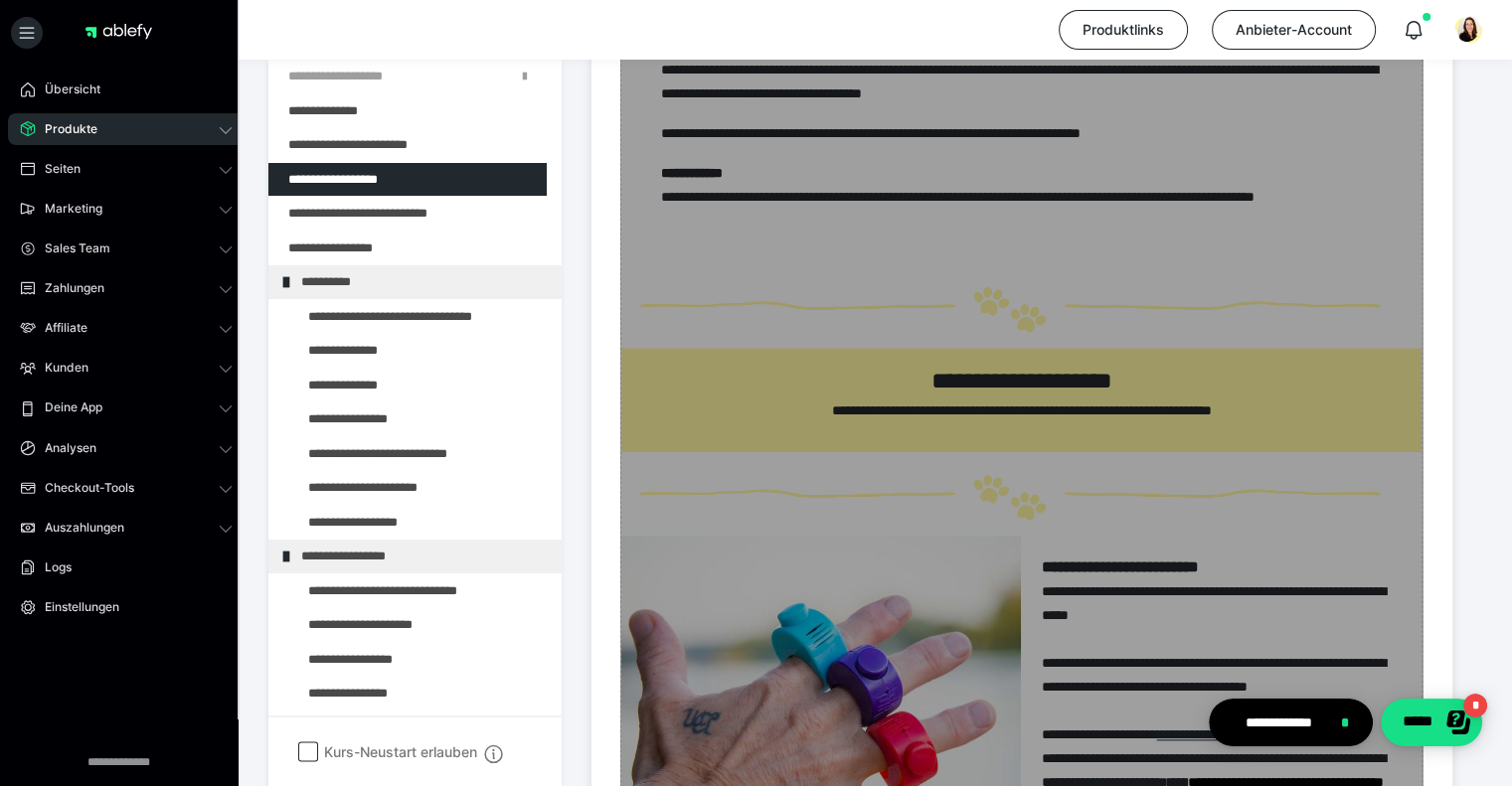 scroll, scrollTop: 1558, scrollLeft: 0, axis: vertical 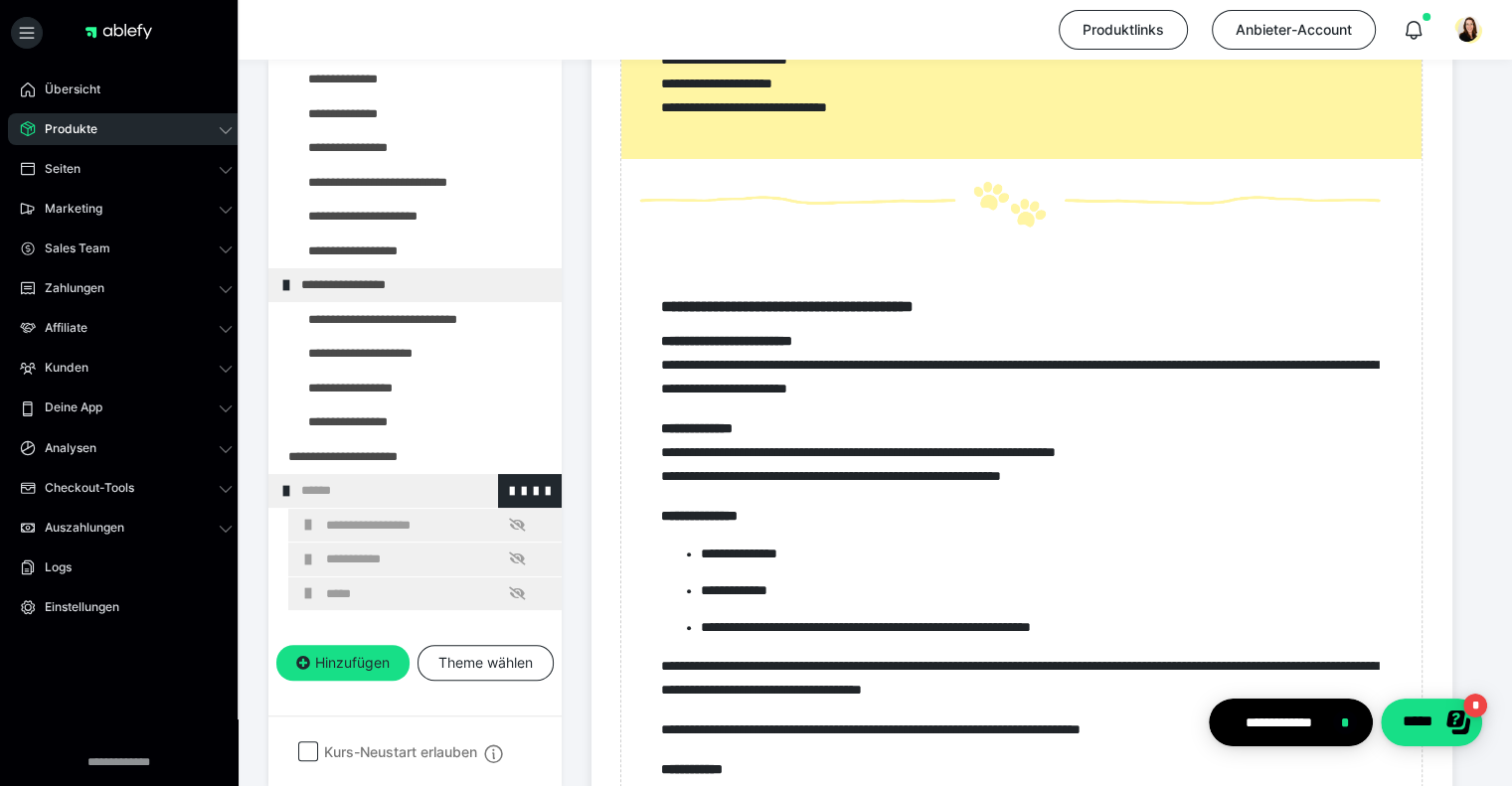 click on "******" at bounding box center [416, 491] 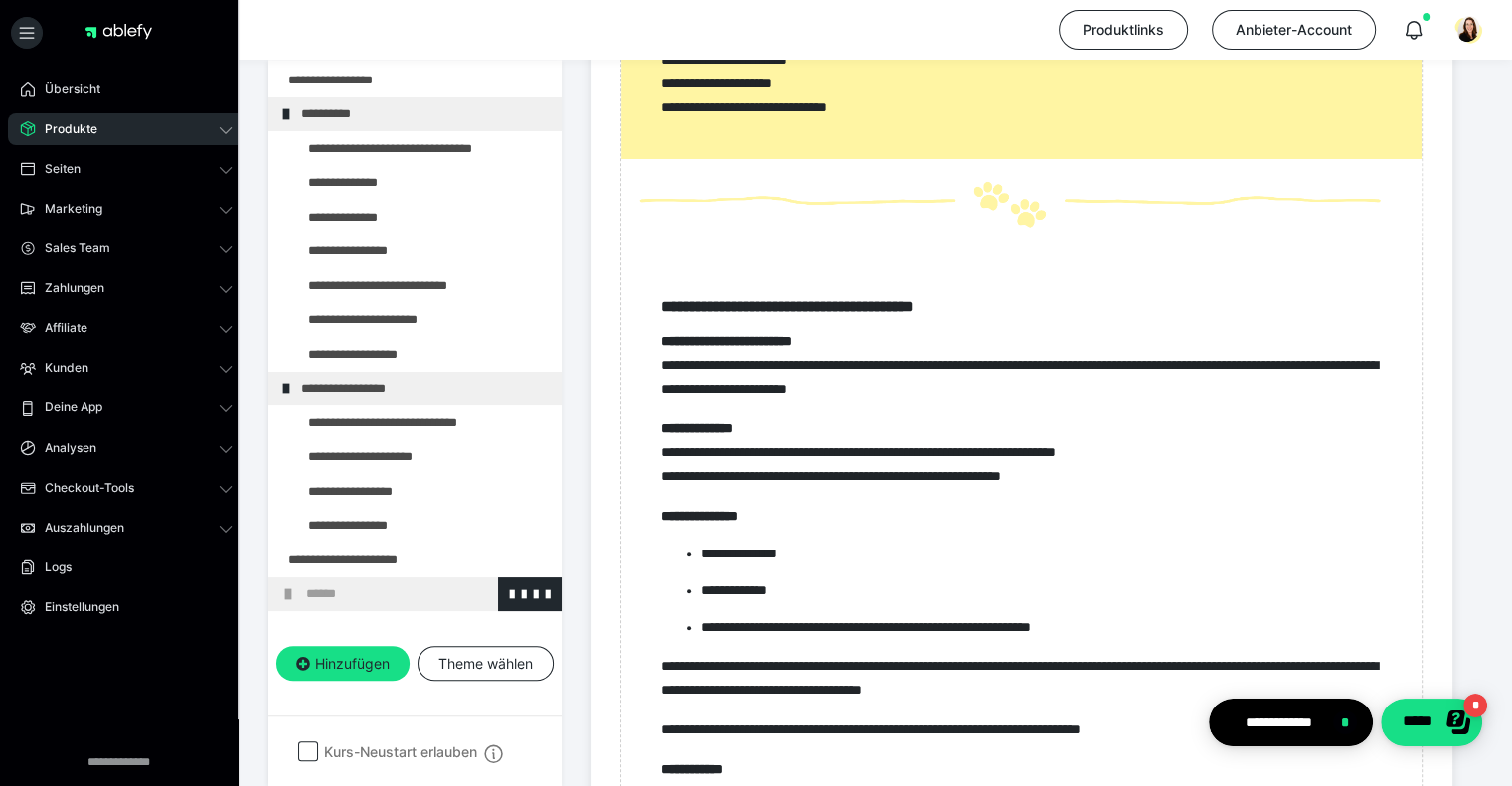click on "******" at bounding box center [415, 594] 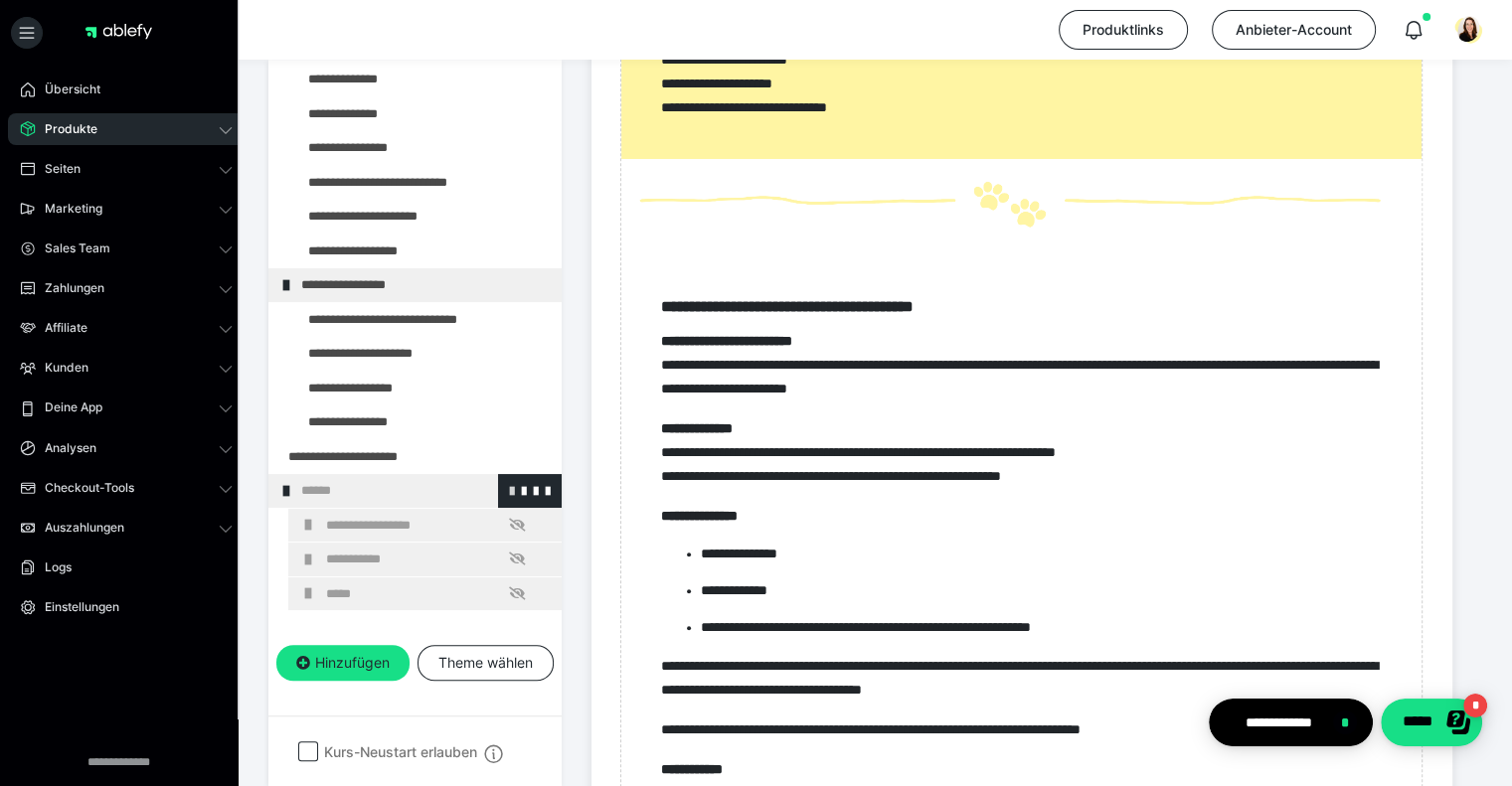 click at bounding box center (512, 490) 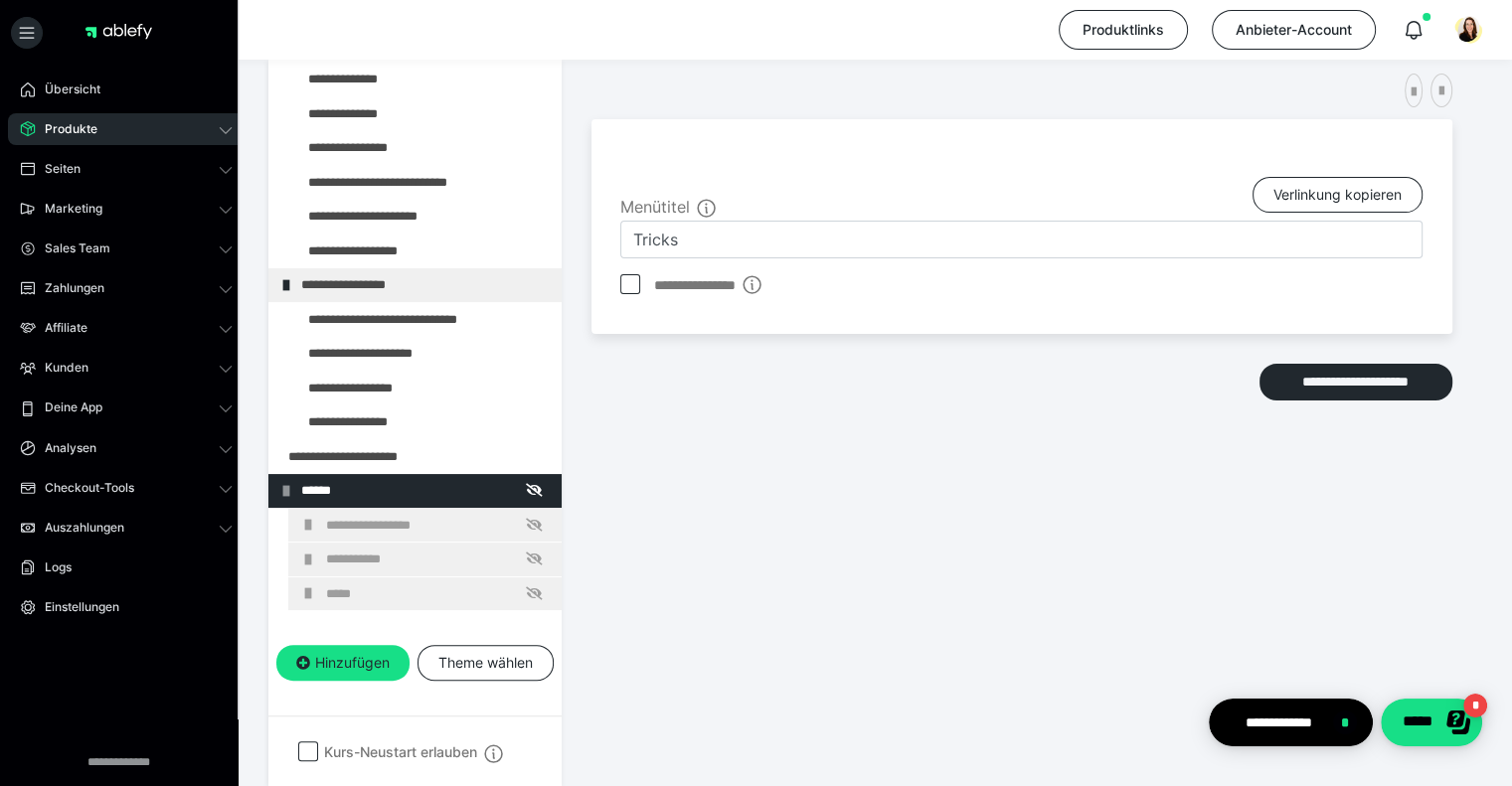 scroll, scrollTop: 346, scrollLeft: 0, axis: vertical 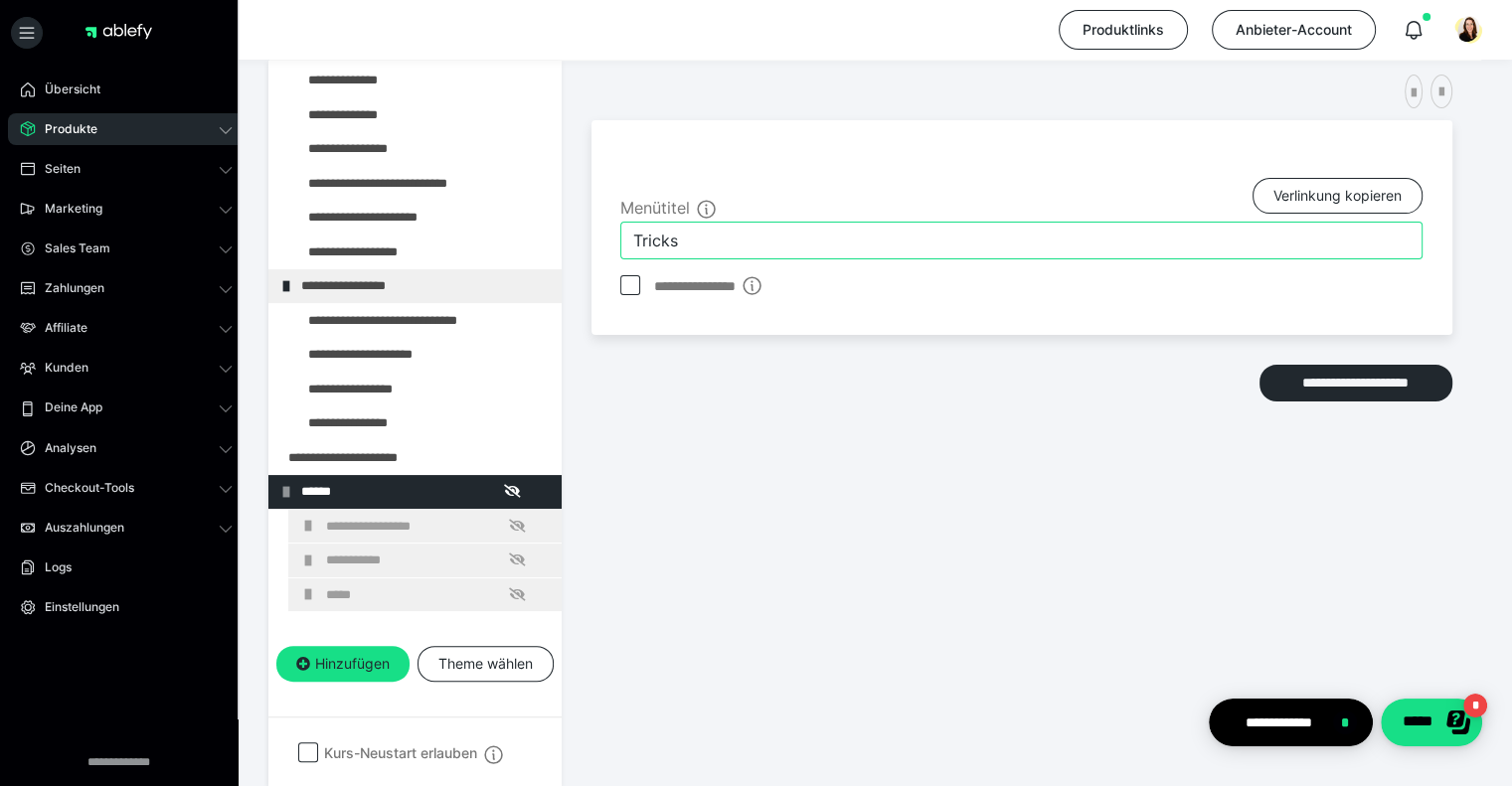 drag, startPoint x: 696, startPoint y: 234, endPoint x: 602, endPoint y: 245, distance: 94.64143 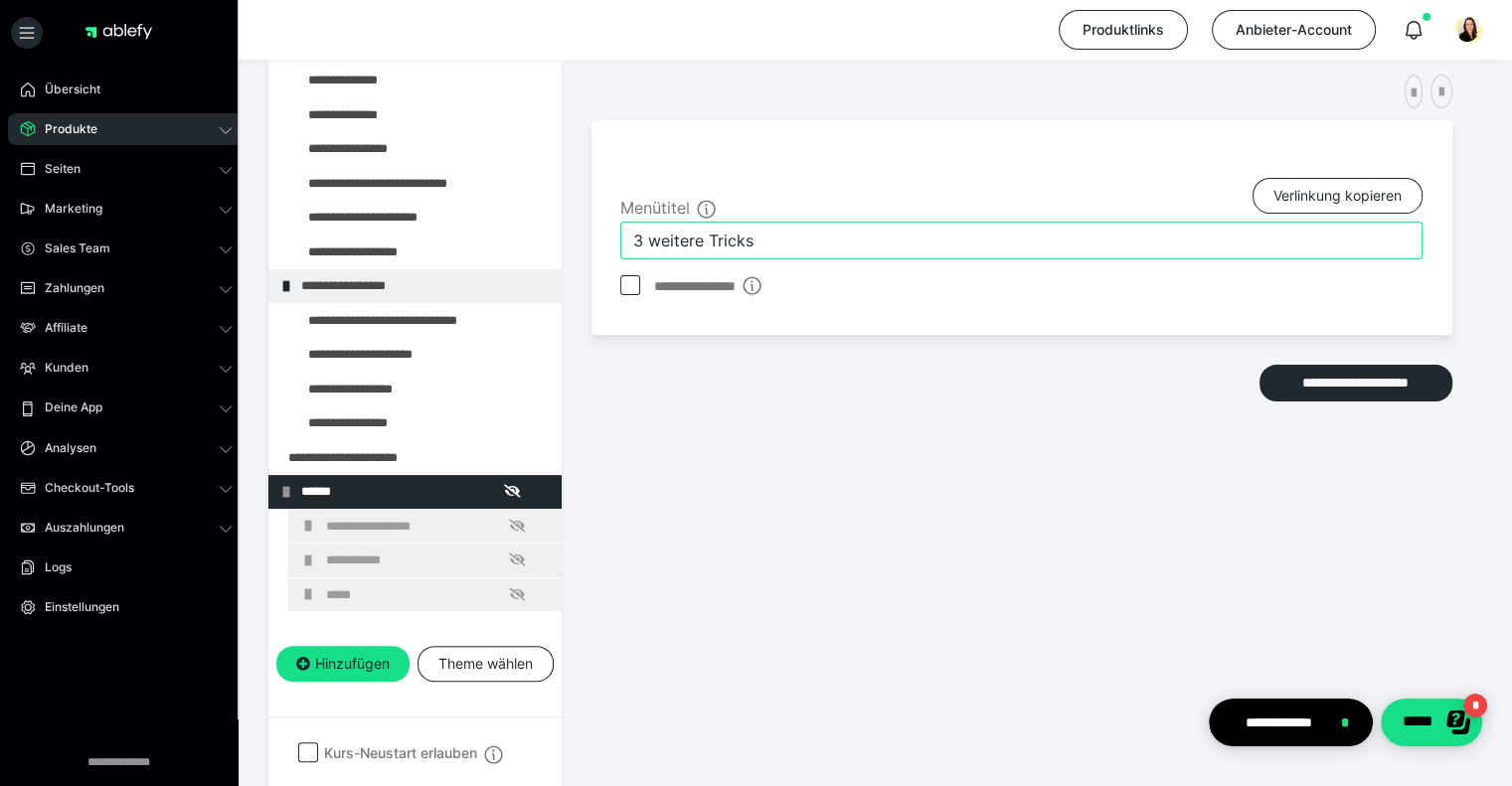 type on "3 weitere Tricks" 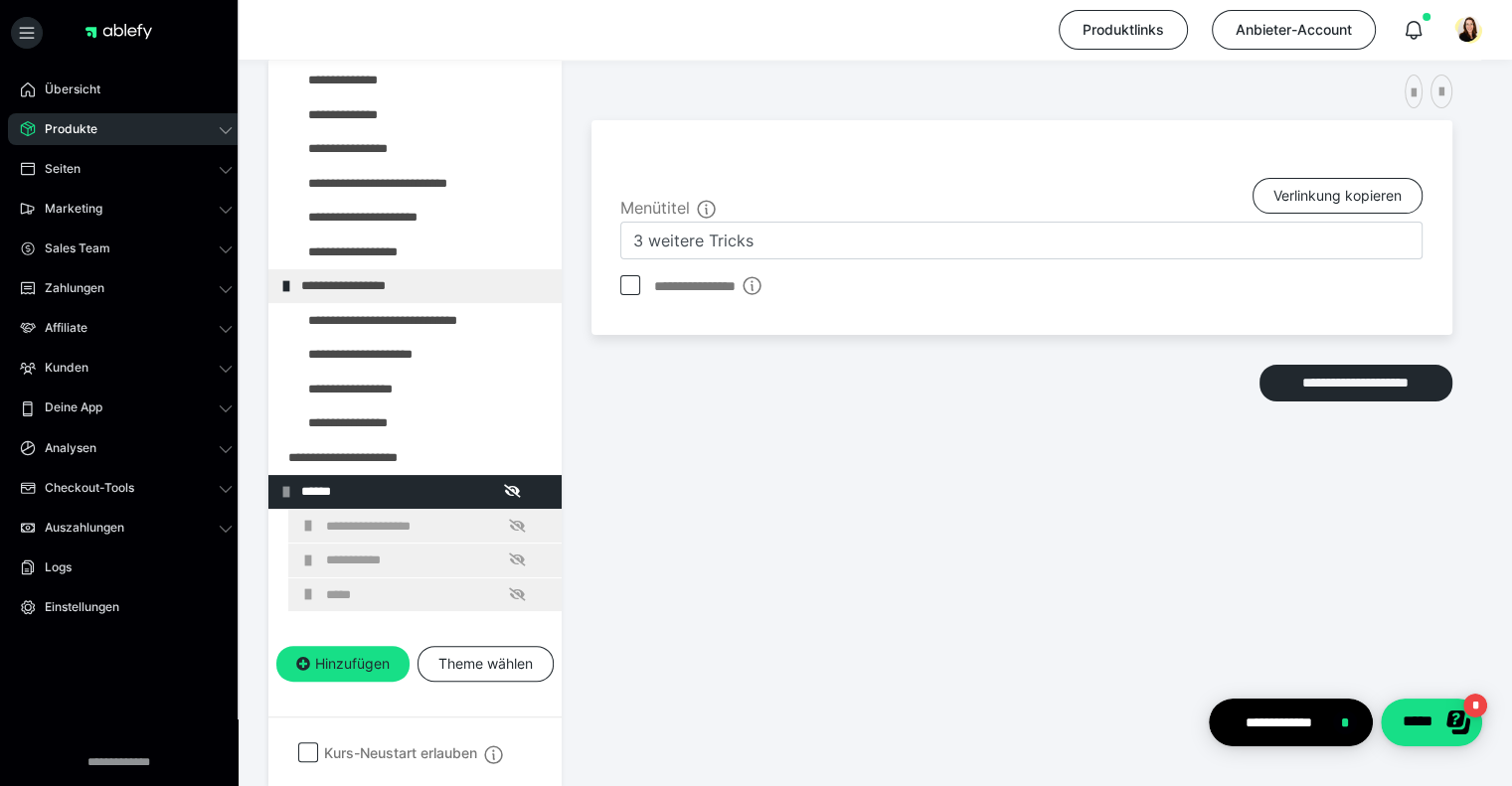 click on "**********" at bounding box center [1022, 389] 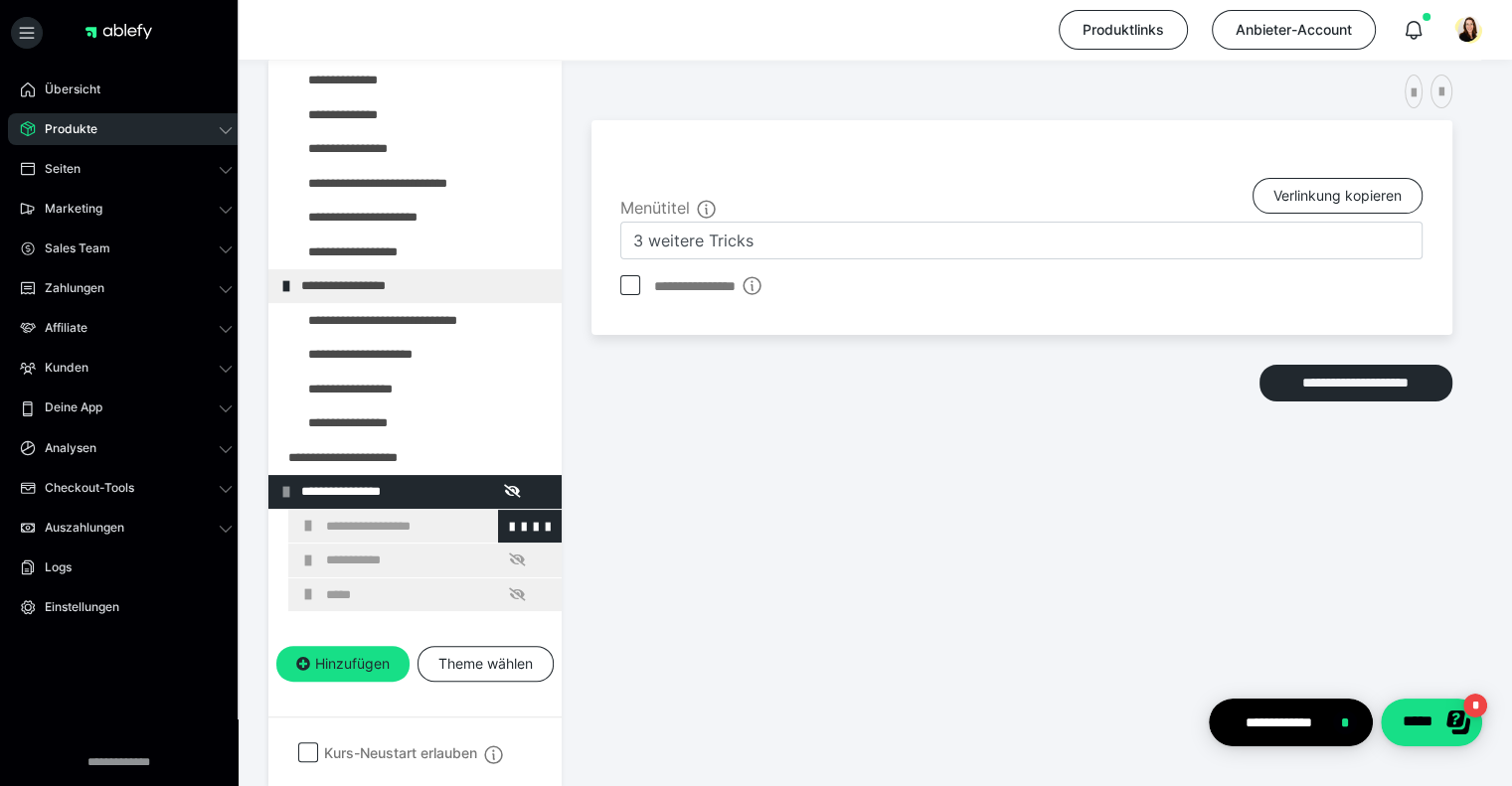 click on "**********" at bounding box center [424, 527] 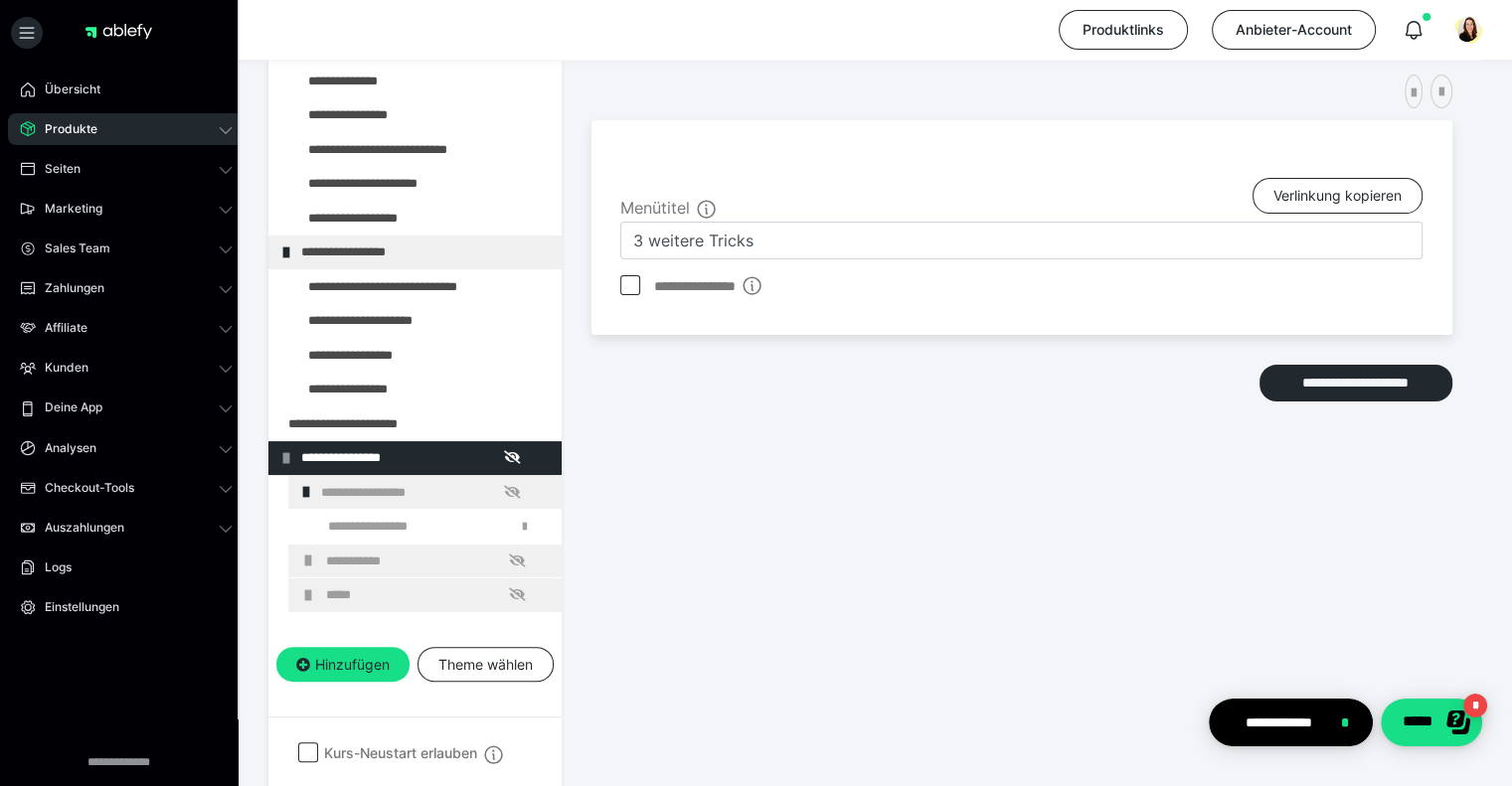 click at bounding box center [630, 285] 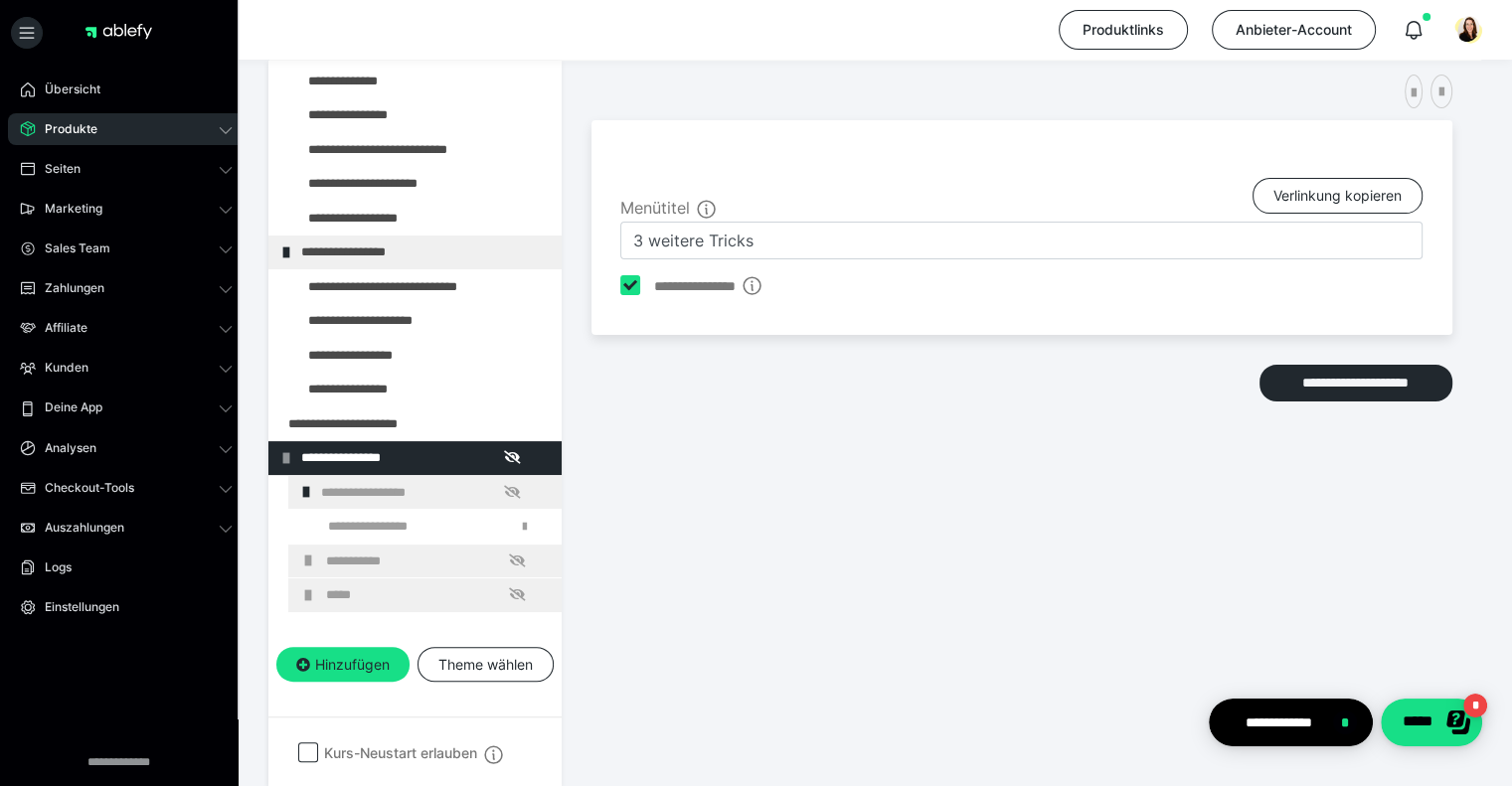 checkbox on "****" 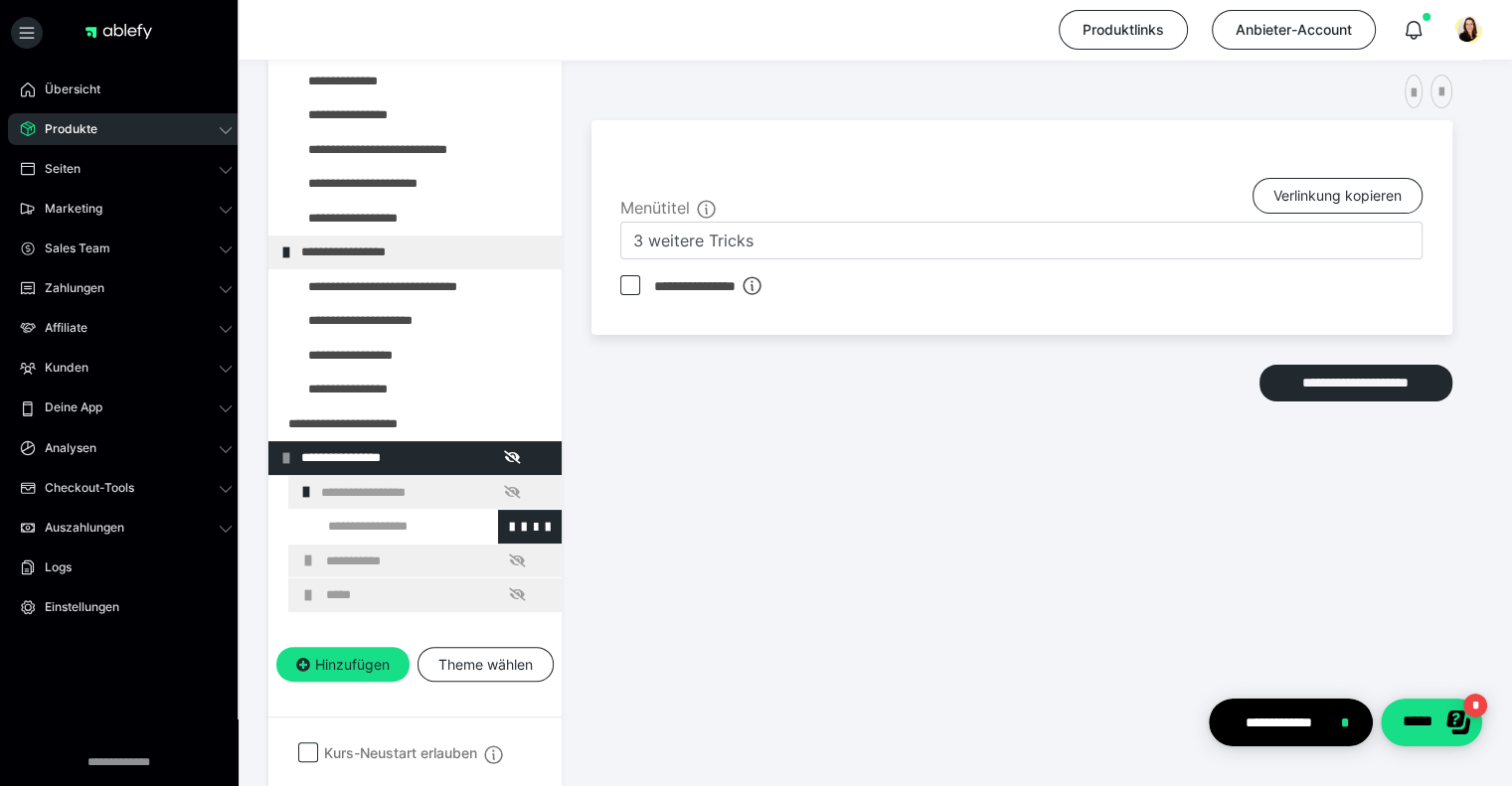 click at bounding box center [383, 527] 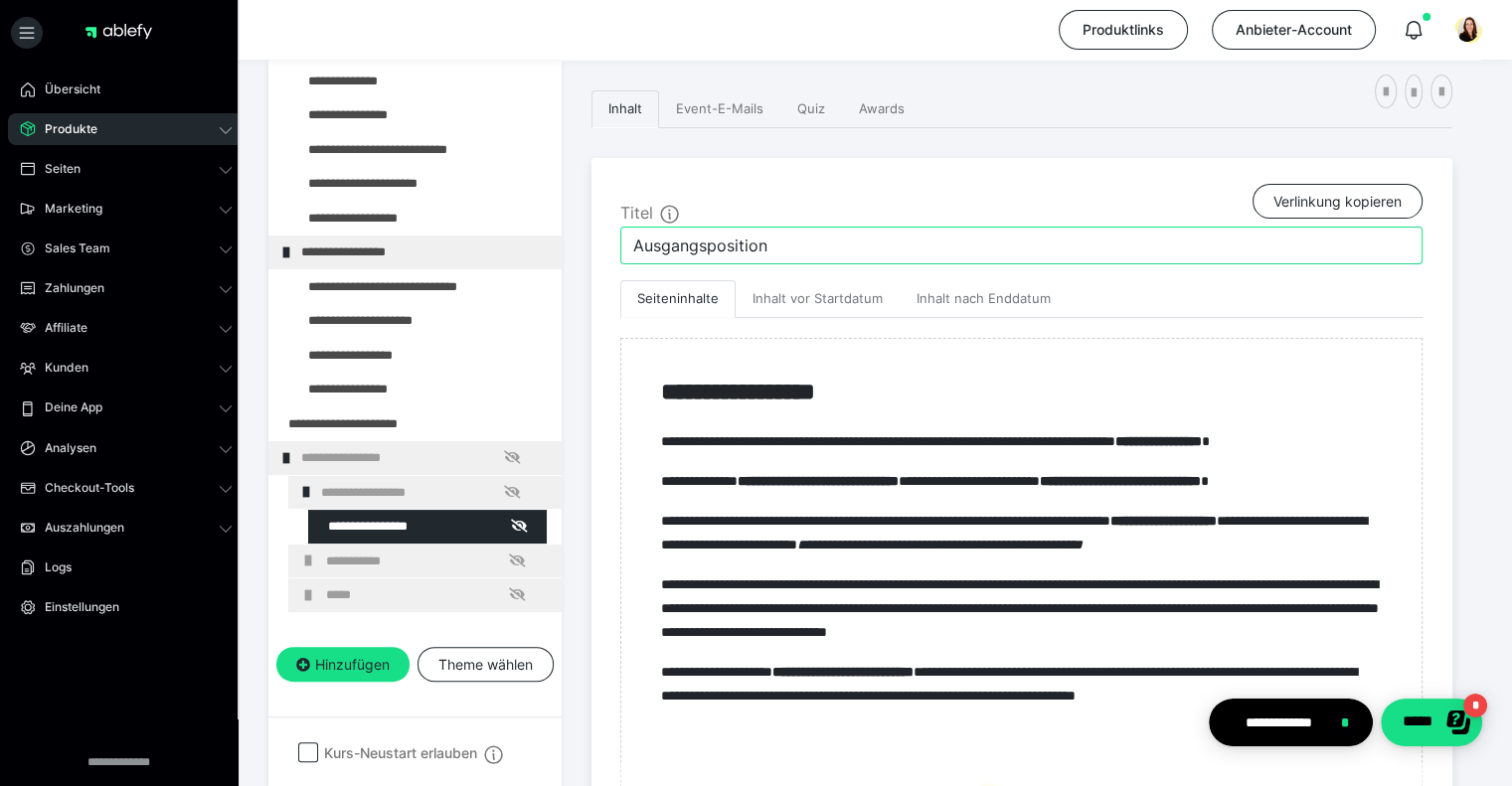 click on "Ausgangsposition" at bounding box center [1021, 245] 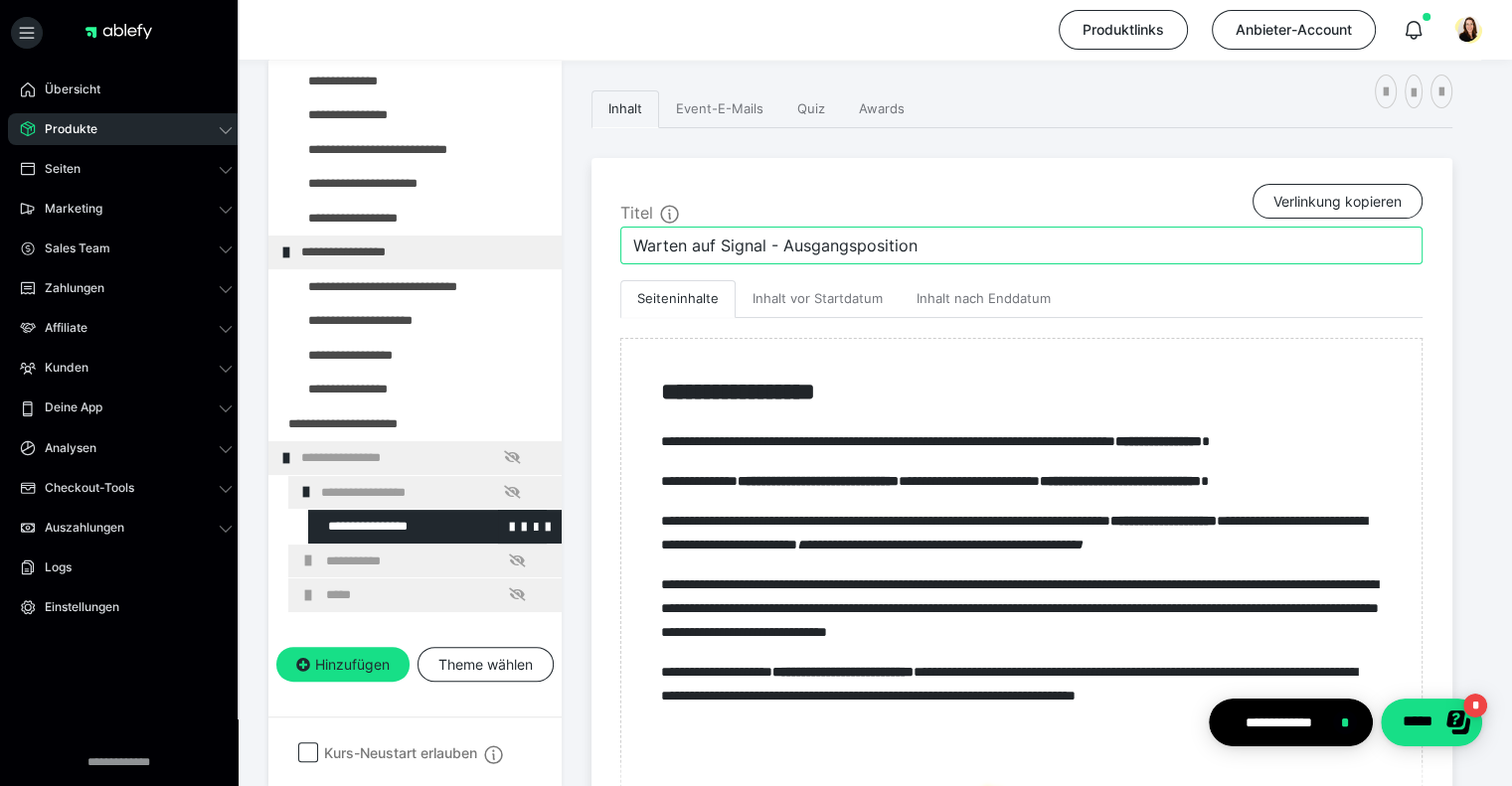 type on "Warten auf Signal - Ausgangsposition" 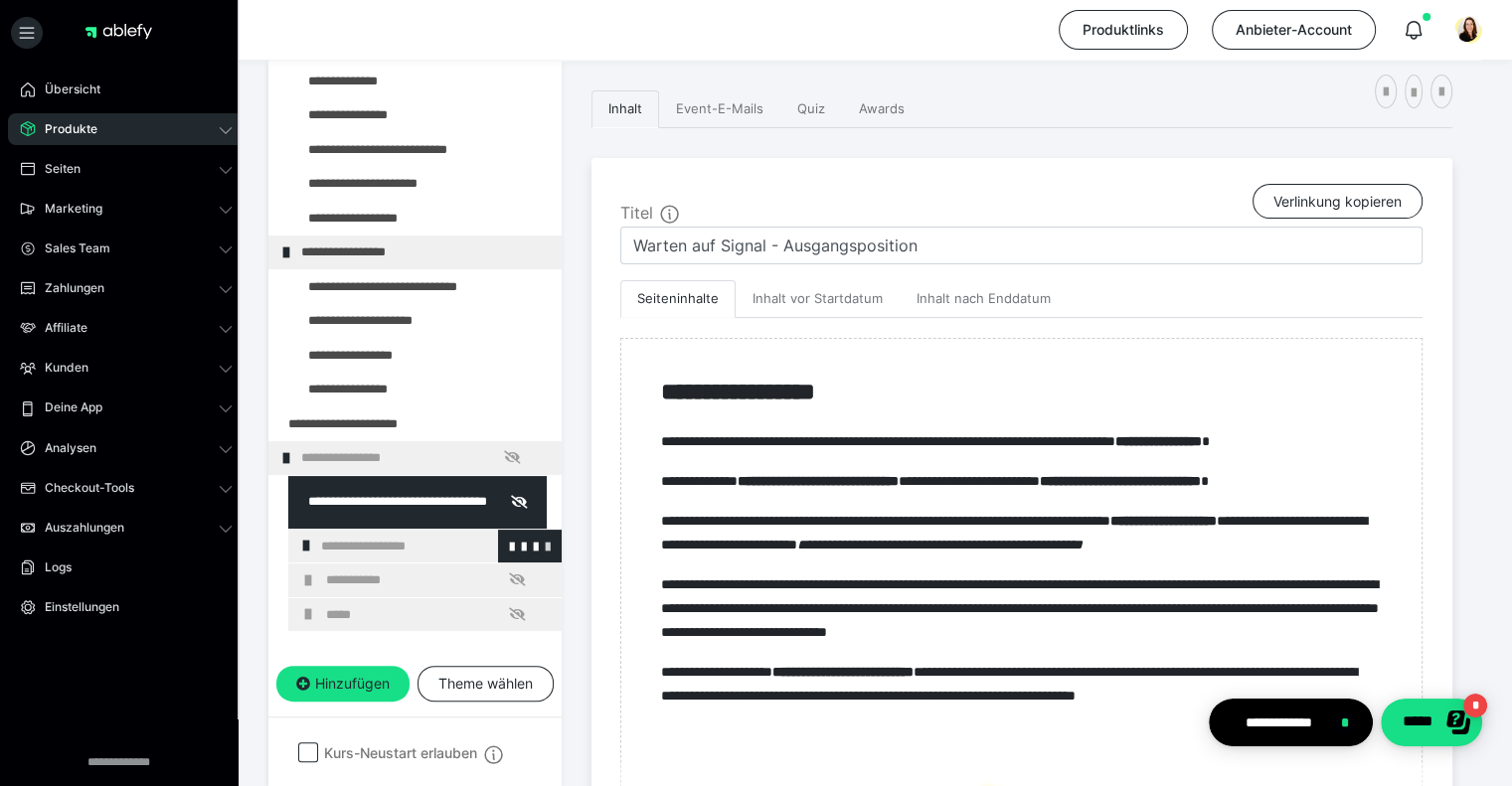 click at bounding box center (548, 546) 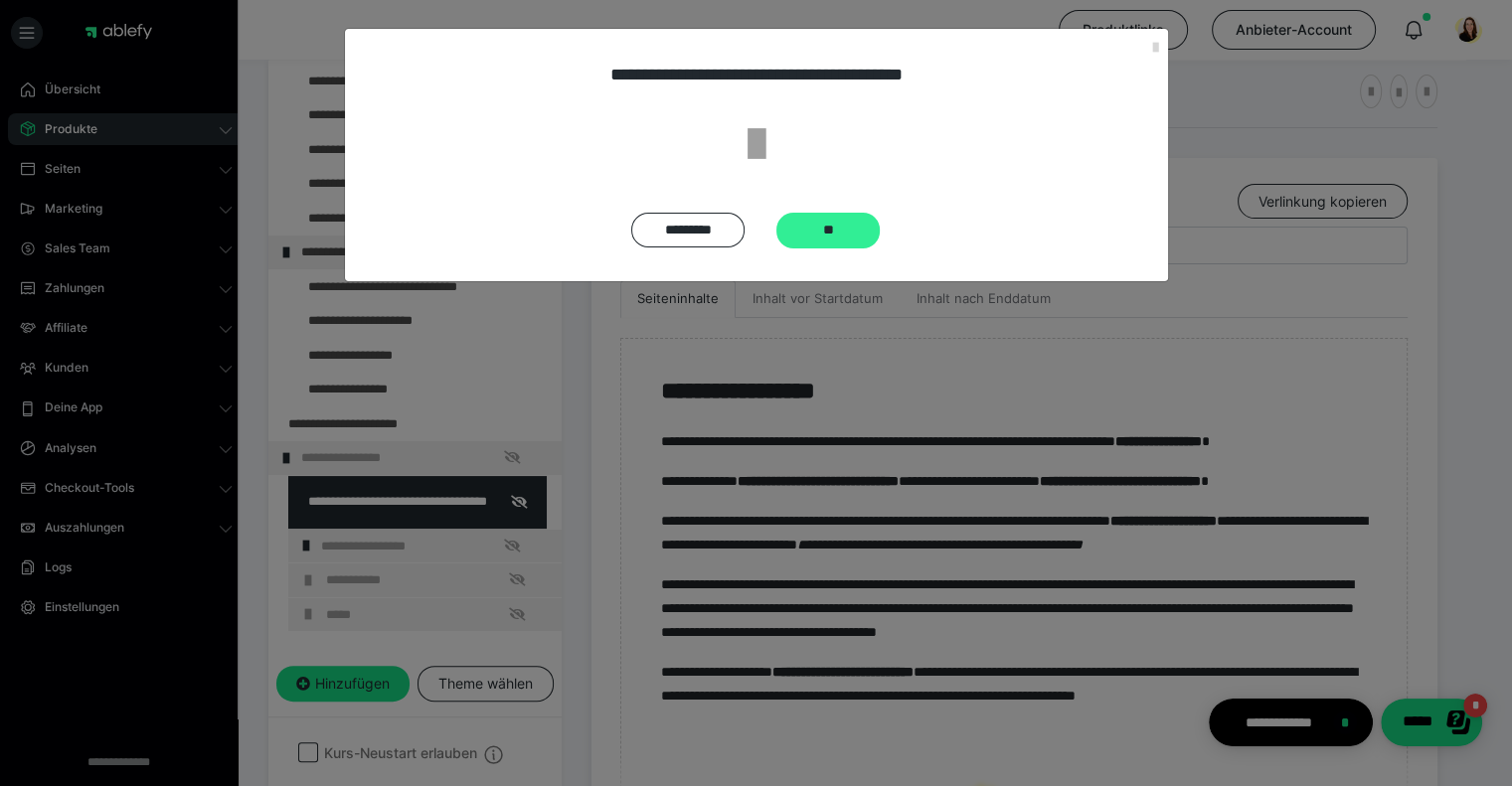 click on "**" at bounding box center (828, 231) 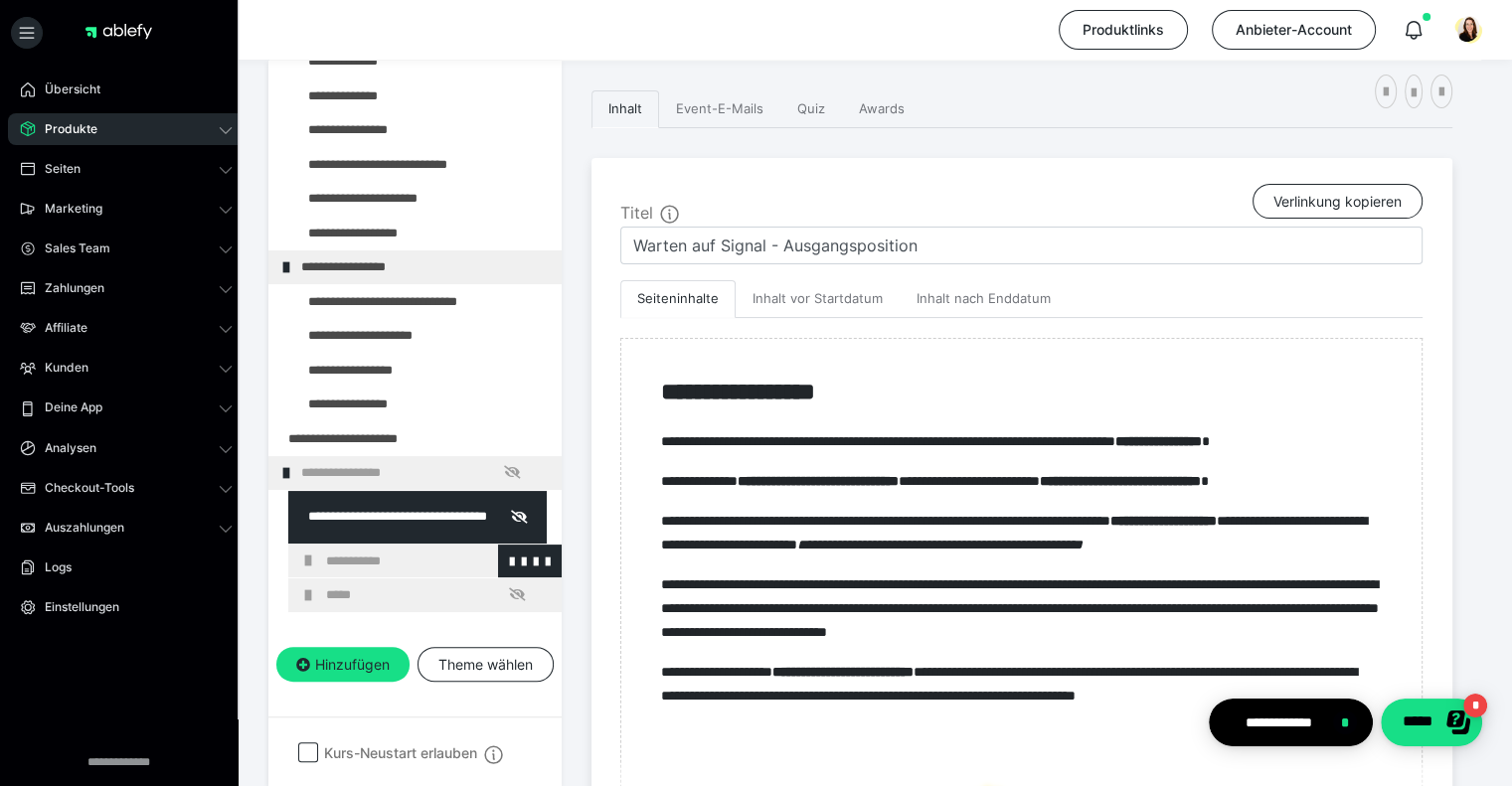 click at bounding box center (308, 560) 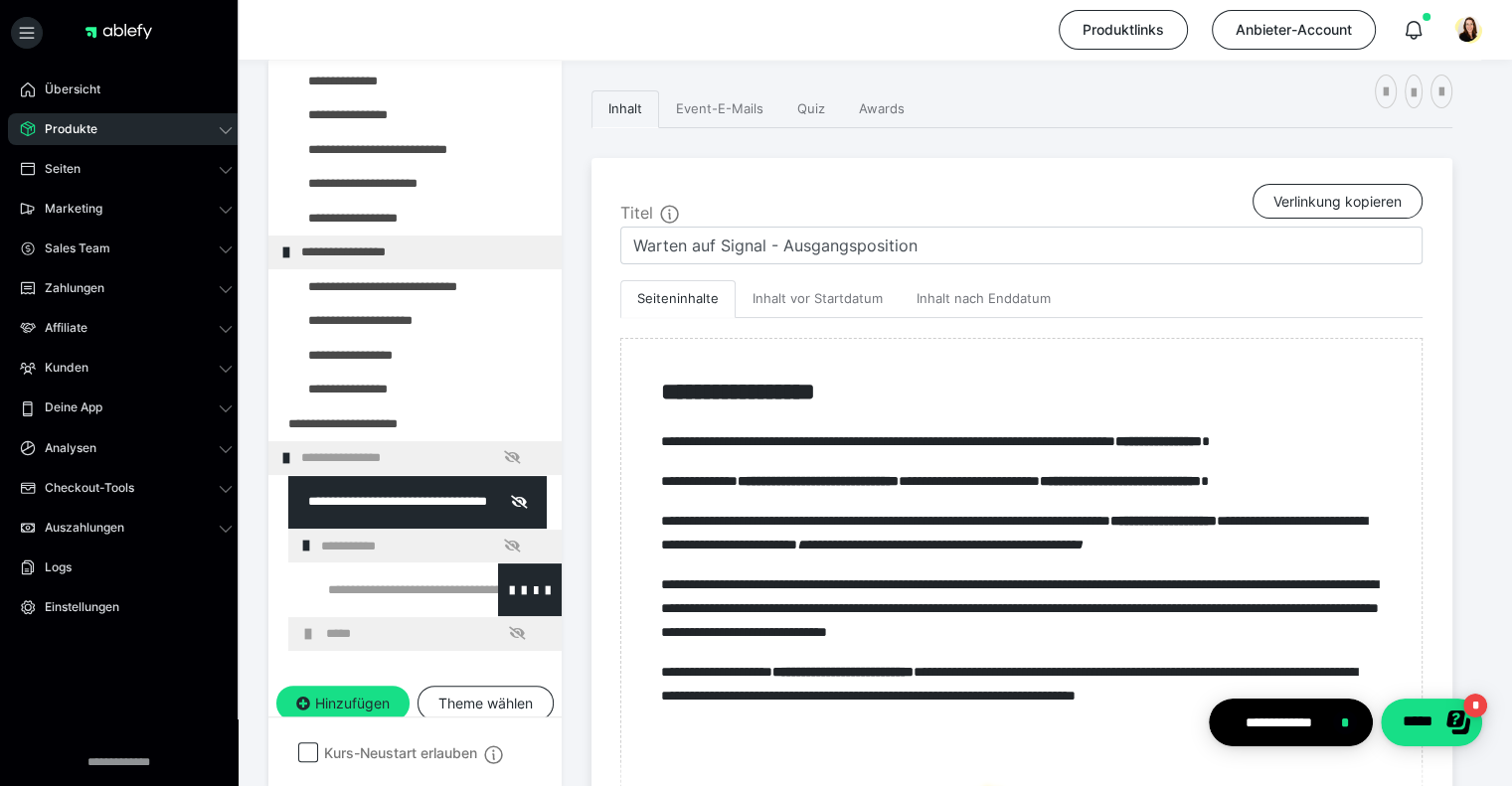 click at bounding box center (383, 589) 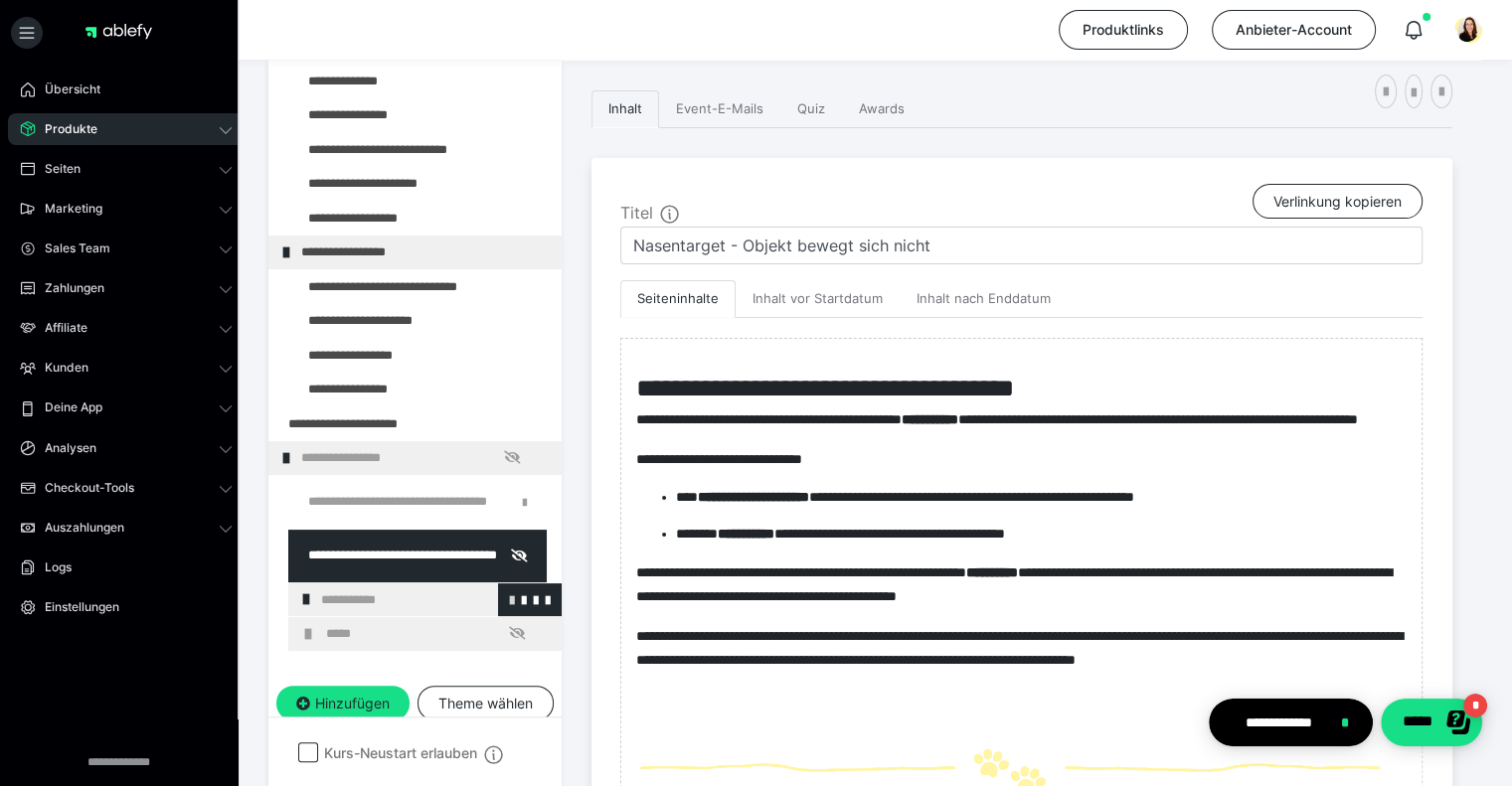 click at bounding box center [512, 599] 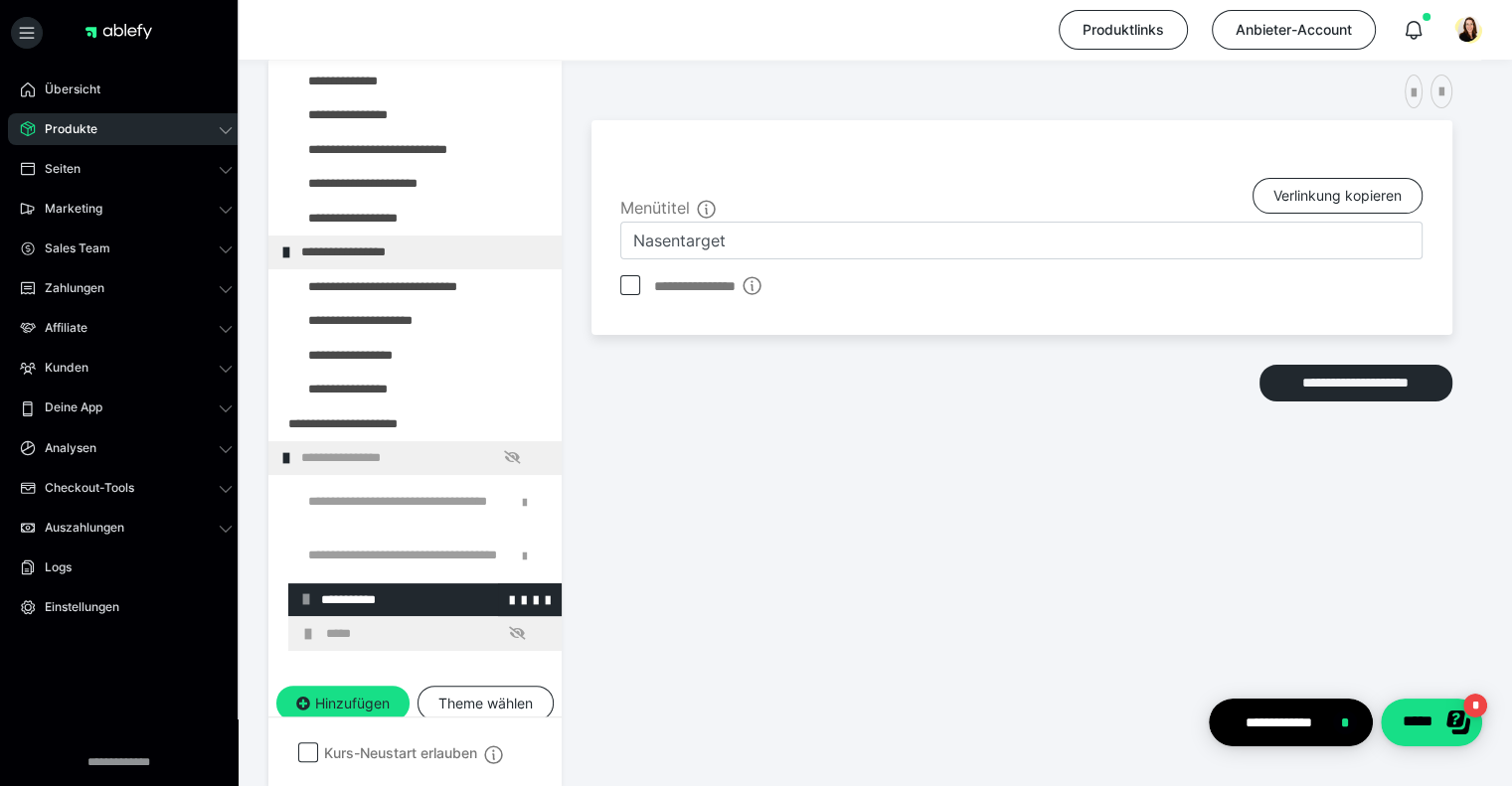 click at bounding box center [548, 599] 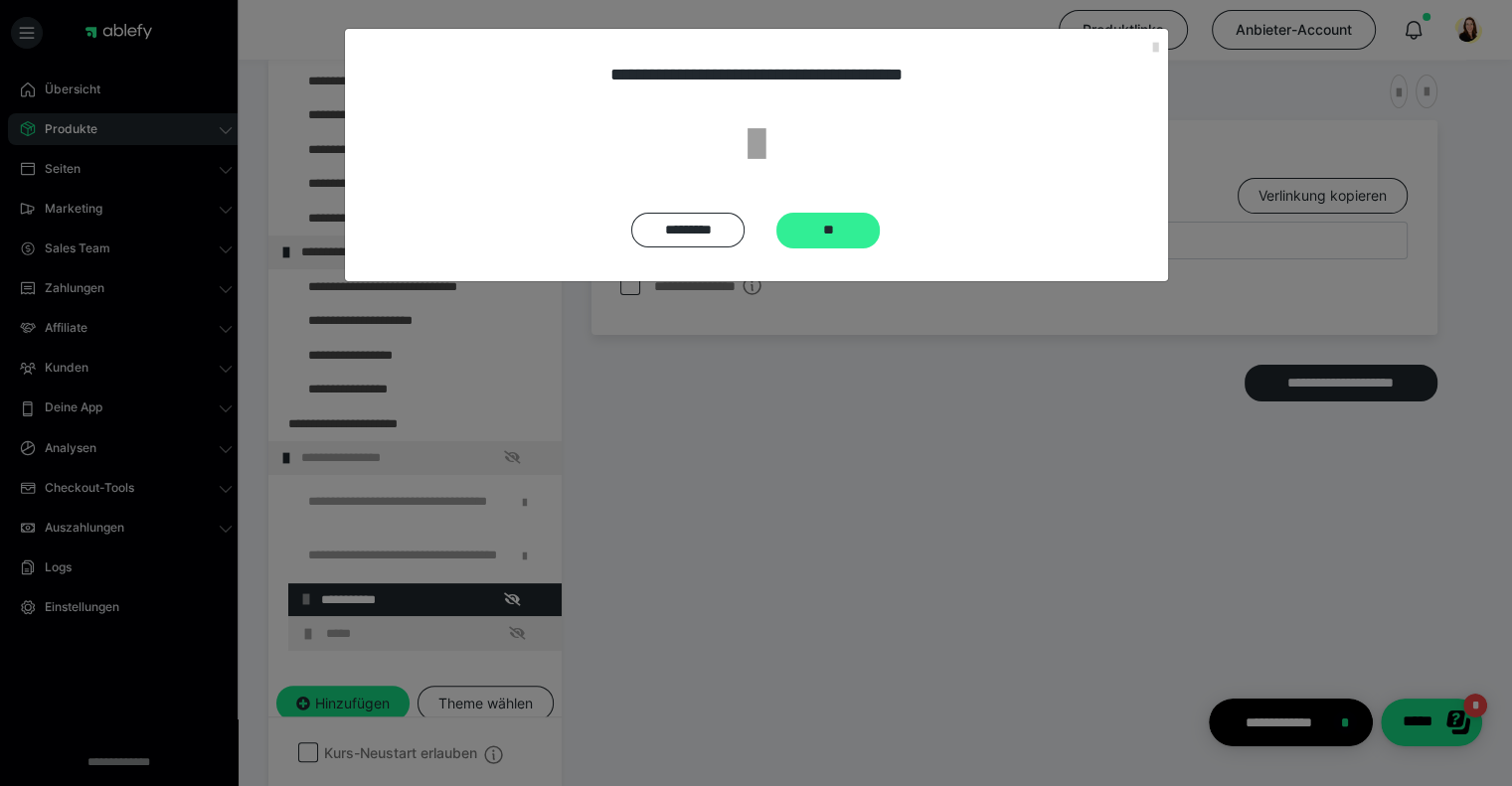 click on "**" at bounding box center (828, 231) 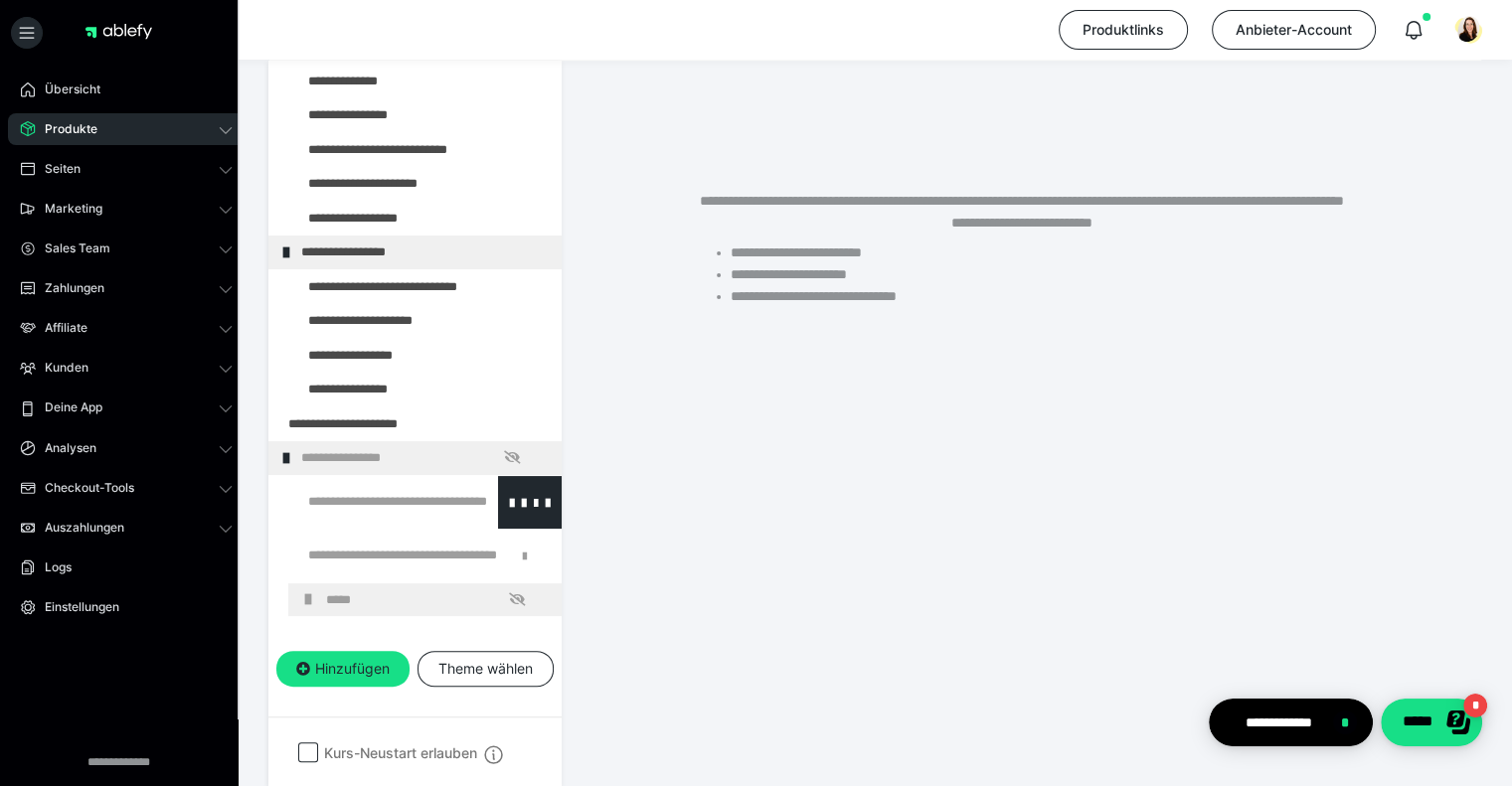 scroll, scrollTop: 0, scrollLeft: 0, axis: both 